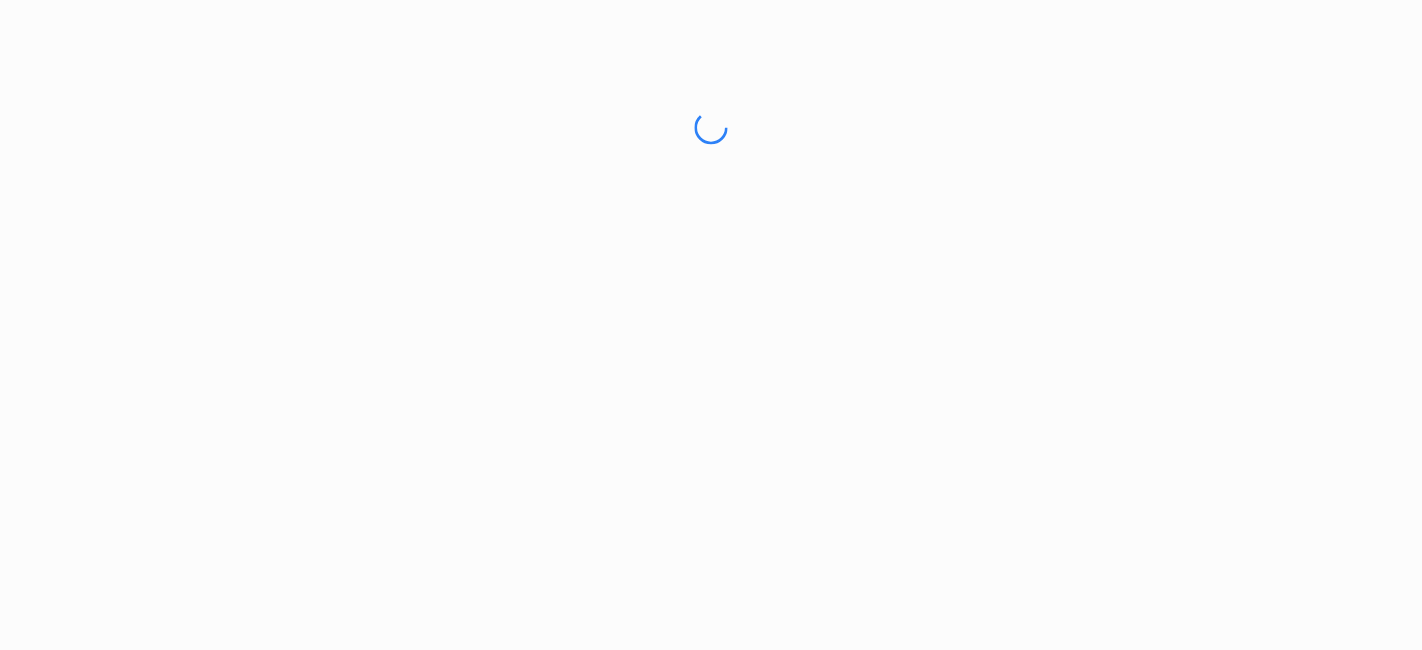 scroll, scrollTop: 0, scrollLeft: 0, axis: both 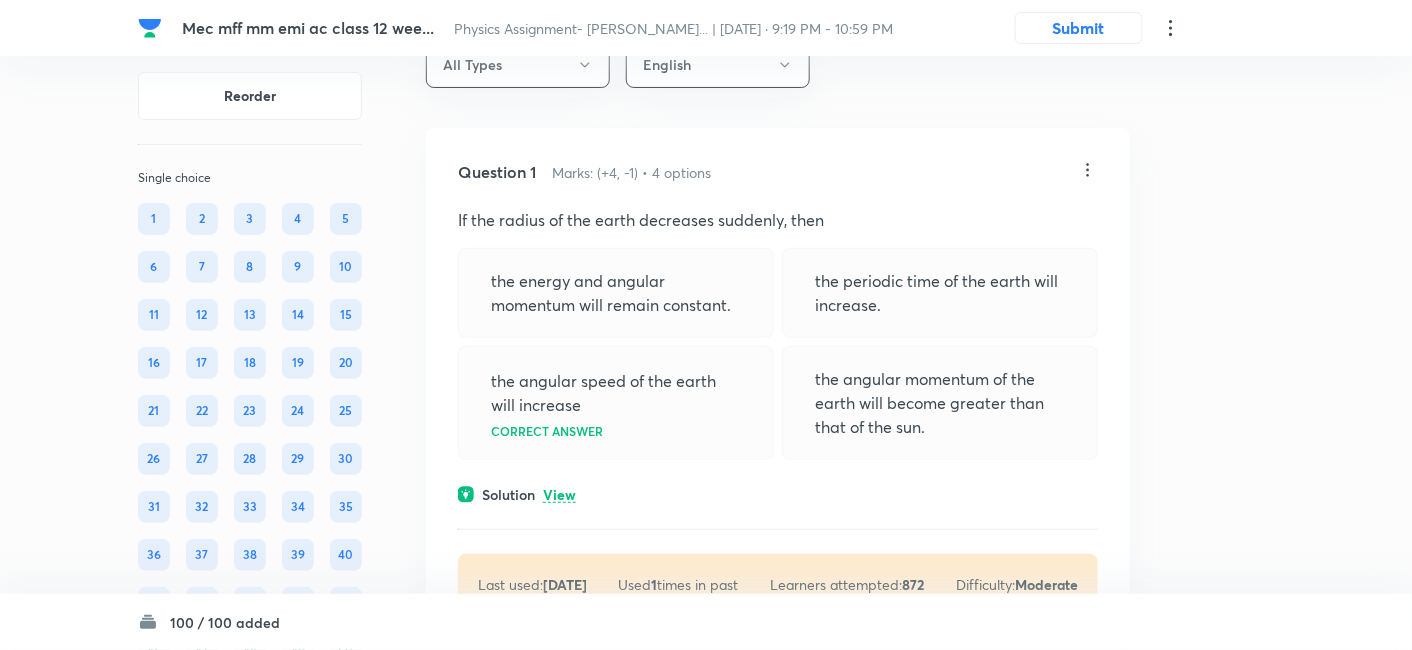 click on "View" at bounding box center [559, 495] 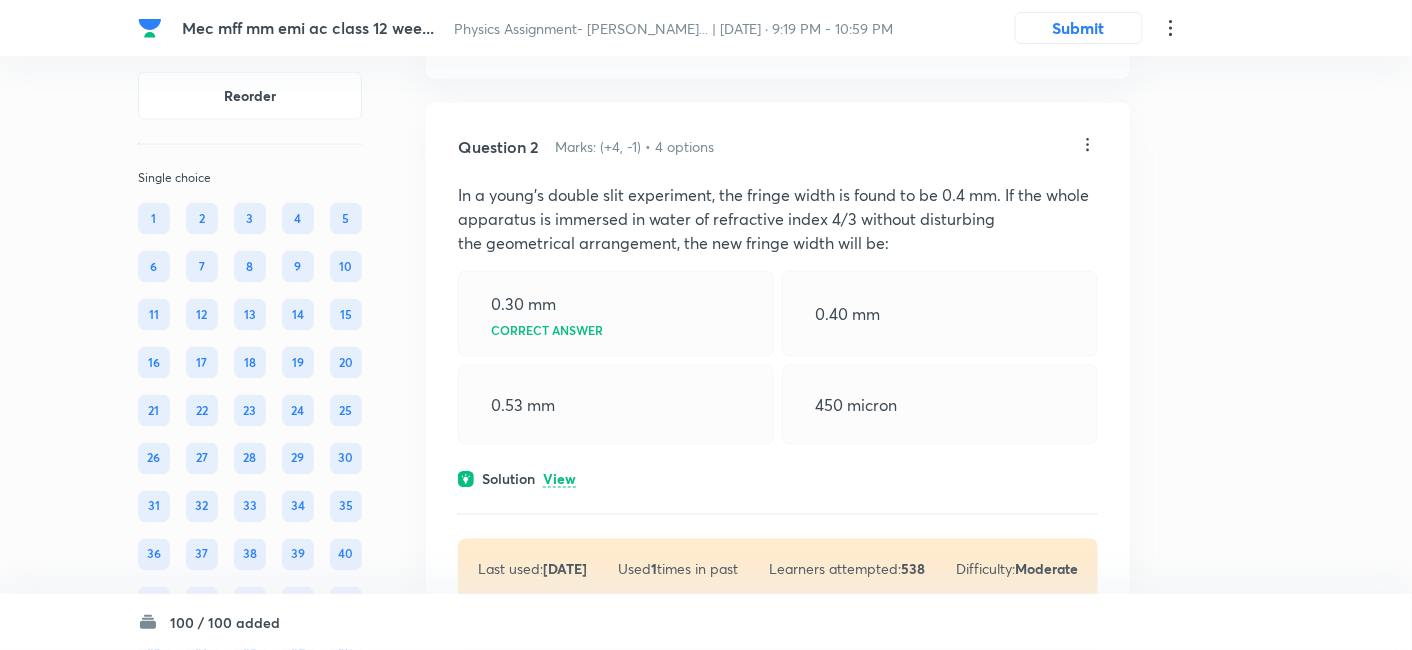 scroll, scrollTop: 766, scrollLeft: 0, axis: vertical 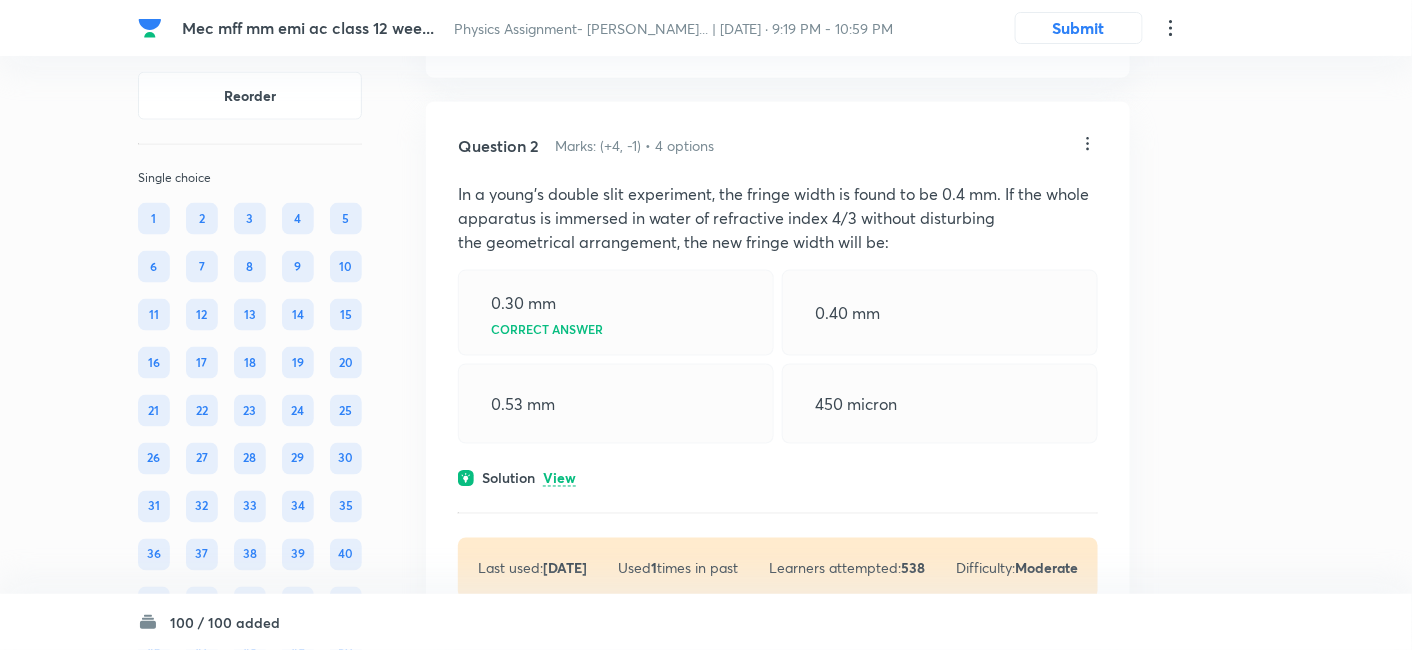 click on "View" at bounding box center (559, 479) 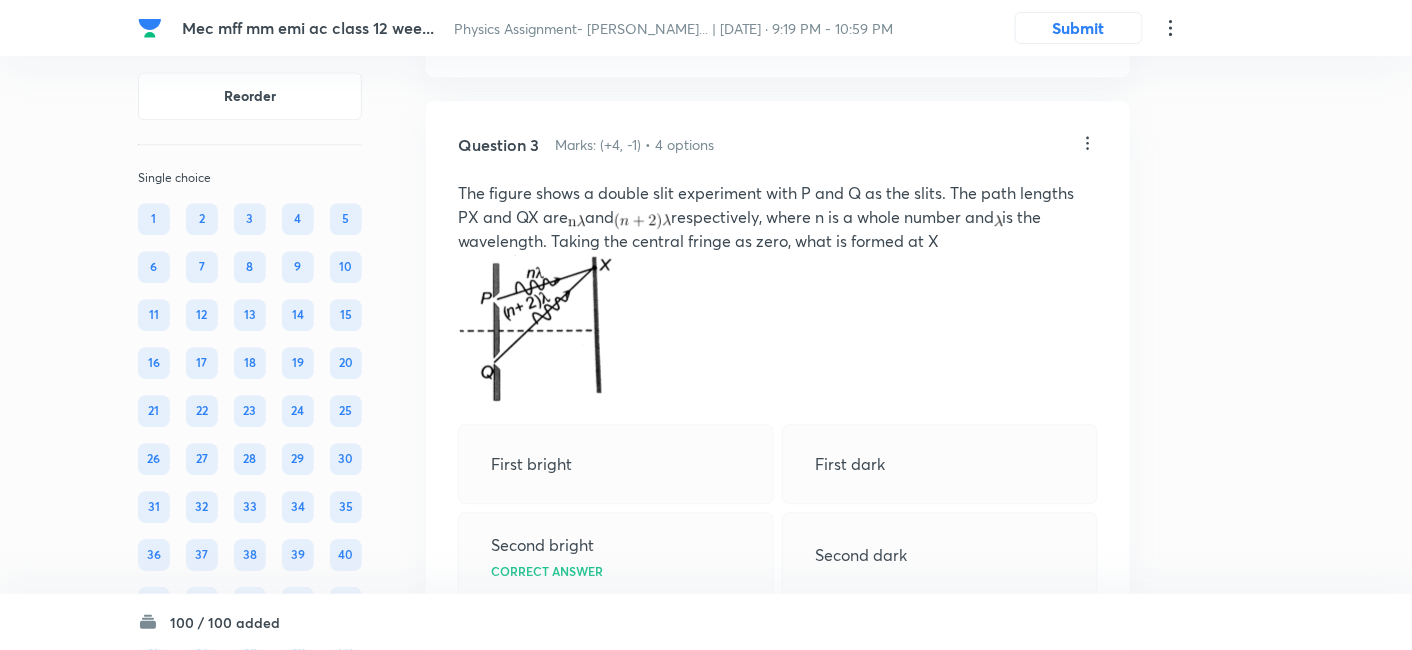 scroll, scrollTop: 1554, scrollLeft: 0, axis: vertical 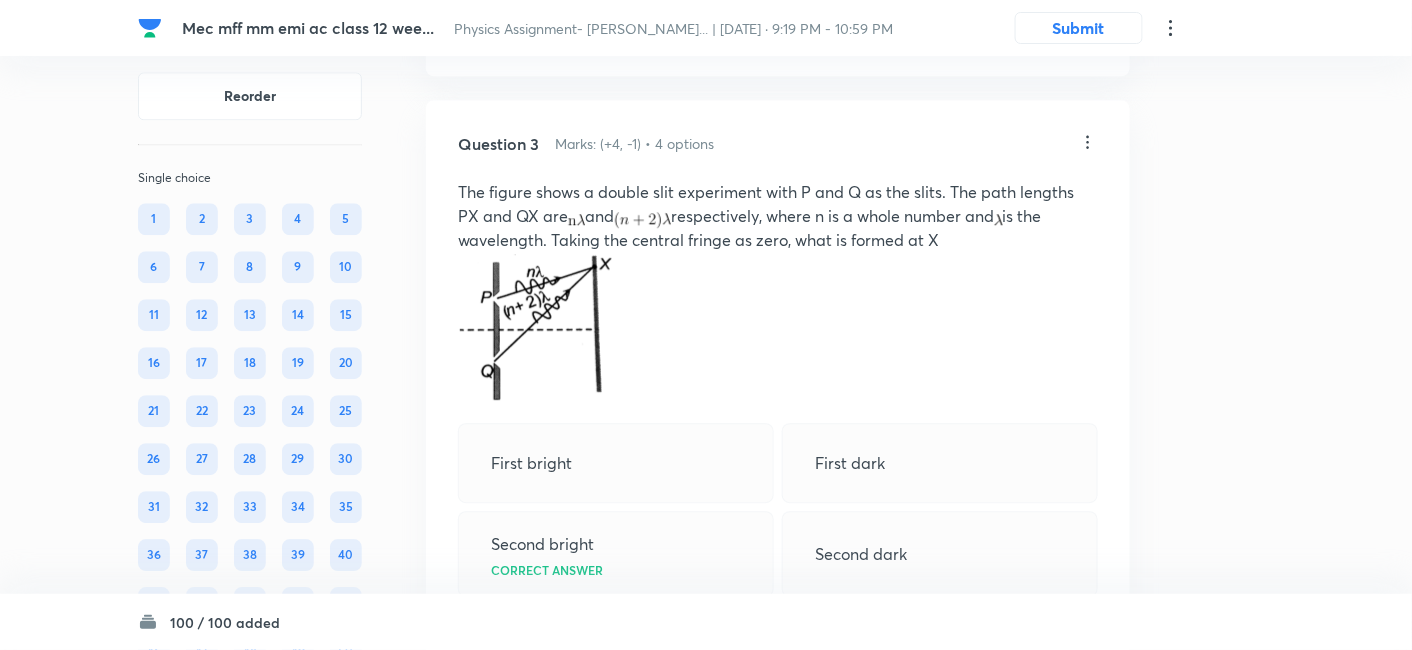 click on "First bright" at bounding box center [616, 463] 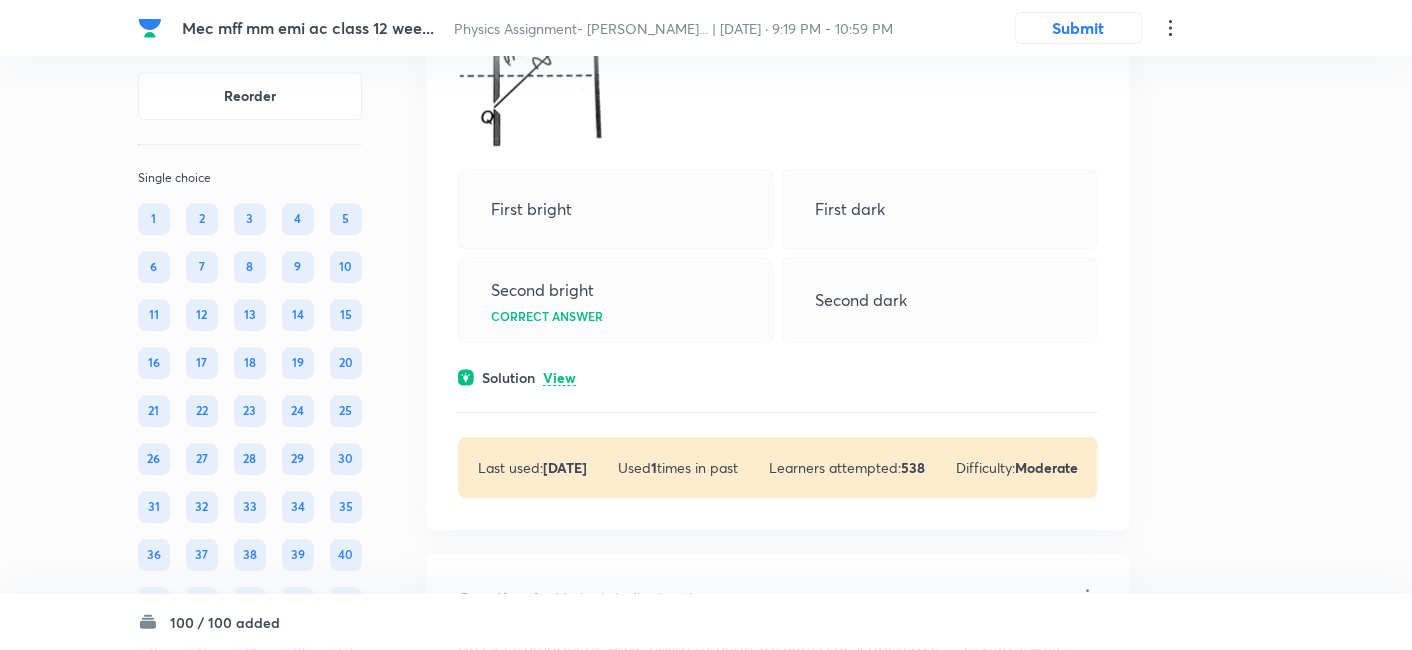 scroll, scrollTop: 1810, scrollLeft: 0, axis: vertical 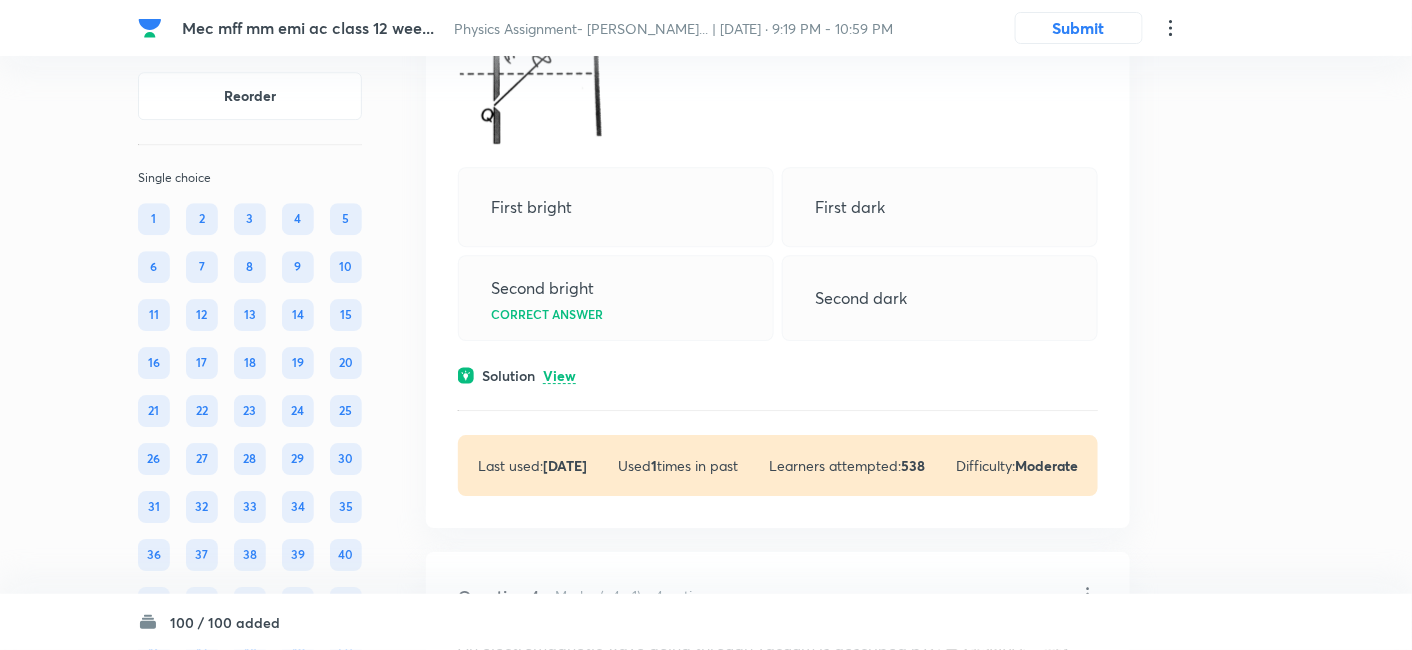 click on "View" at bounding box center [559, 376] 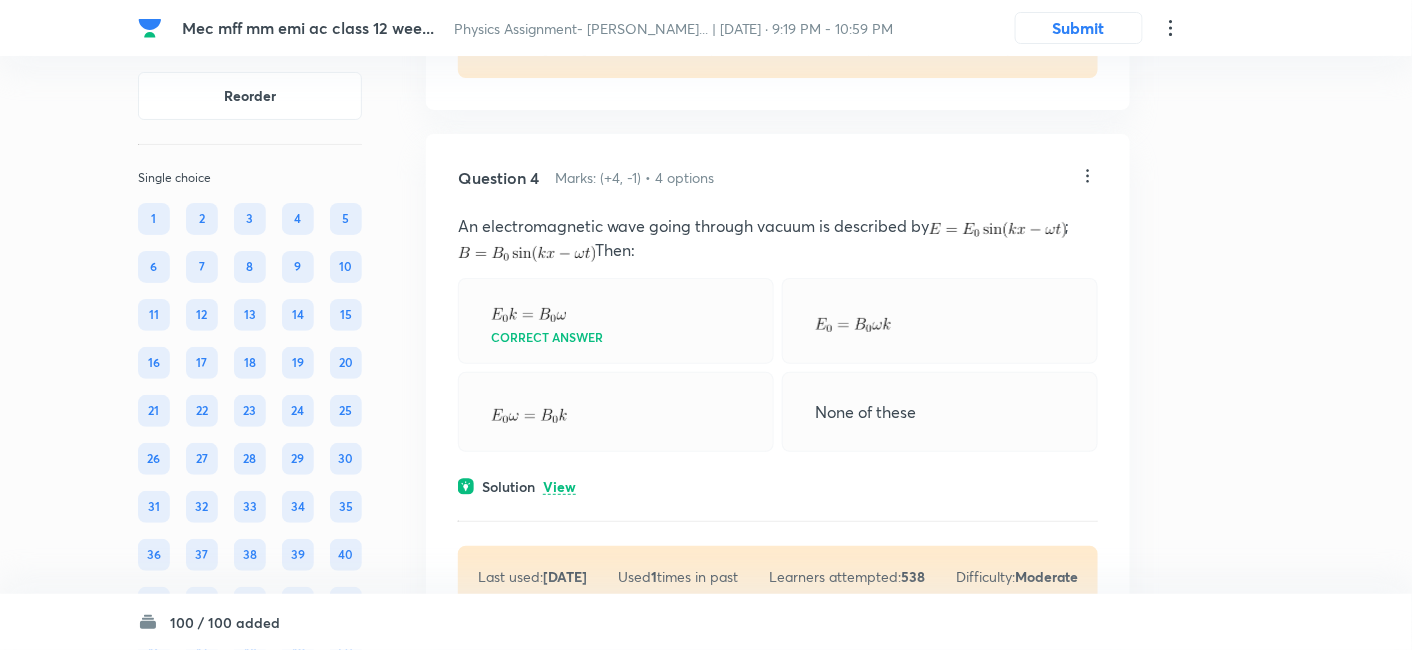 scroll, scrollTop: 2399, scrollLeft: 0, axis: vertical 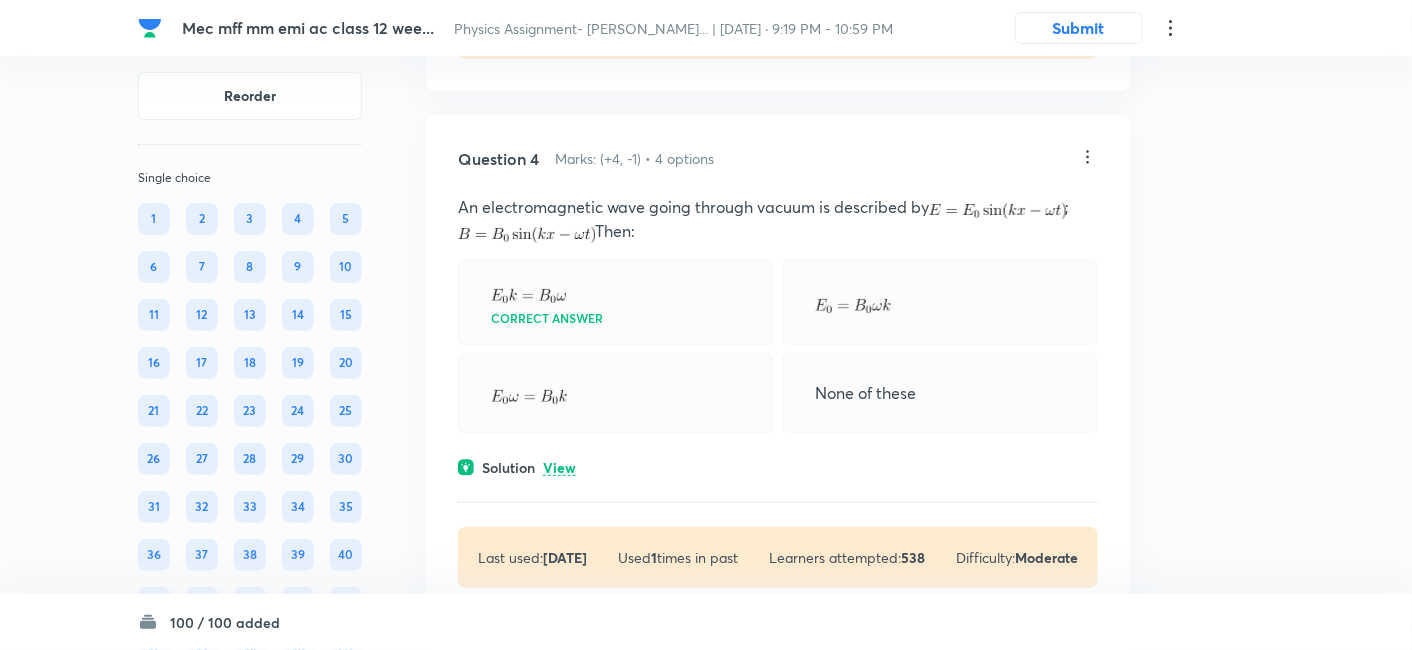 click at bounding box center (616, 393) 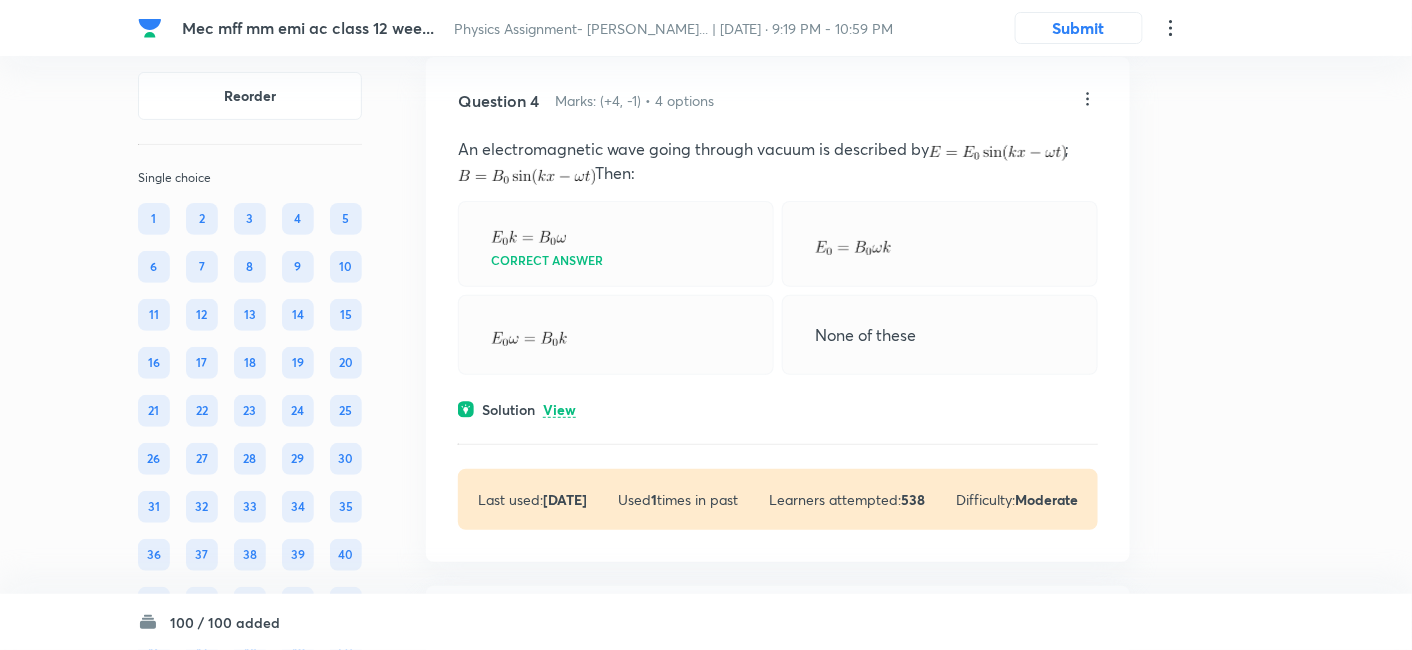 scroll, scrollTop: 2459, scrollLeft: 0, axis: vertical 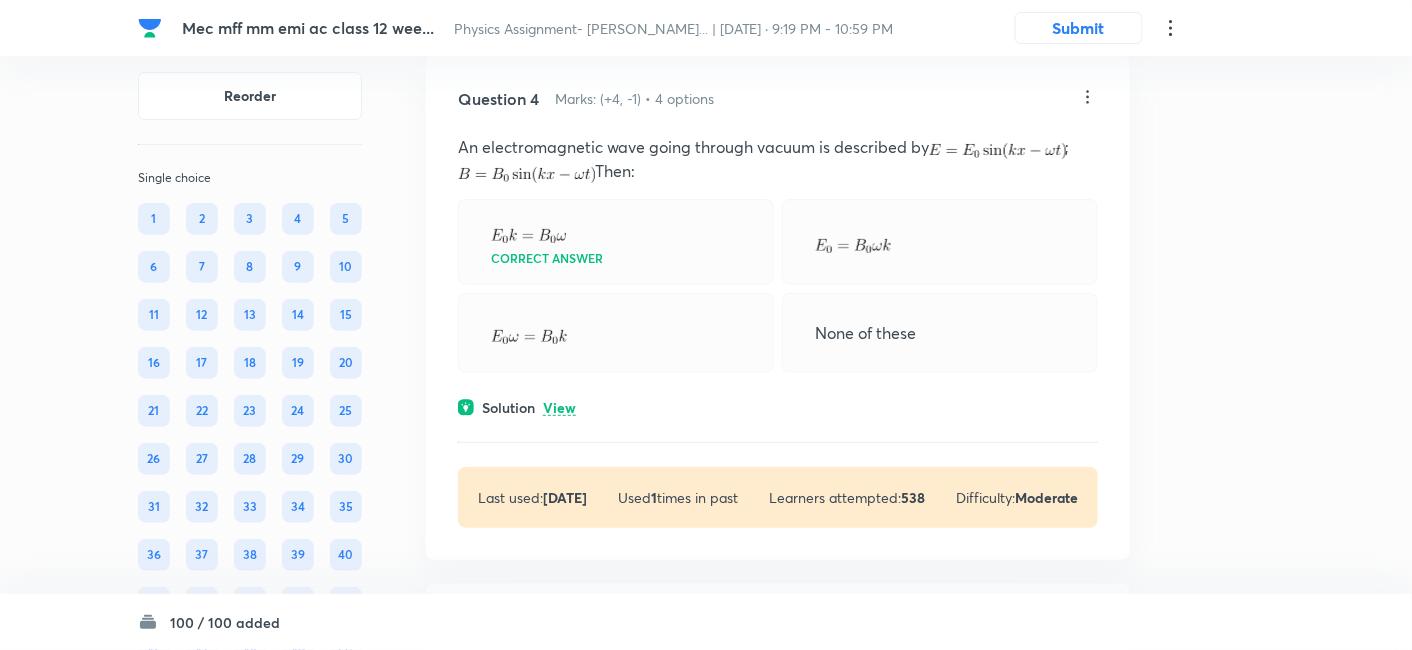click on "View" at bounding box center [559, 408] 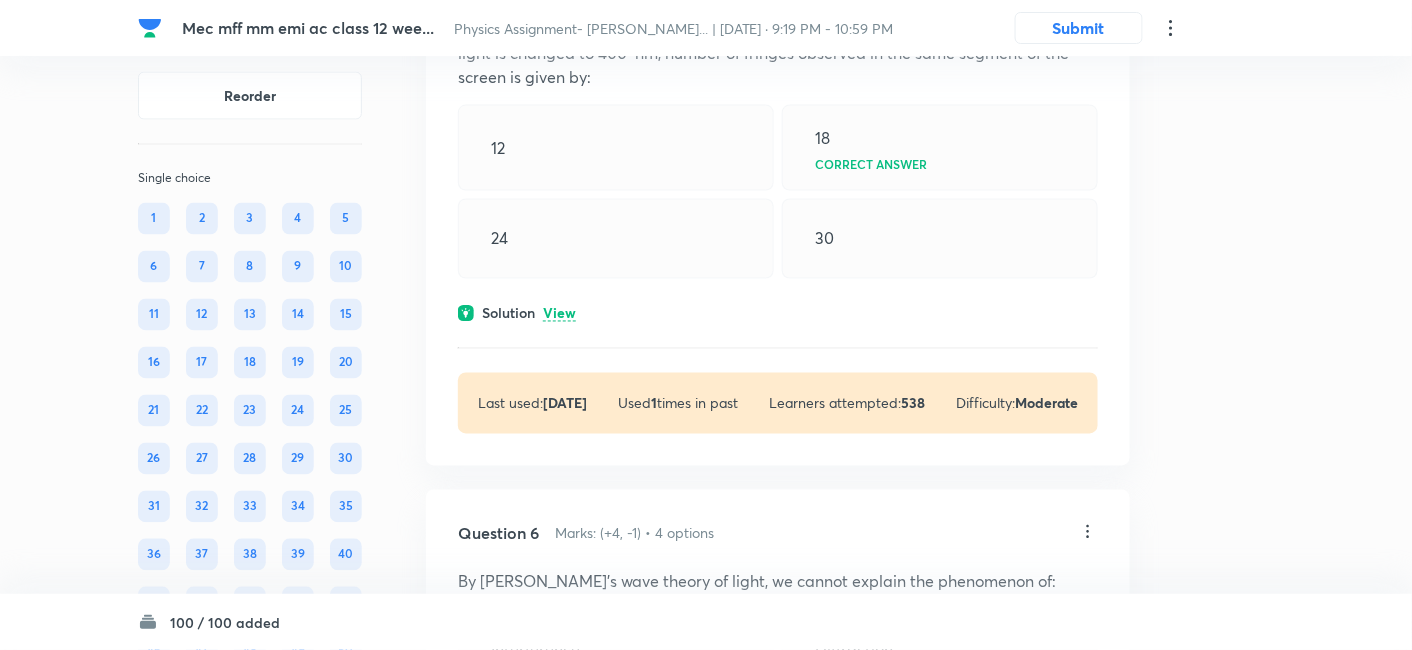 scroll, scrollTop: 3357, scrollLeft: 0, axis: vertical 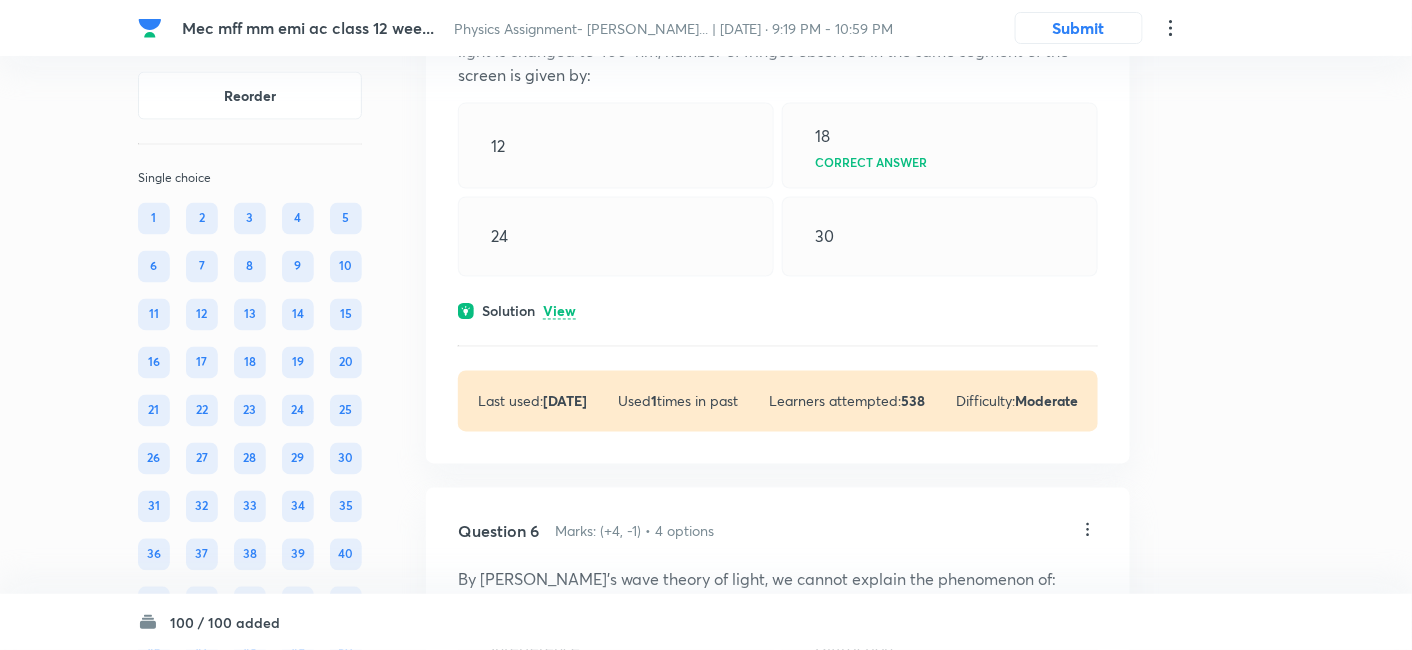 click on "View" at bounding box center (559, 312) 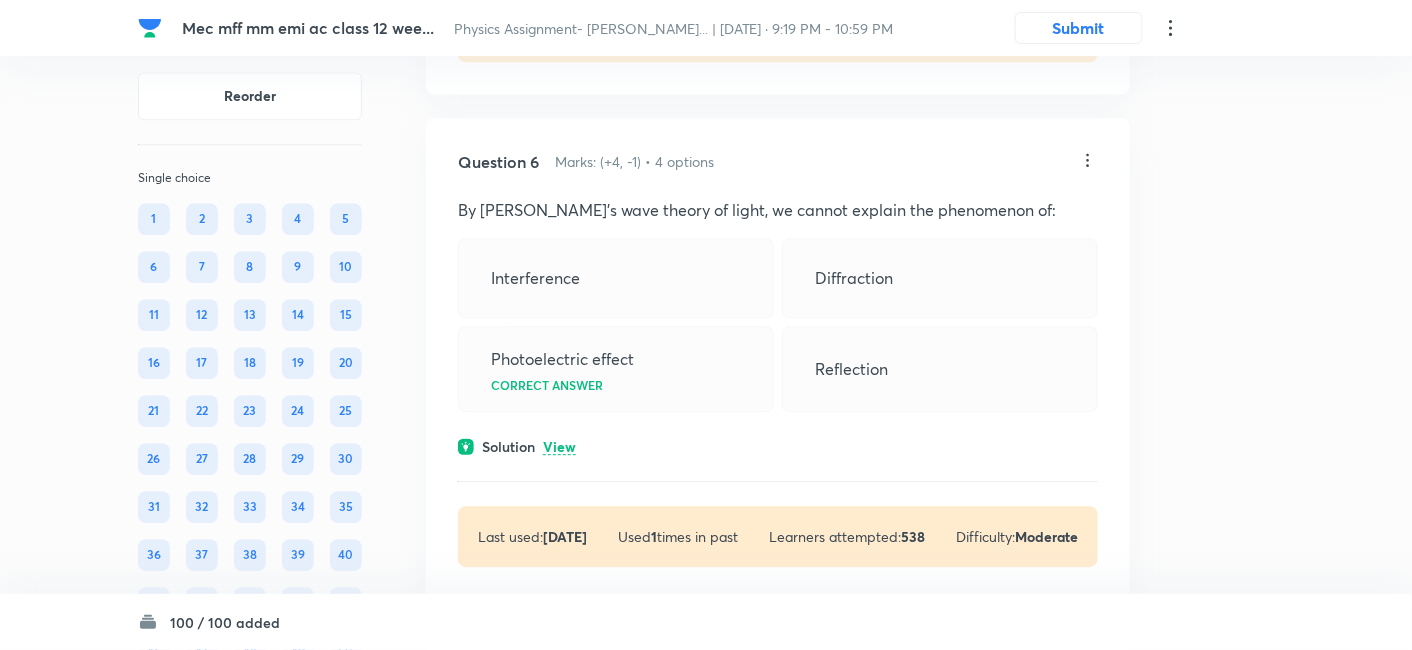 scroll, scrollTop: 3871, scrollLeft: 0, axis: vertical 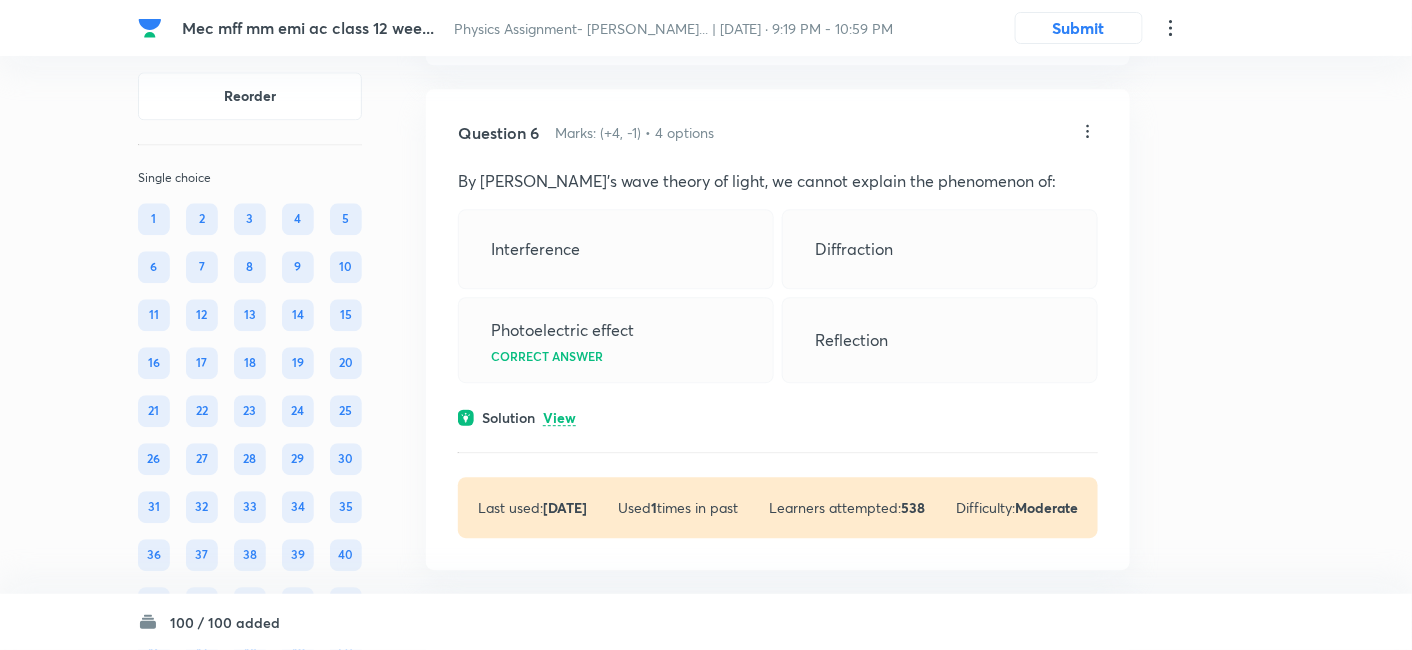 click on "Question 6 Marks: (+4, -1) • 4 options By Huygen’s wave theory of light, we cannot explain the phenomenon of: Interference Diffraction Photoelectric effect Correct answer Reflection Solution View Last used:  1 year ago Used  1  times in past Learners attempted:  538 Difficulty: Moderate" at bounding box center (778, 329) 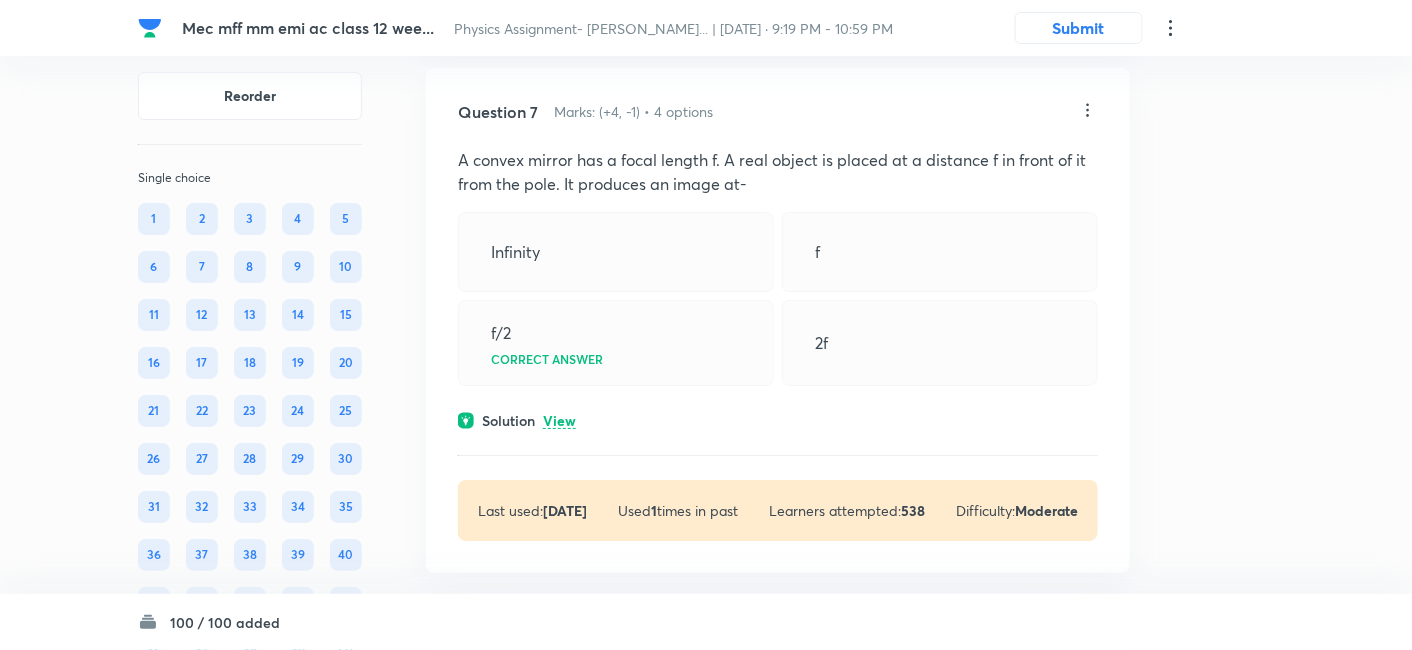 scroll, scrollTop: 4508, scrollLeft: 0, axis: vertical 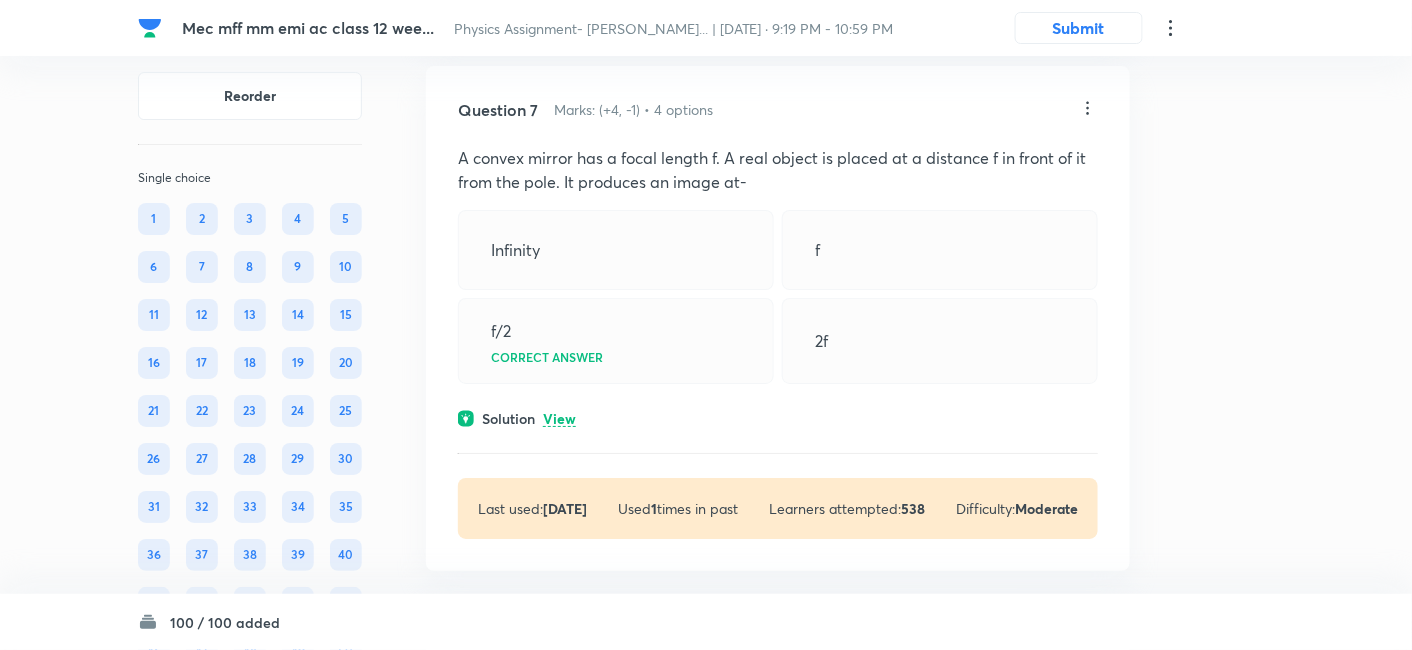 click on "View" at bounding box center [559, 419] 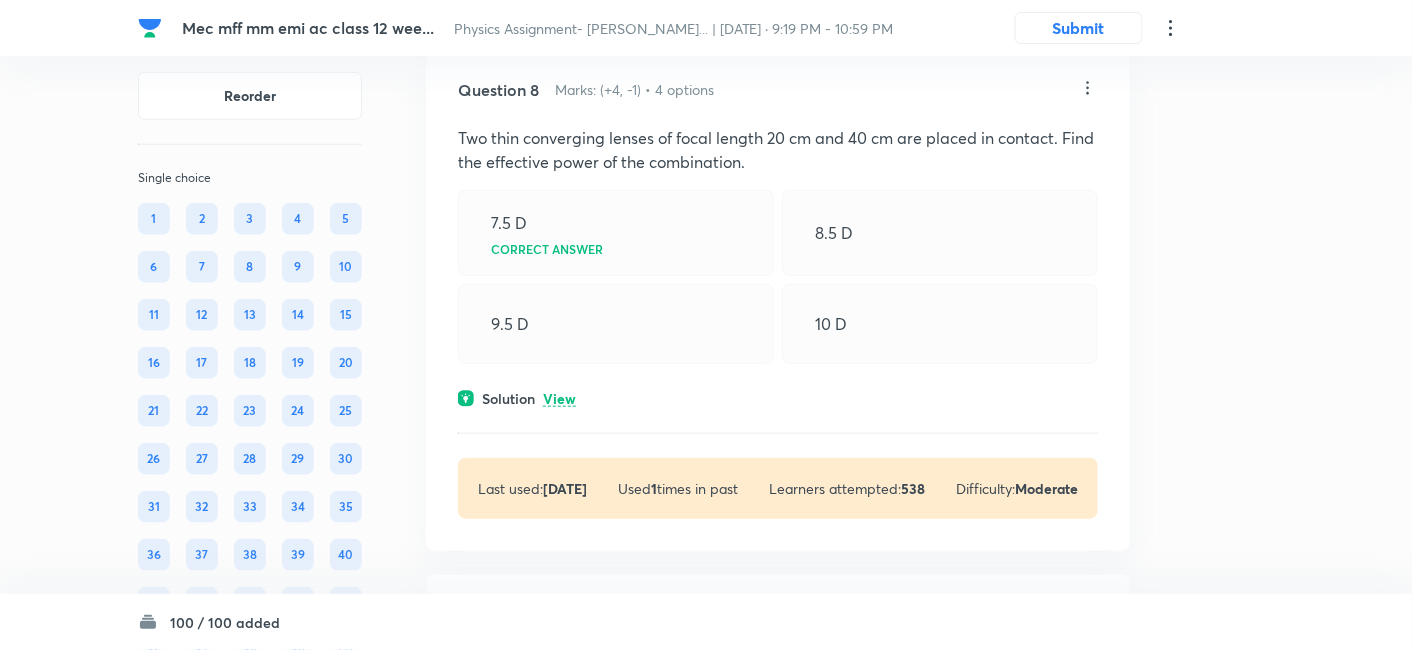 scroll, scrollTop: 5165, scrollLeft: 0, axis: vertical 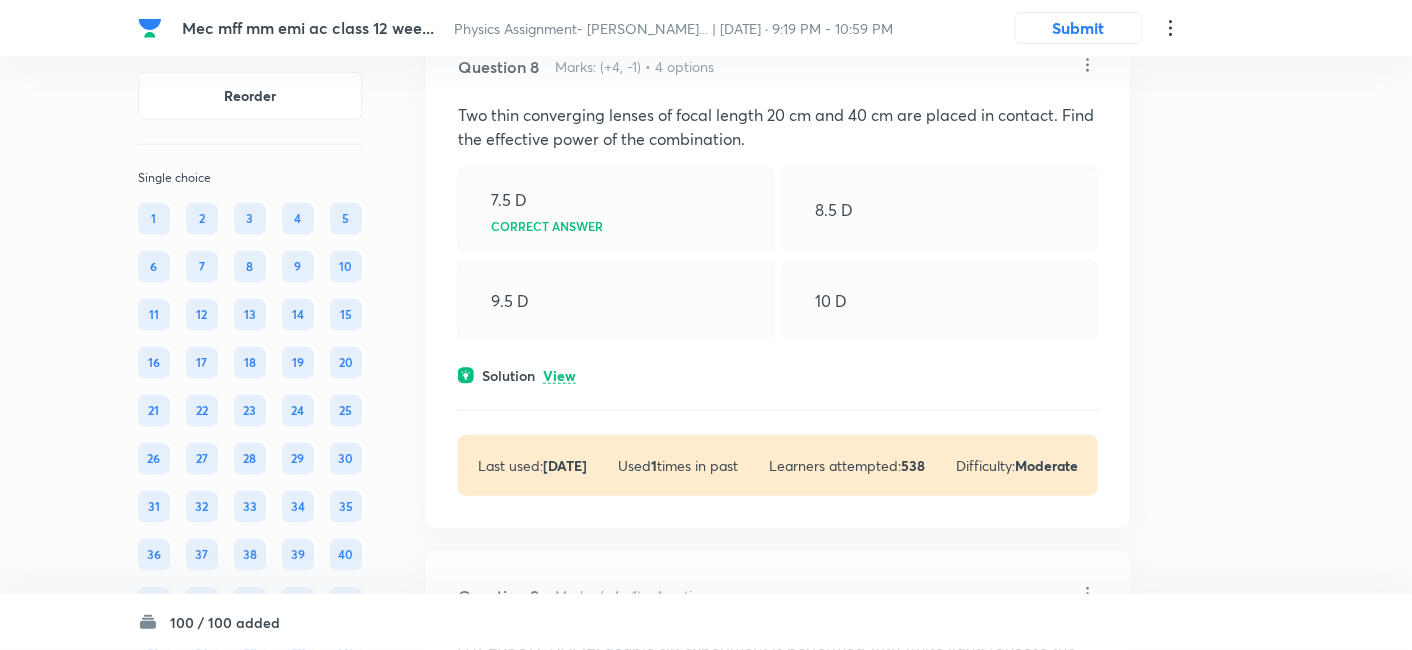 click on "View" at bounding box center [559, 376] 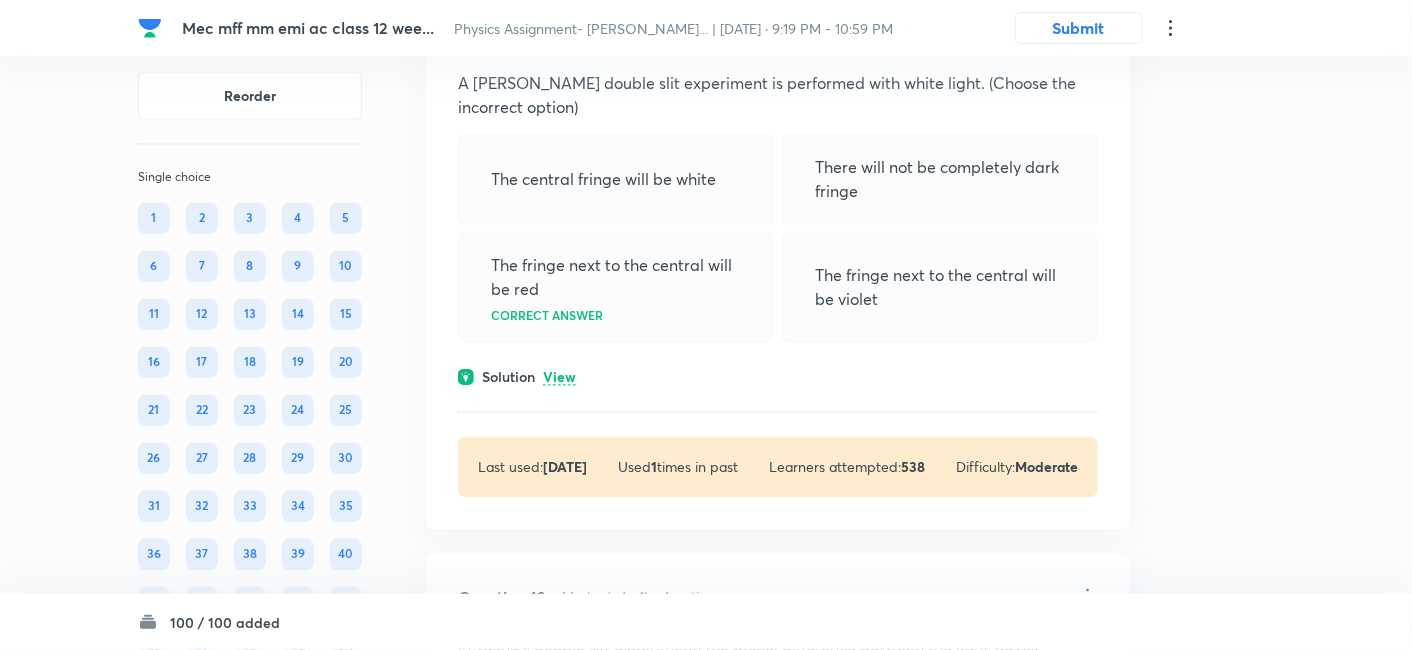 scroll, scrollTop: 5812, scrollLeft: 0, axis: vertical 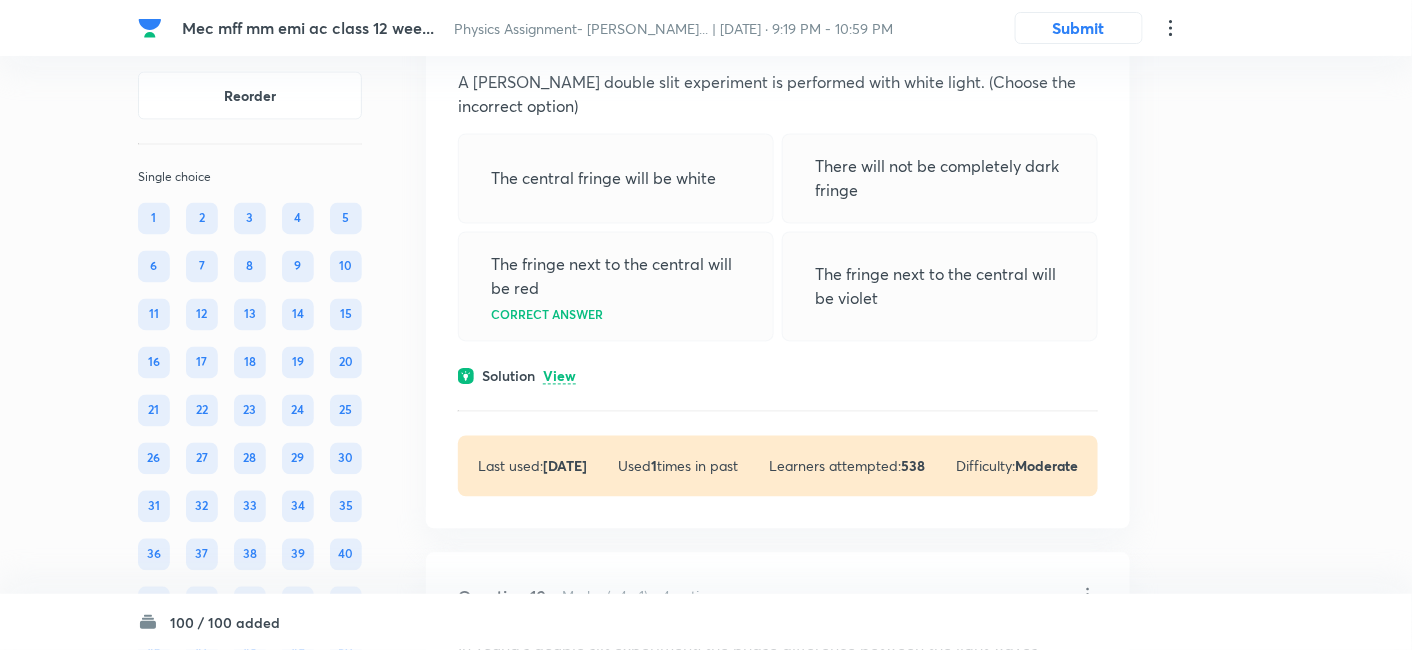 click on "View" at bounding box center (559, 377) 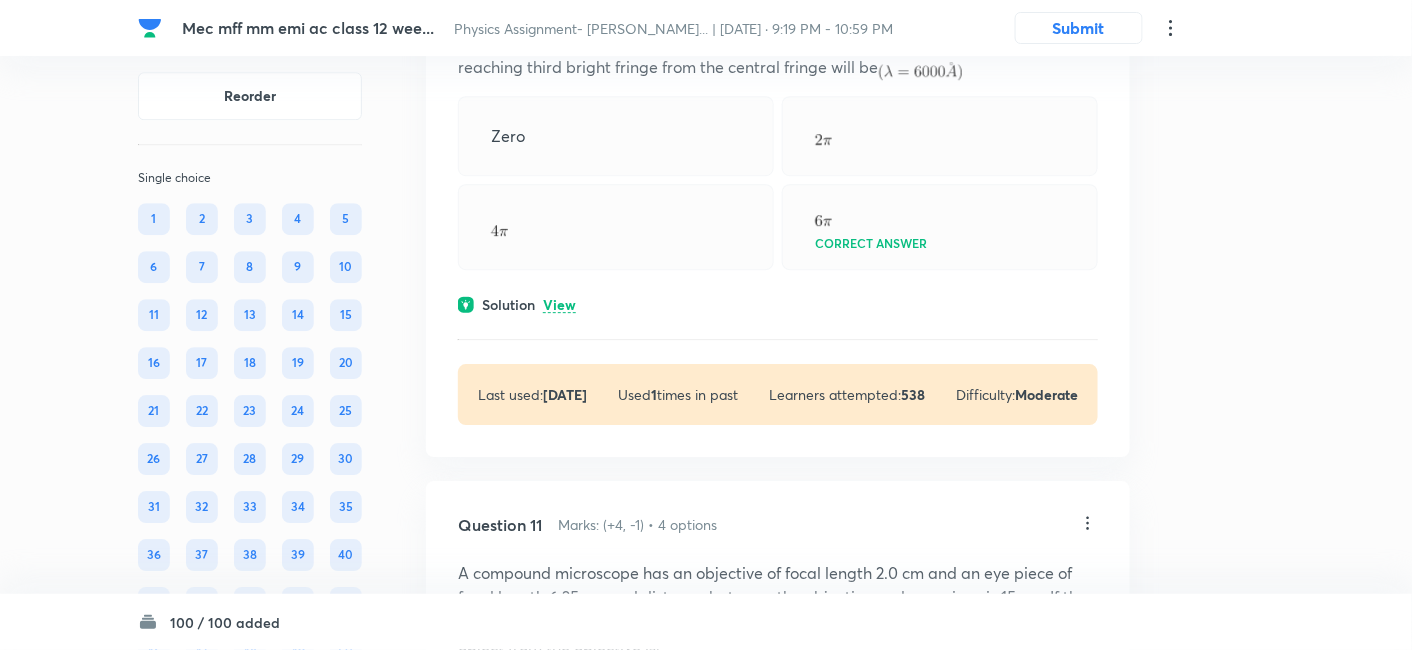 scroll, scrollTop: 6500, scrollLeft: 0, axis: vertical 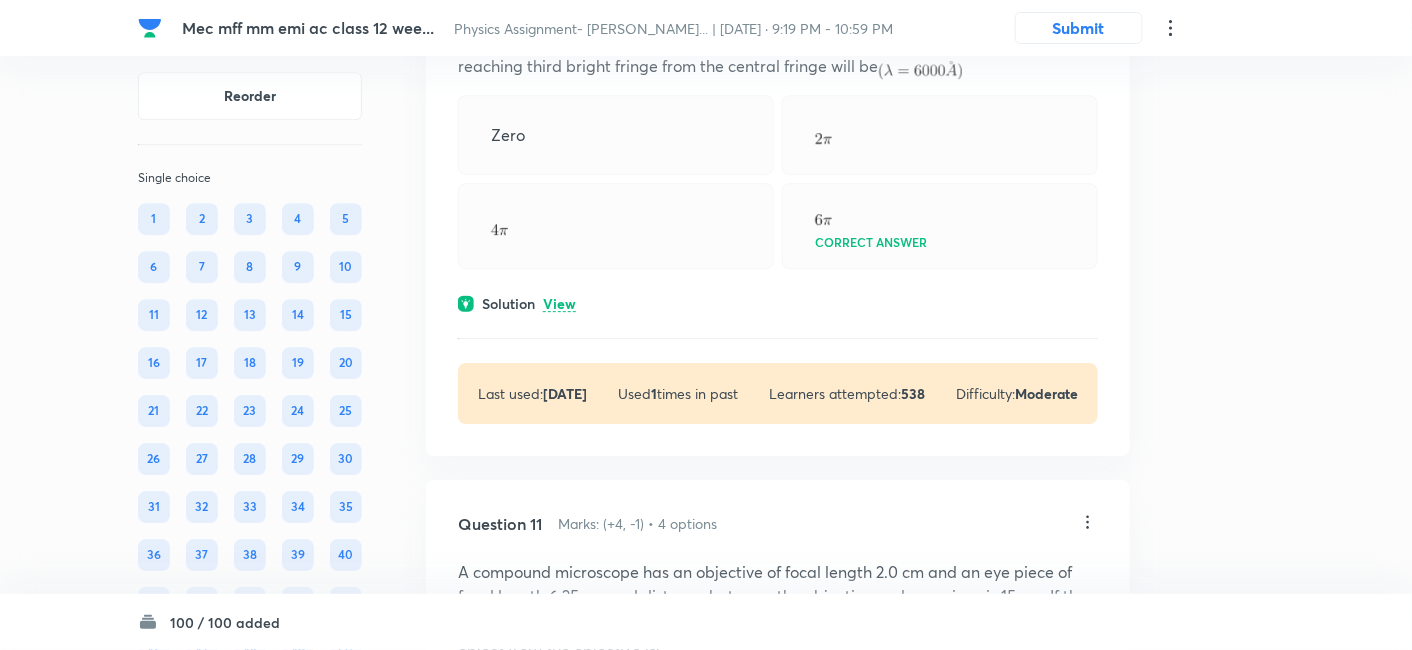 click on "Solution View" at bounding box center [778, 303] 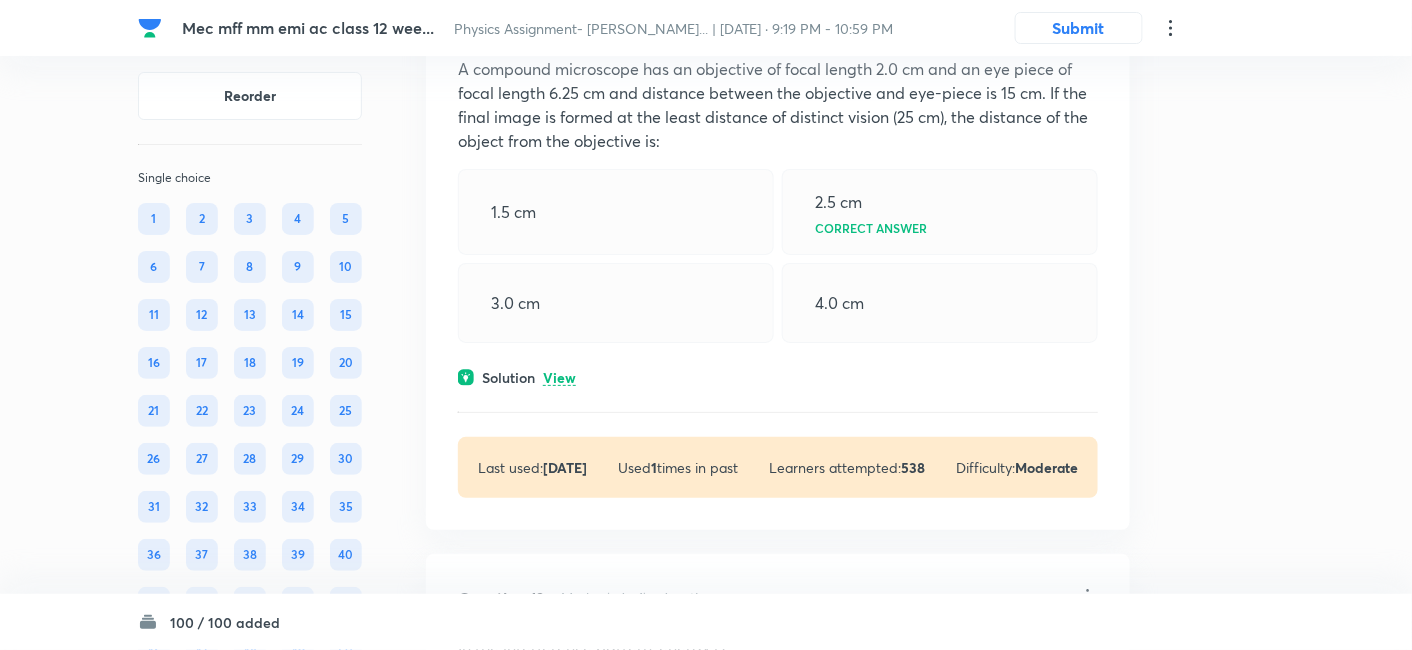 scroll, scrollTop: 7094, scrollLeft: 0, axis: vertical 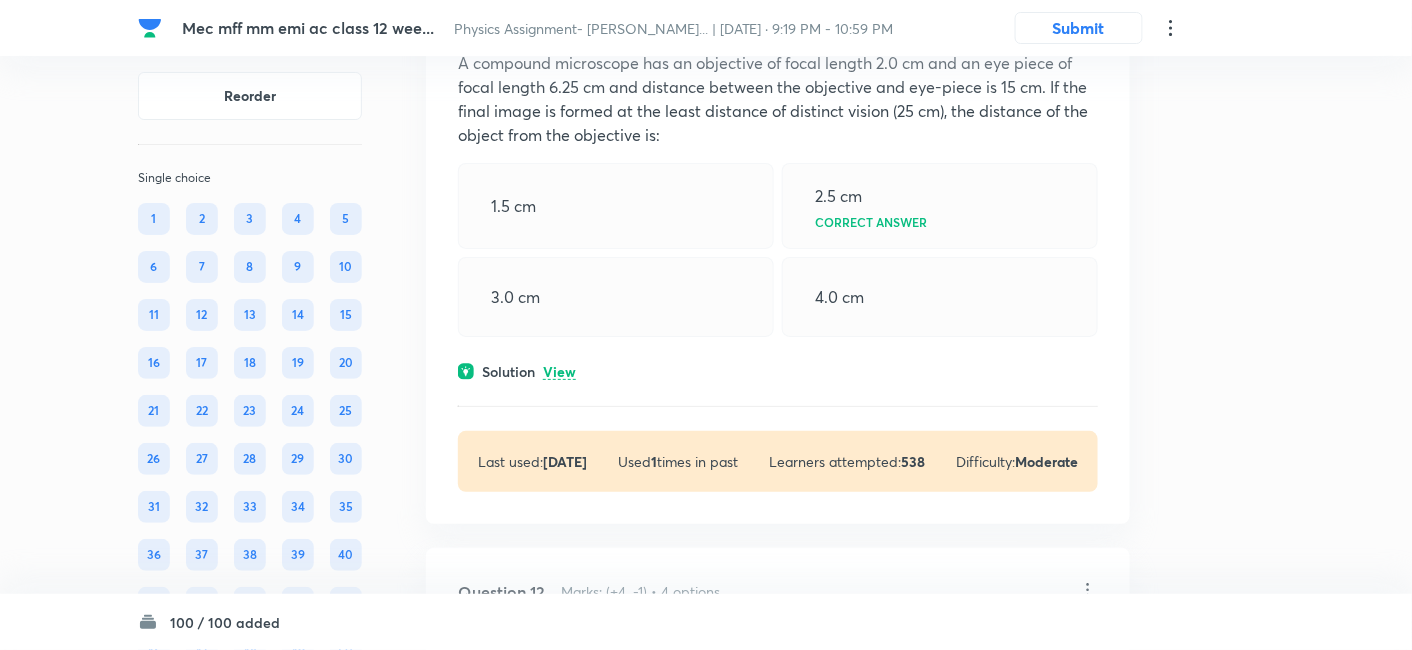 click on "View" at bounding box center (559, 372) 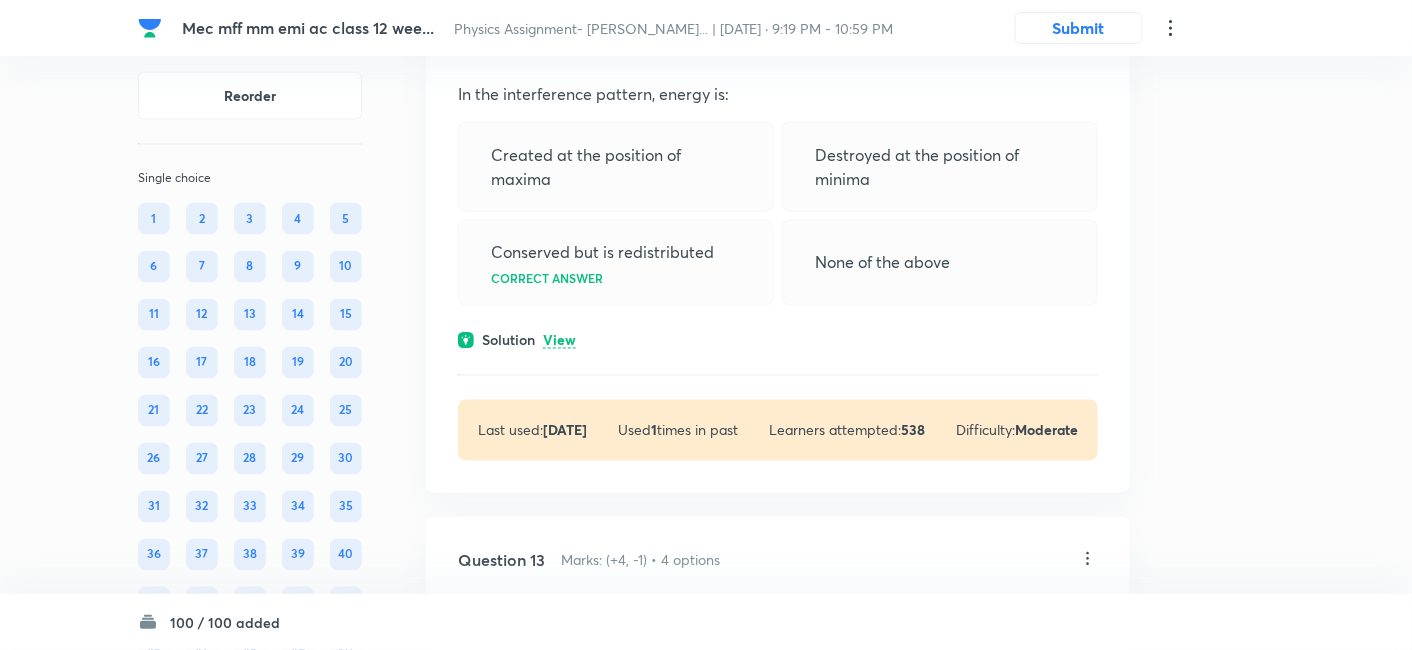 scroll, scrollTop: 8090, scrollLeft: 0, axis: vertical 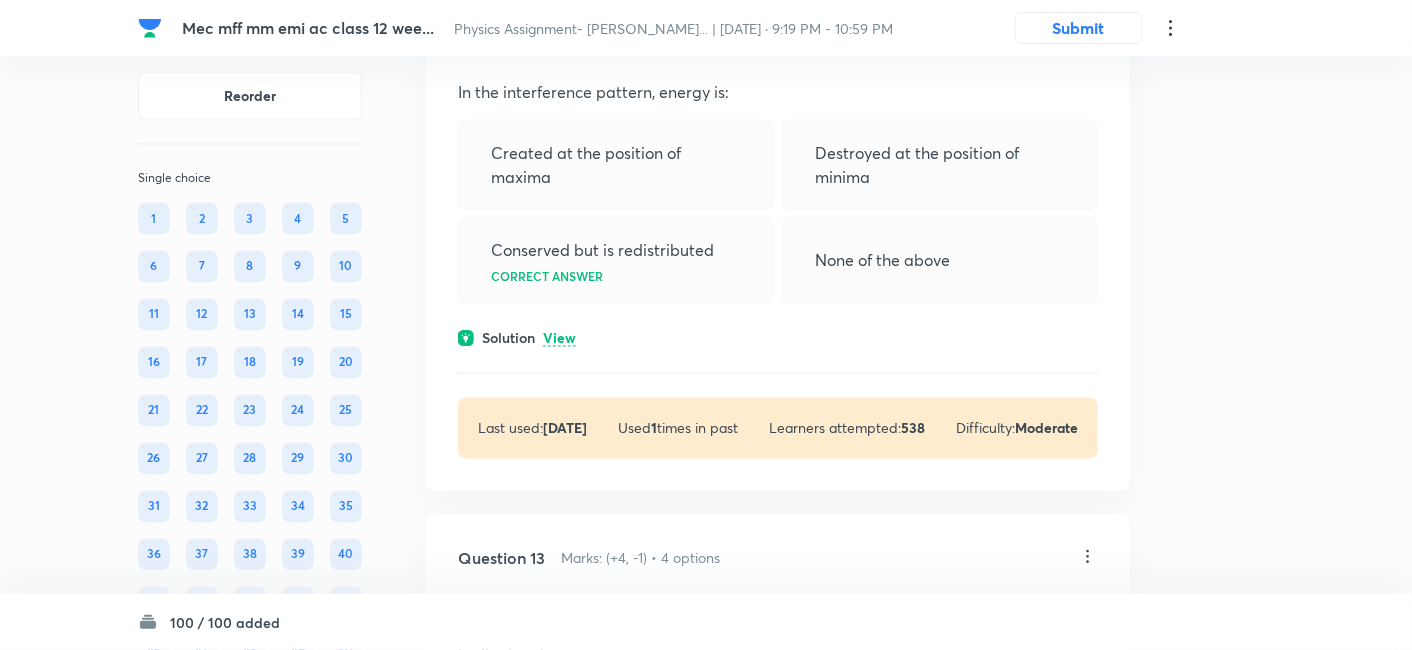 click on "View" at bounding box center (559, 339) 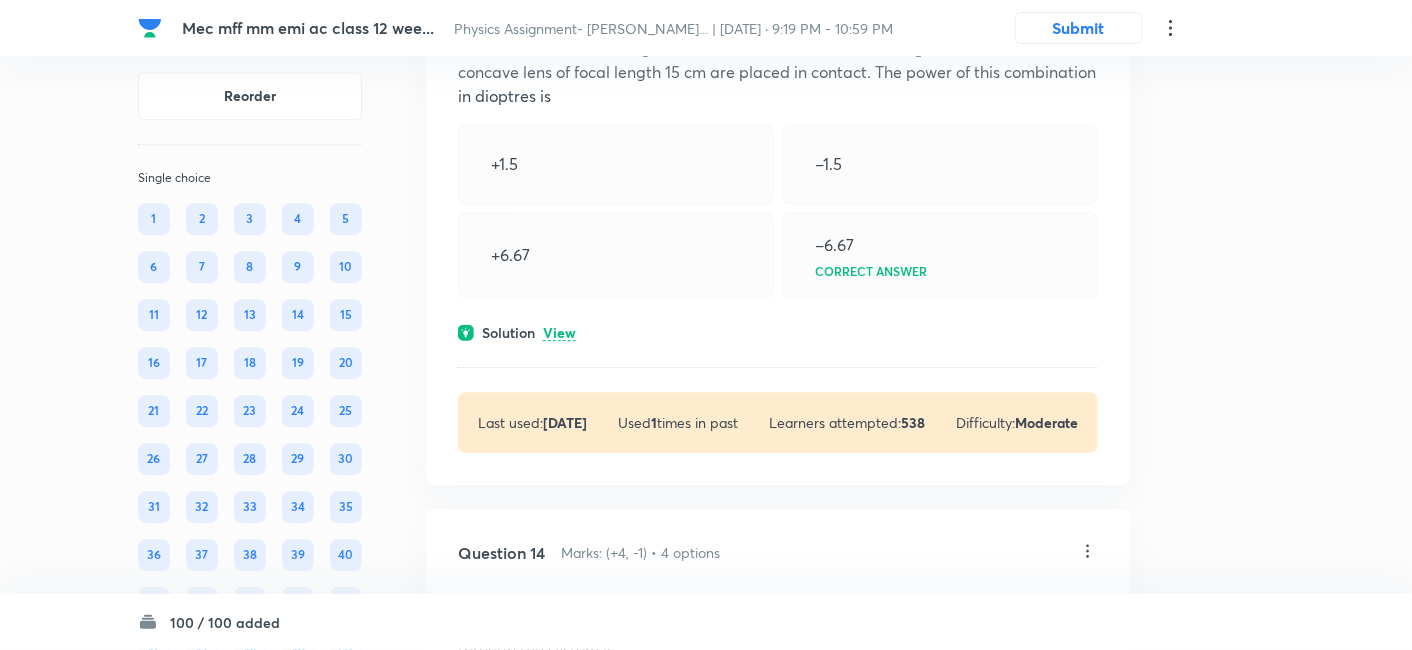 scroll, scrollTop: 8820, scrollLeft: 0, axis: vertical 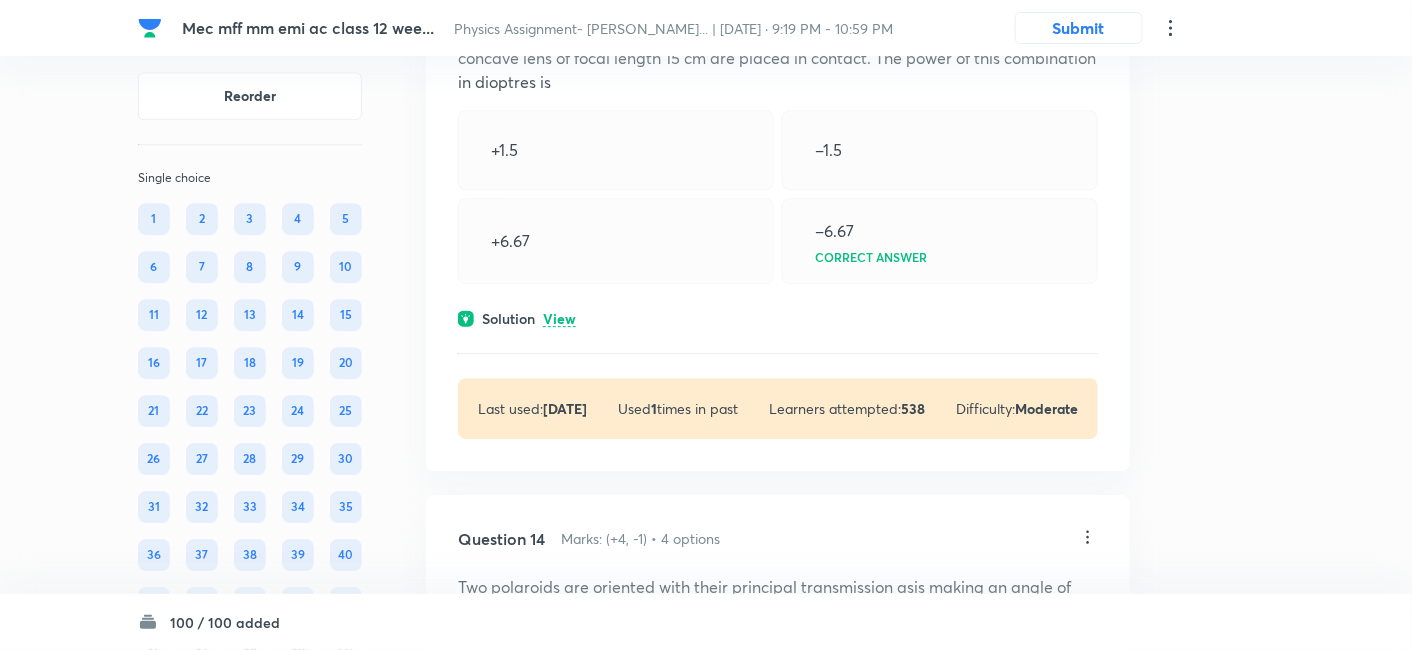 click on "View" at bounding box center (559, 319) 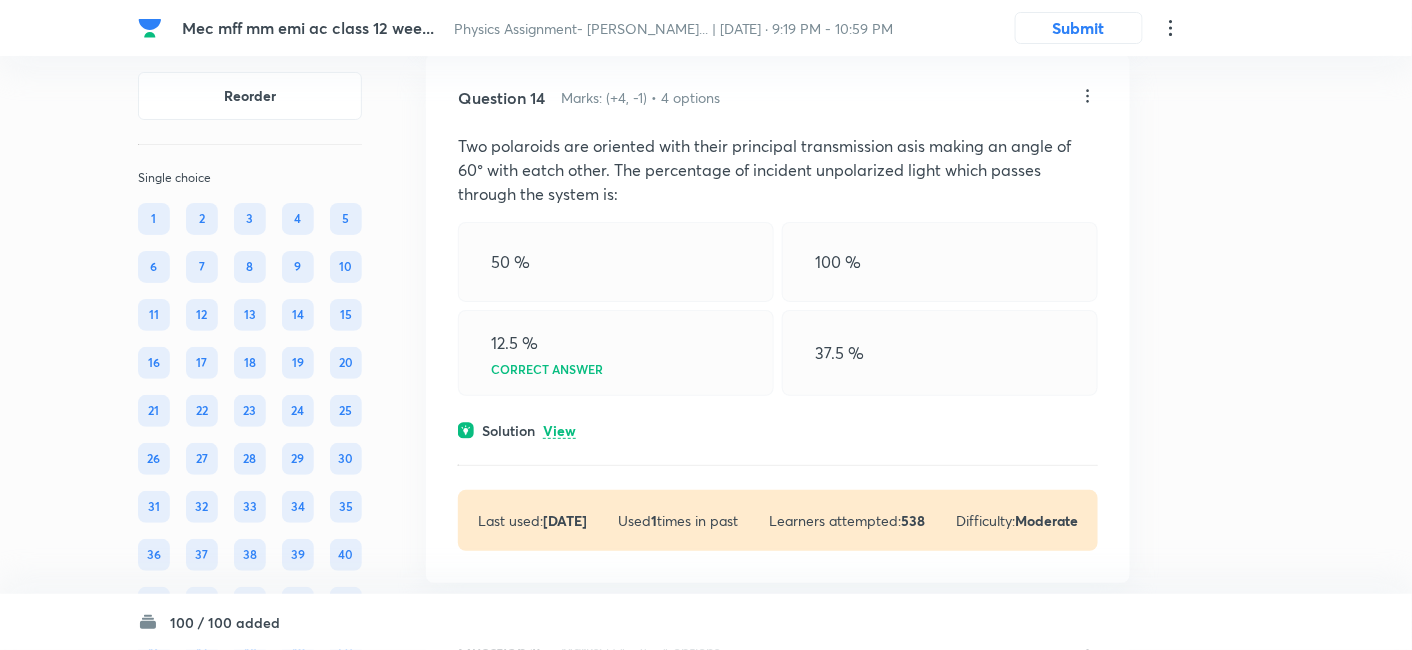 scroll, scrollTop: 9530, scrollLeft: 0, axis: vertical 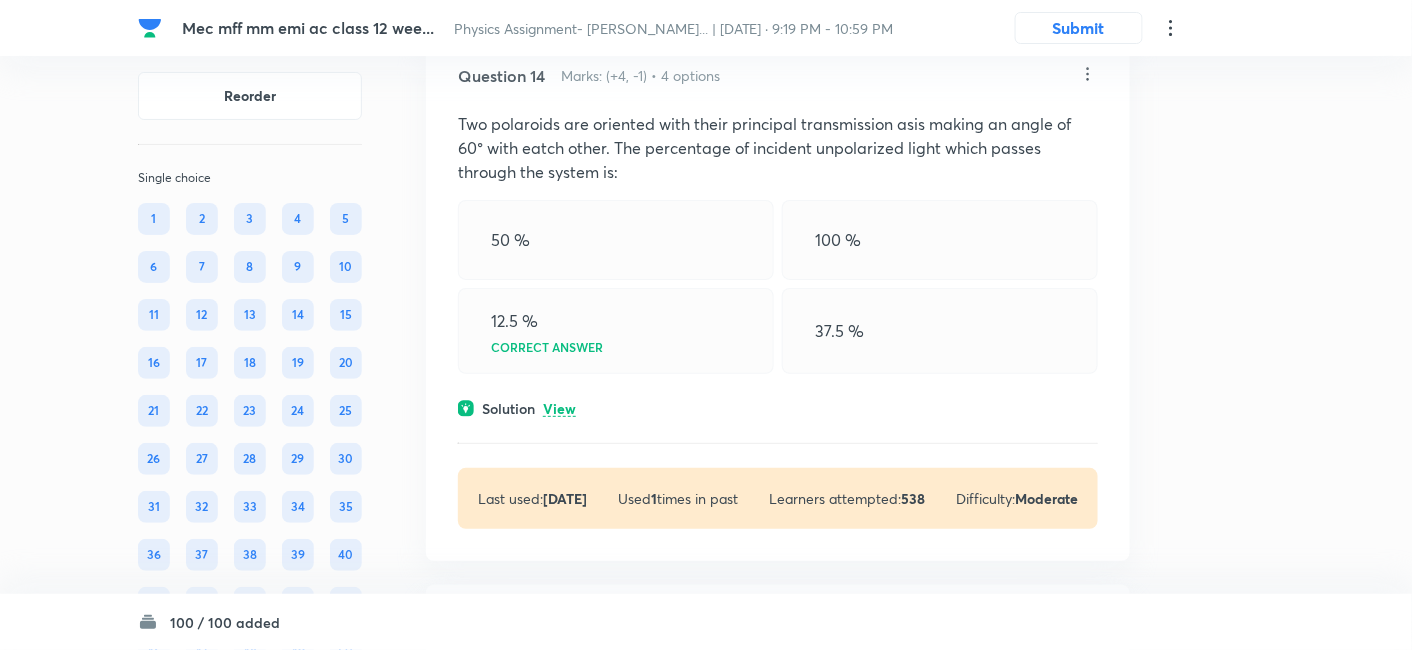 click on "View" at bounding box center (559, 409) 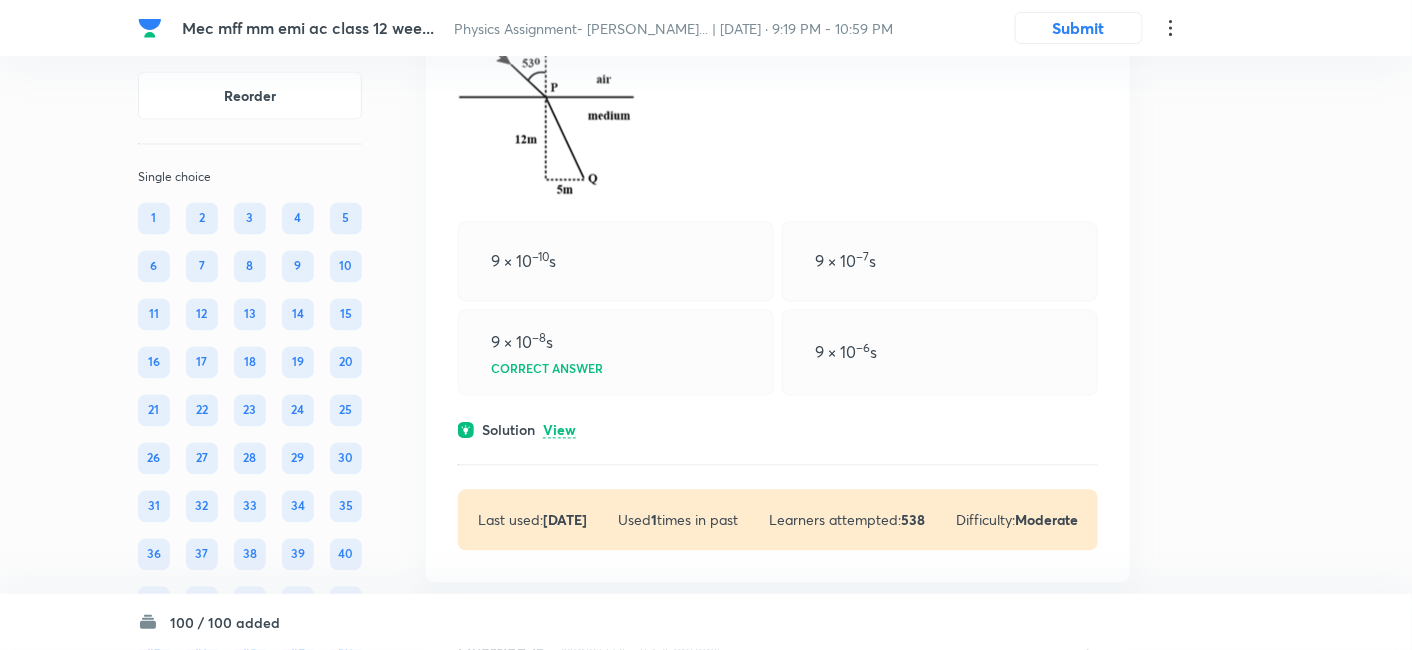 scroll, scrollTop: 10574, scrollLeft: 0, axis: vertical 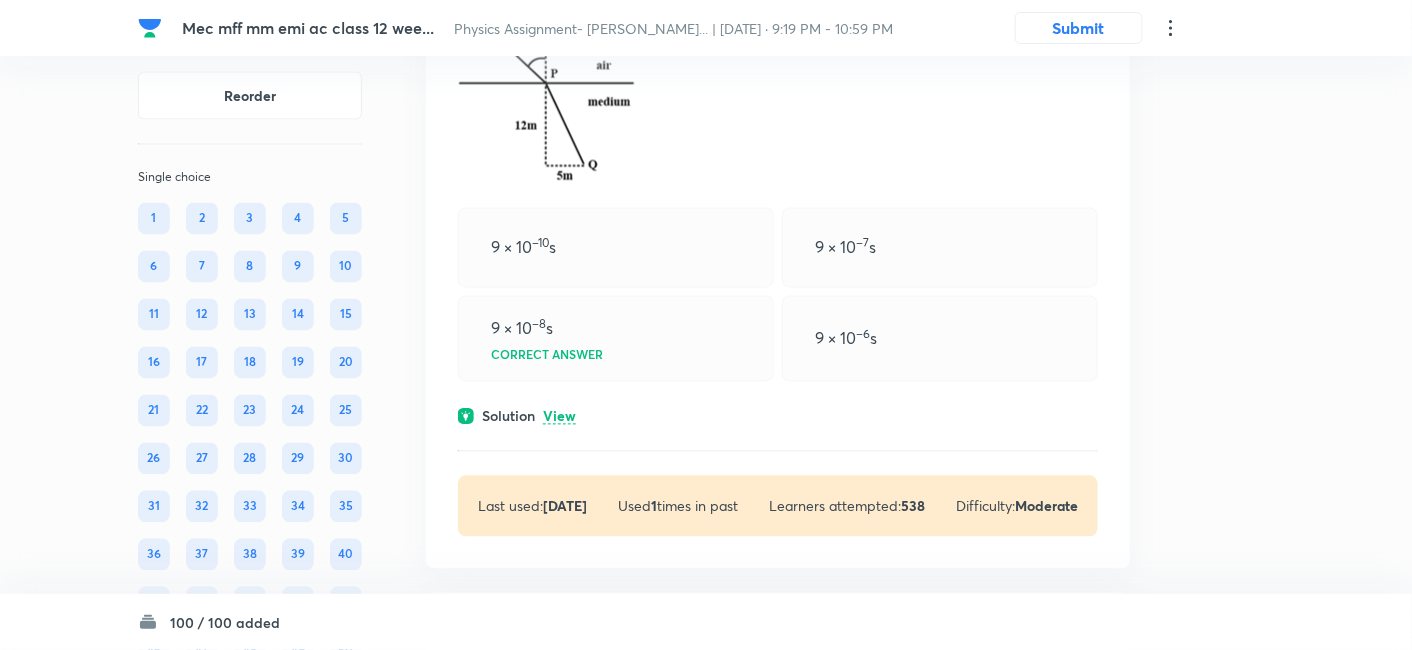 click on "View" at bounding box center [559, 417] 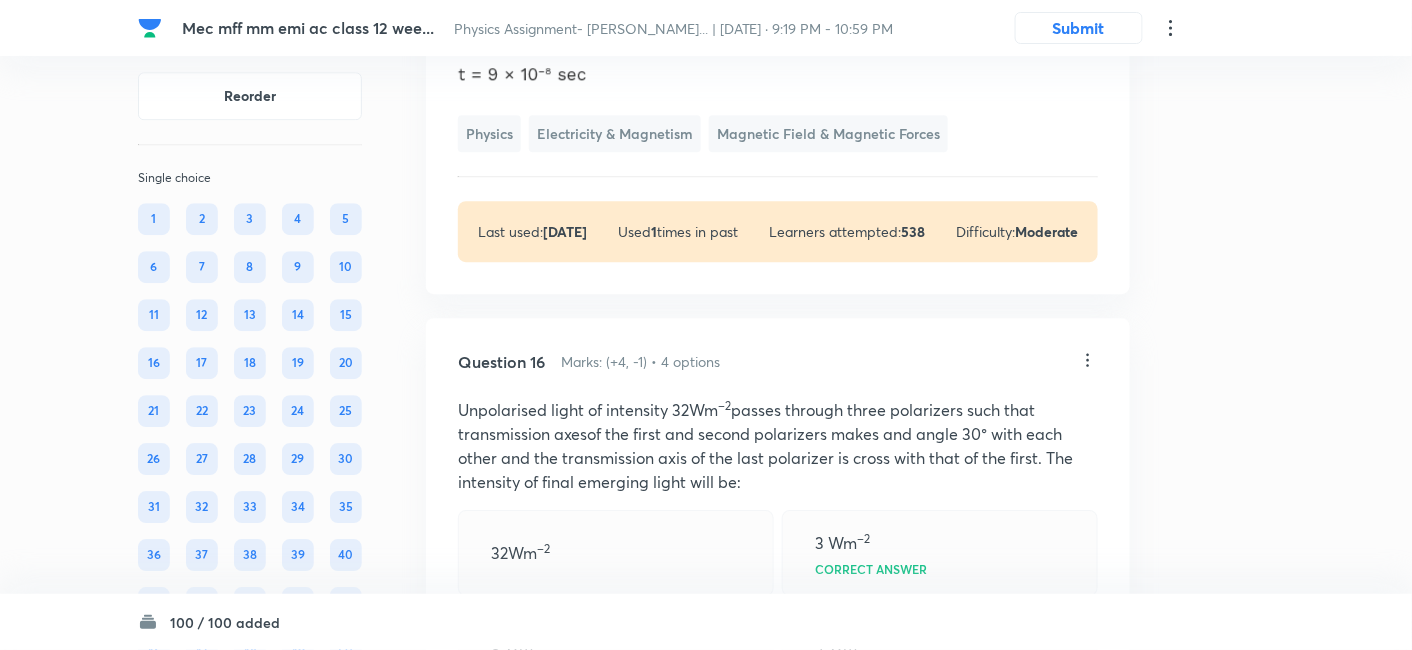 click on "Unpolarised light of intensity 32Wm –2  passes through three polarizers such that transmission axesof the first and second polarizers makes and angle 30° with each other and the transmission axis of the last polarizer is cross with that of the first. The intensity of final emerging light will be:" at bounding box center (778, 446) 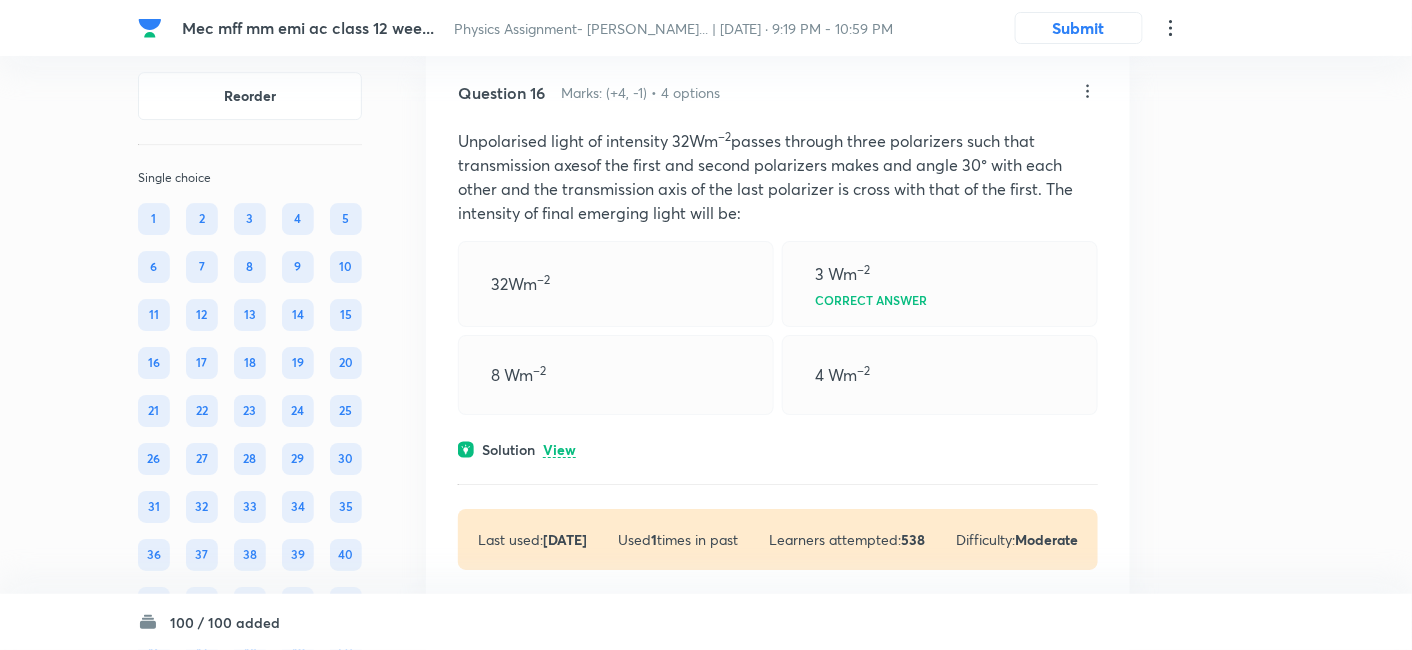 scroll, scrollTop: 11490, scrollLeft: 0, axis: vertical 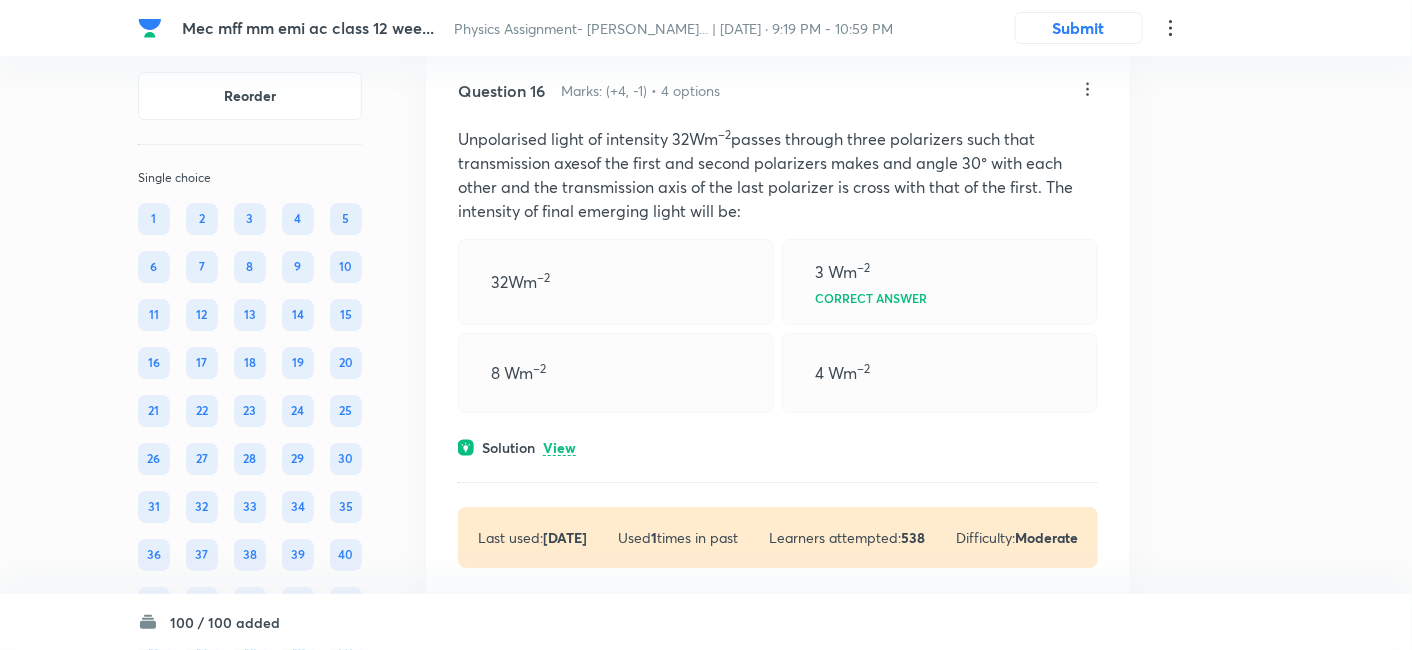 click on "View" at bounding box center (559, 448) 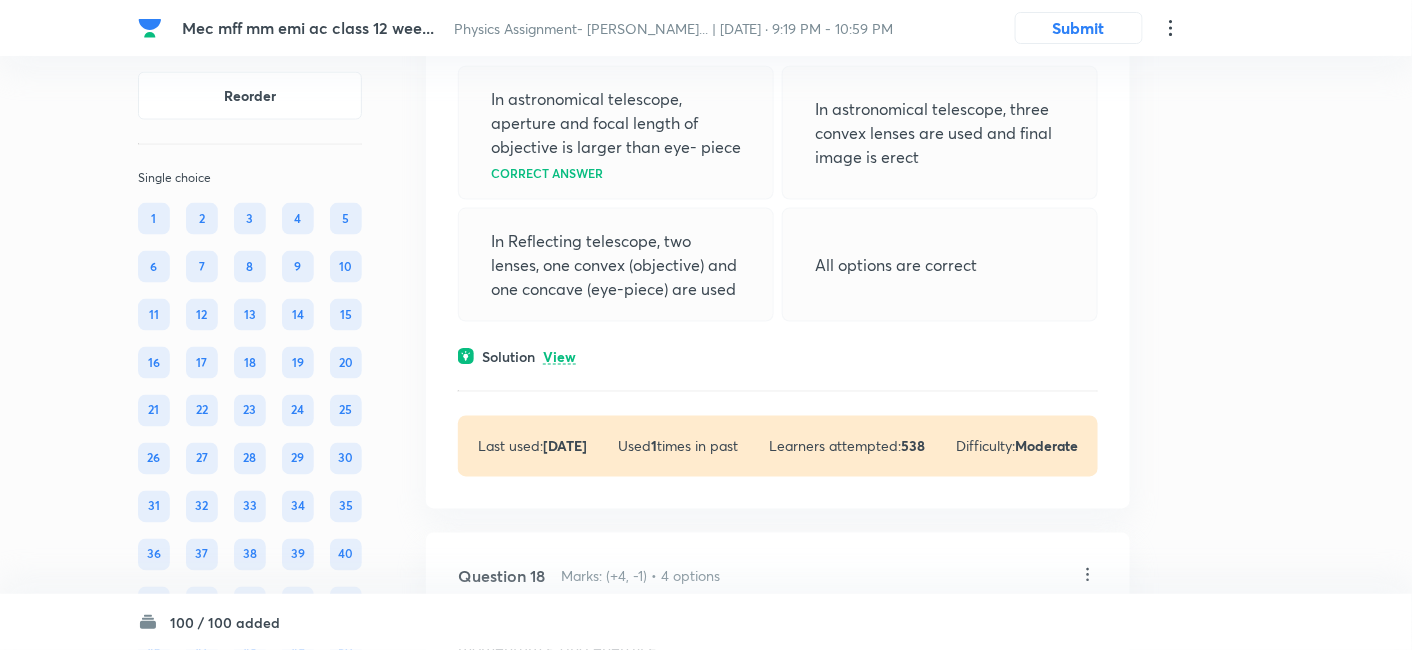 scroll, scrollTop: 12760, scrollLeft: 0, axis: vertical 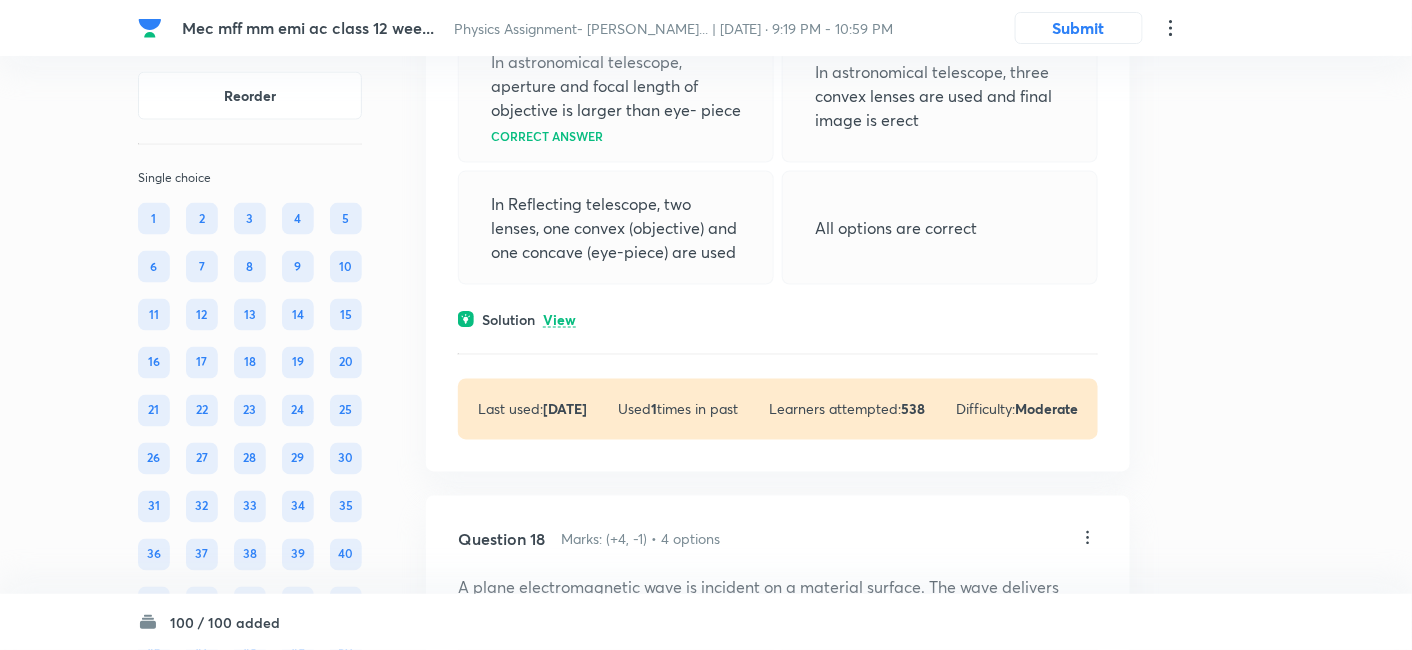 click on "Solution View" at bounding box center (778, 319) 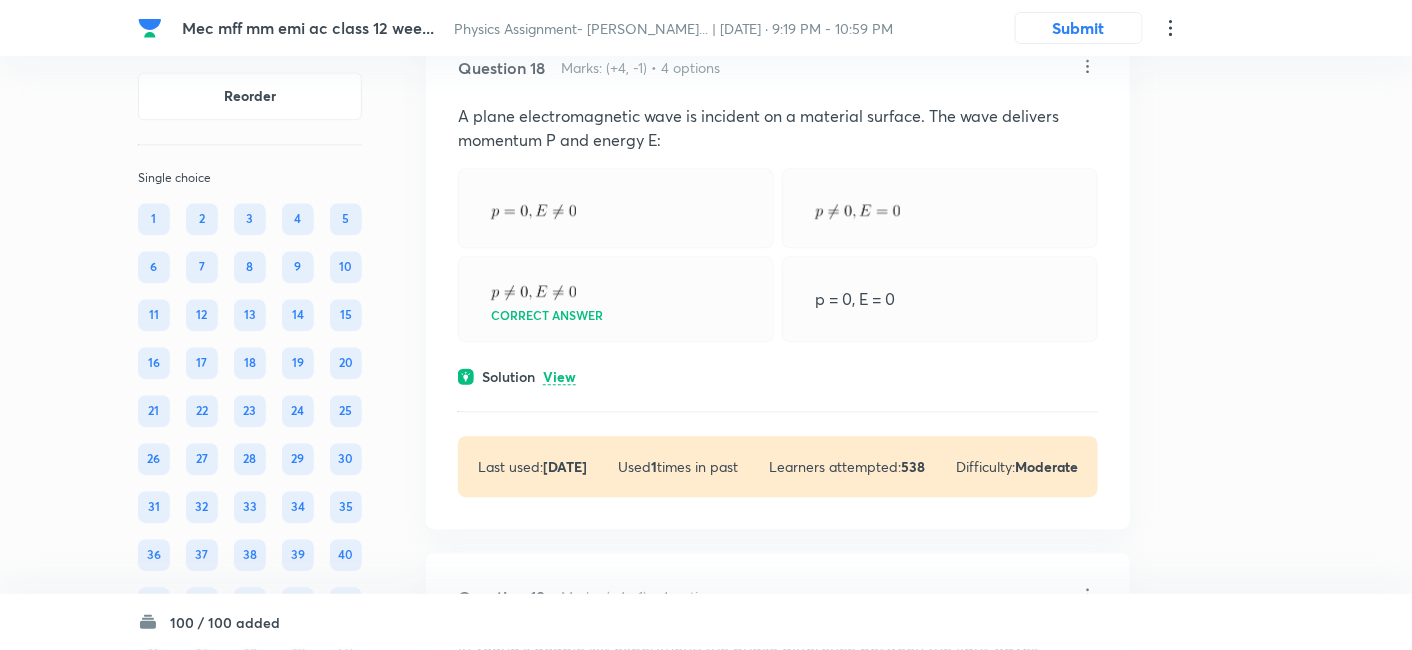 scroll, scrollTop: 13326, scrollLeft: 0, axis: vertical 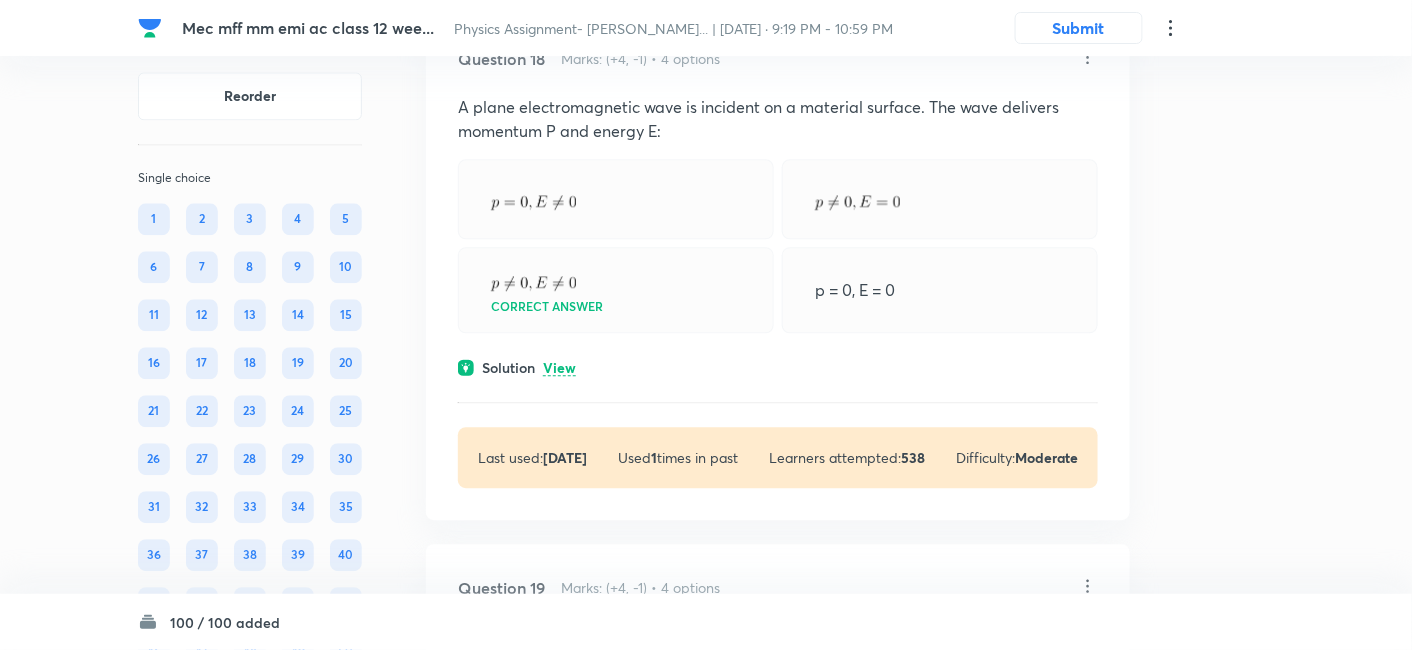 click on "View" at bounding box center [559, 368] 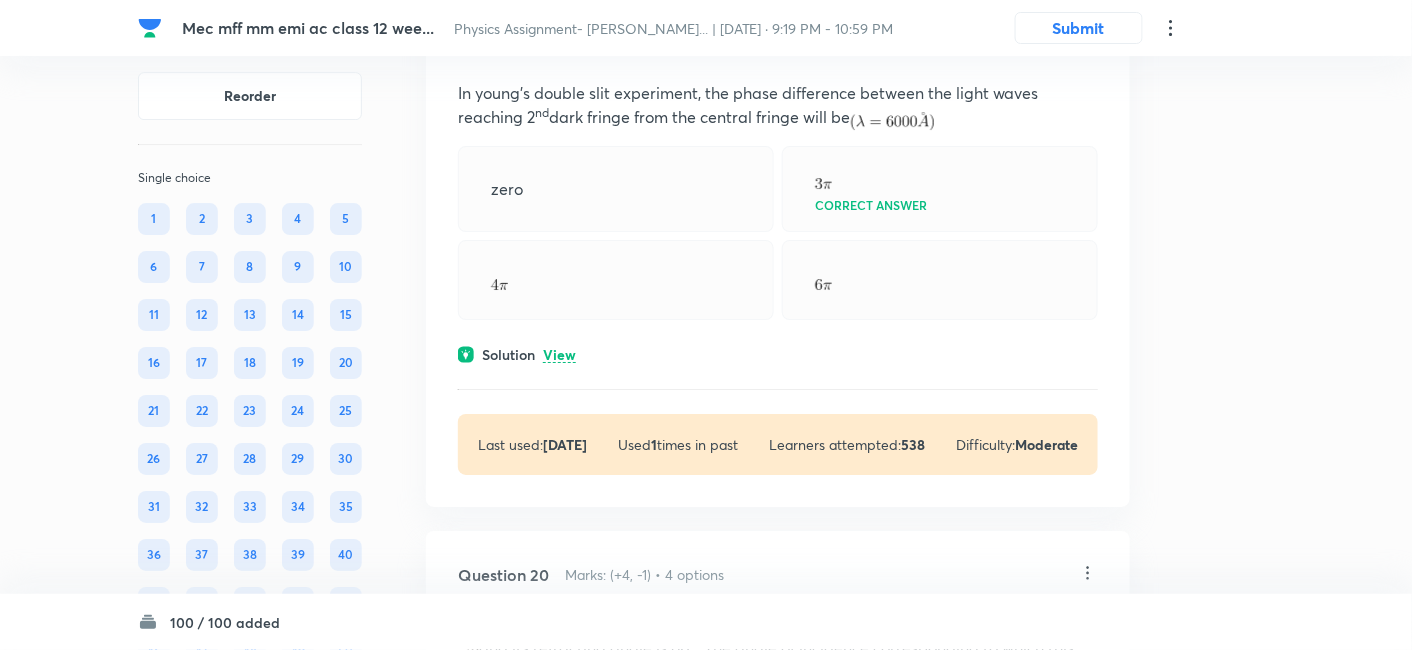 scroll, scrollTop: 13966, scrollLeft: 0, axis: vertical 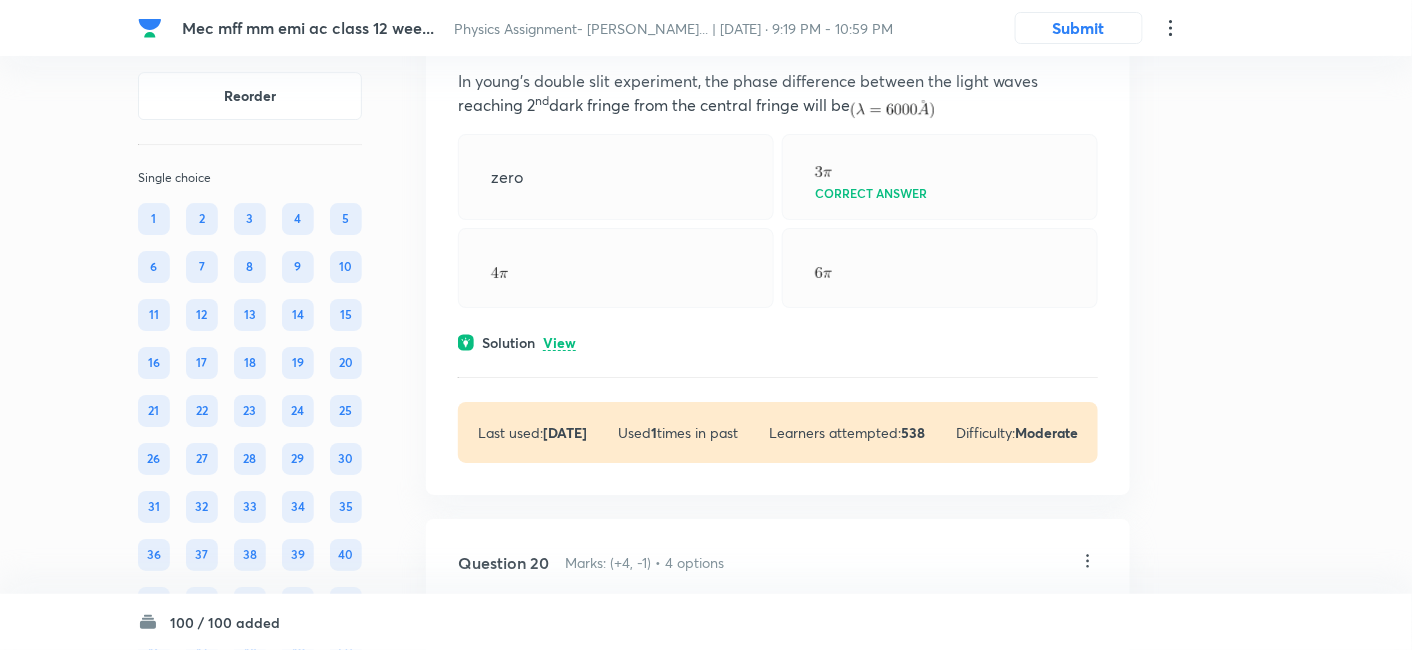 click on "View" at bounding box center [559, 343] 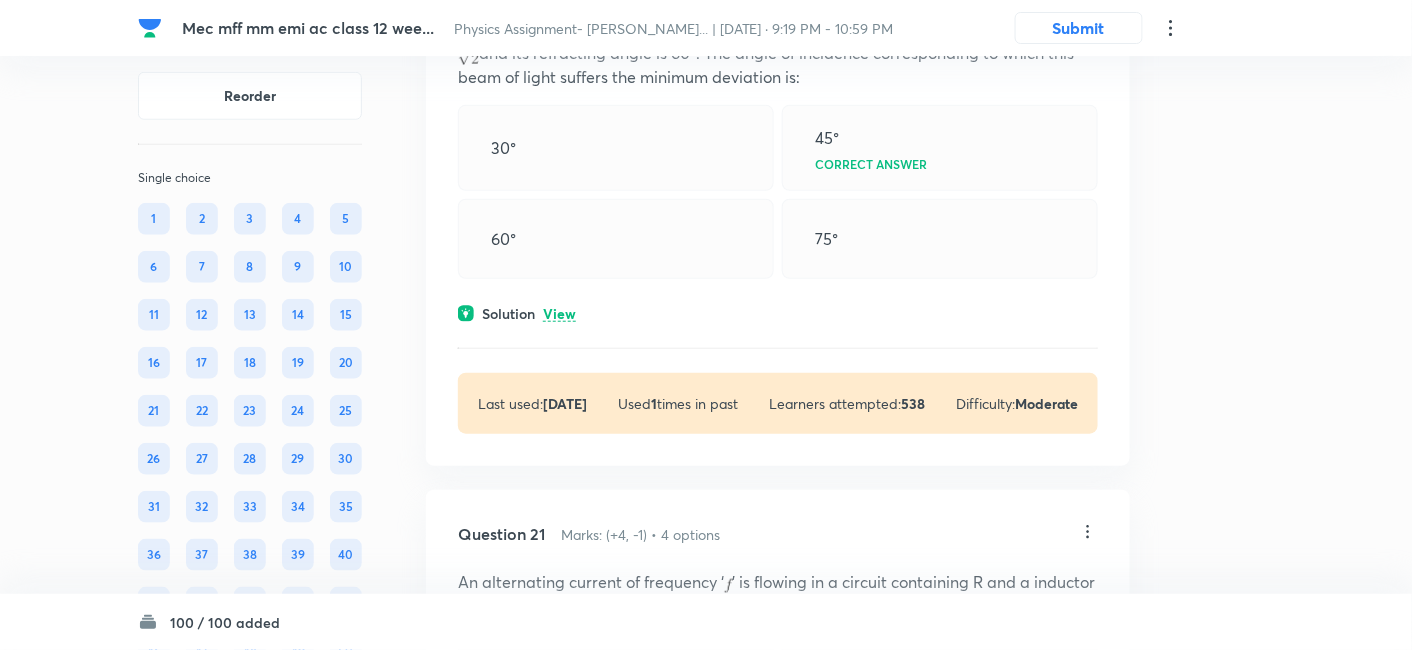 scroll, scrollTop: 14688, scrollLeft: 0, axis: vertical 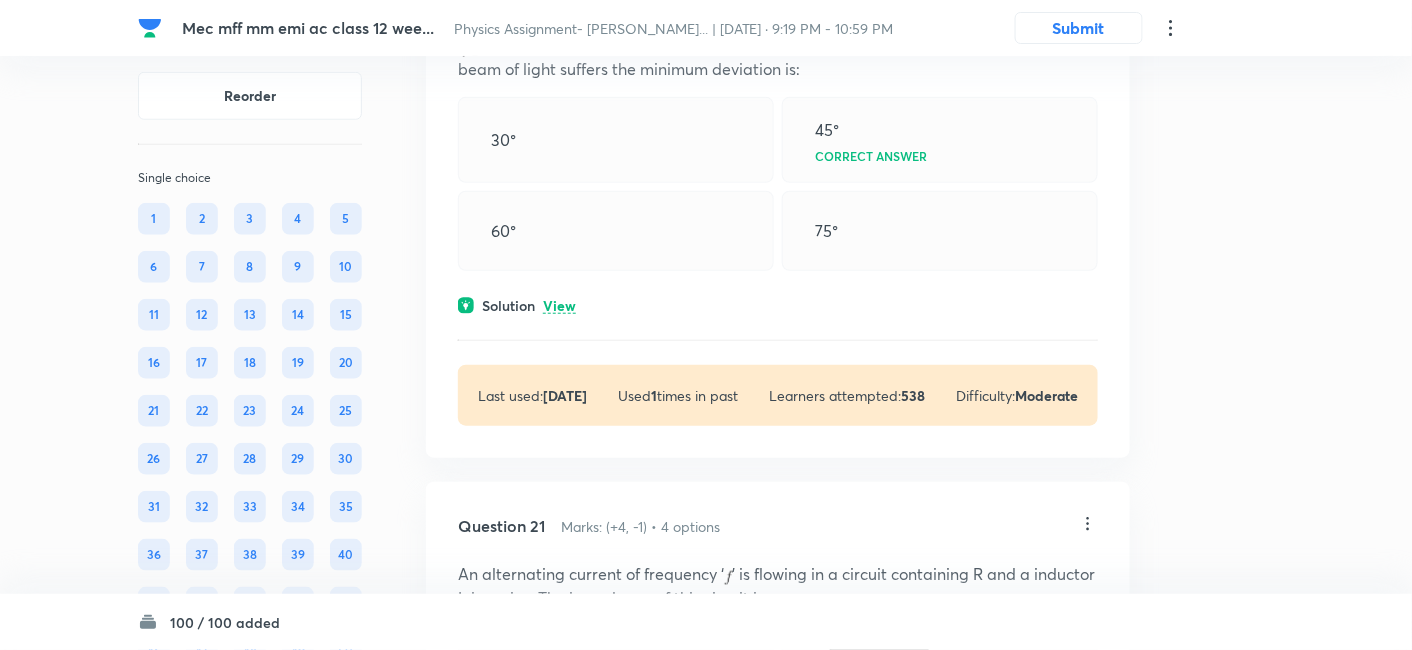 click on "View" at bounding box center (559, 306) 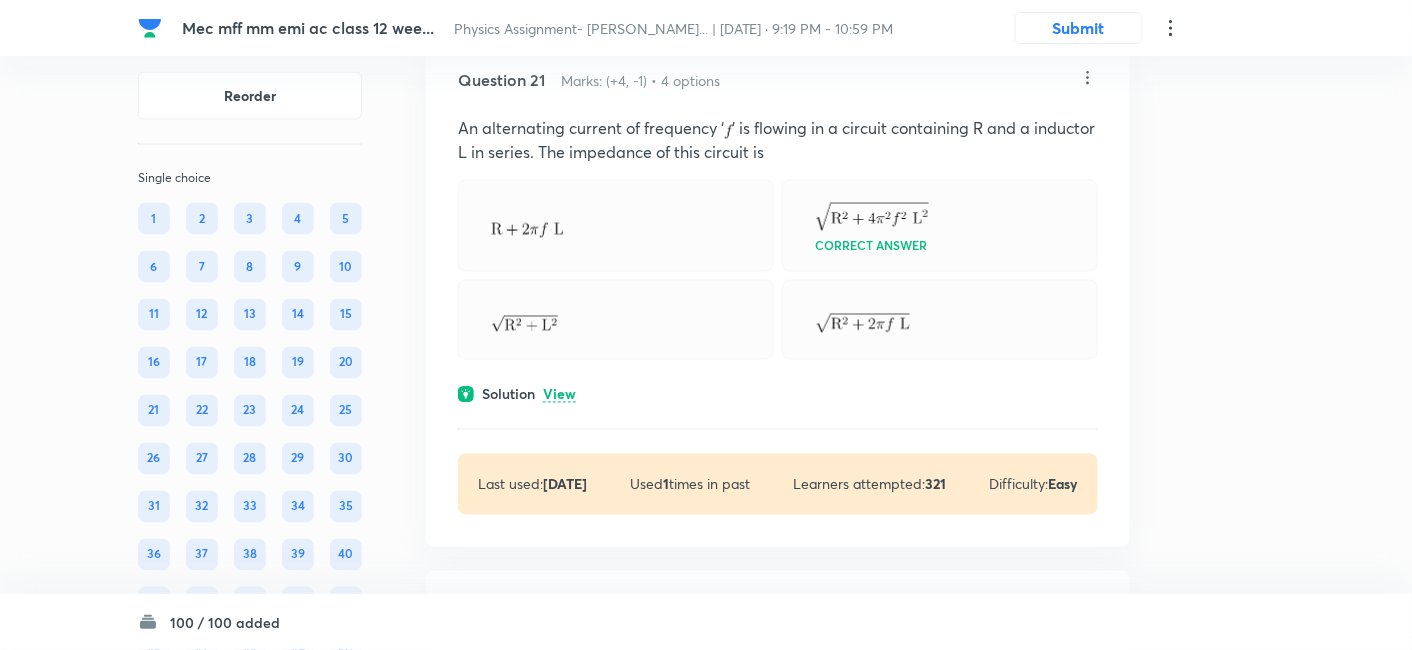 scroll, scrollTop: 15223, scrollLeft: 0, axis: vertical 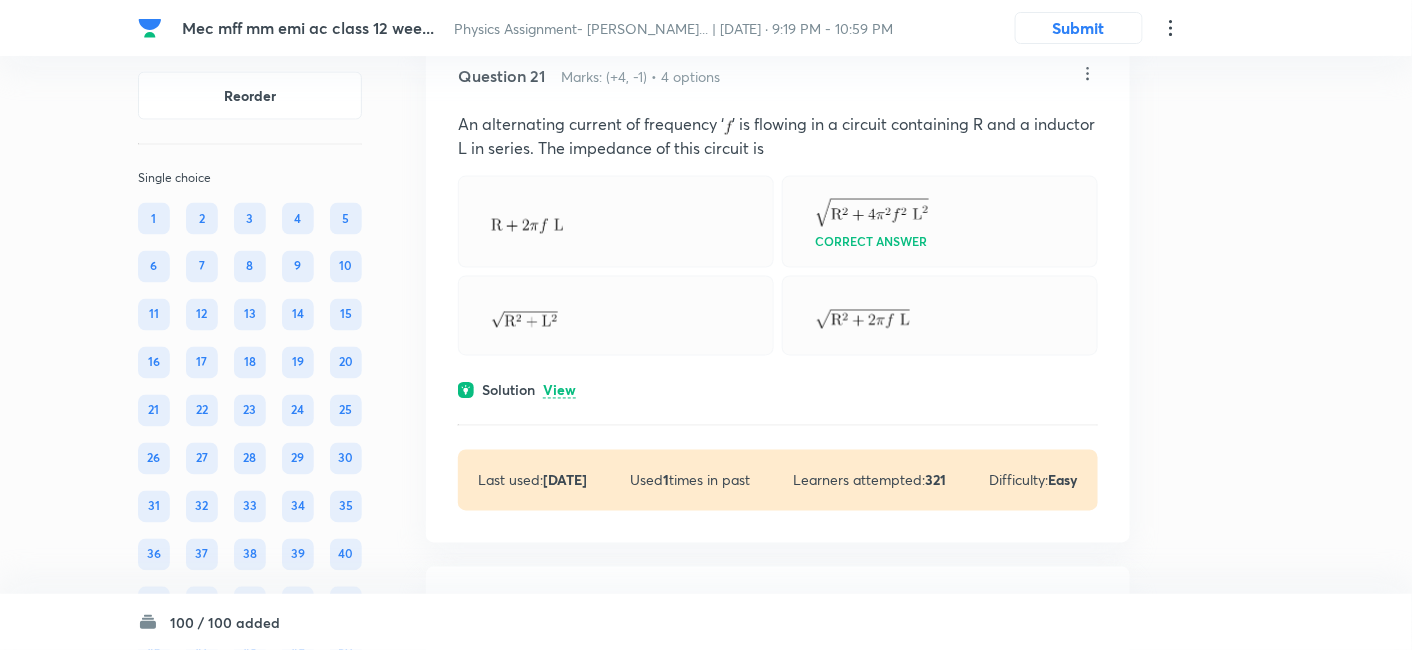 click on "View" at bounding box center (559, 391) 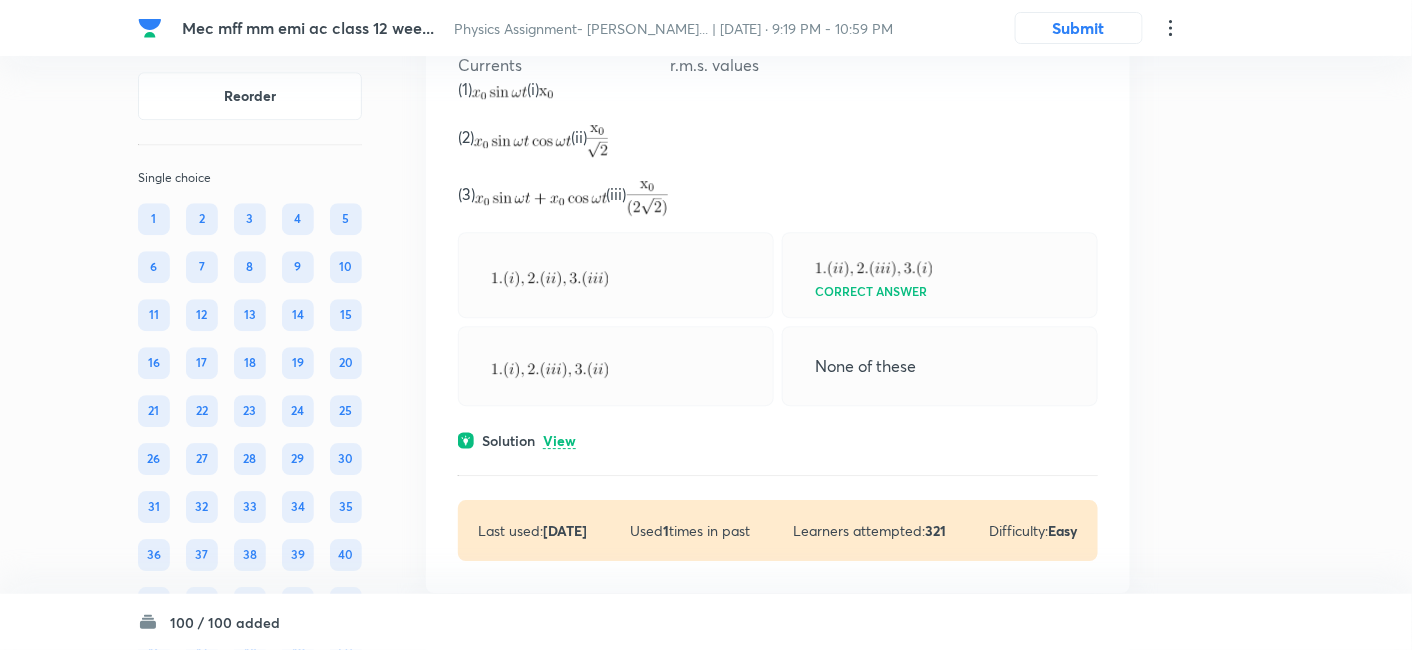 scroll, scrollTop: 15977, scrollLeft: 0, axis: vertical 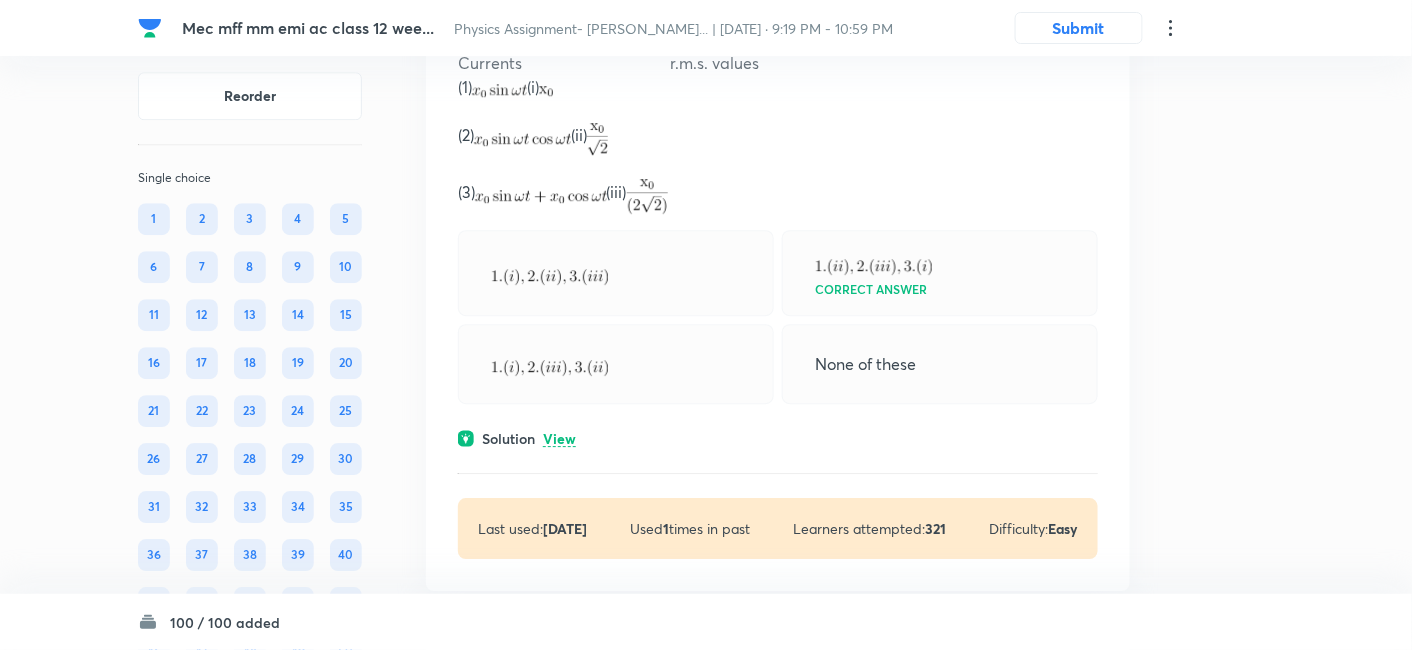 click on "View" at bounding box center (559, 439) 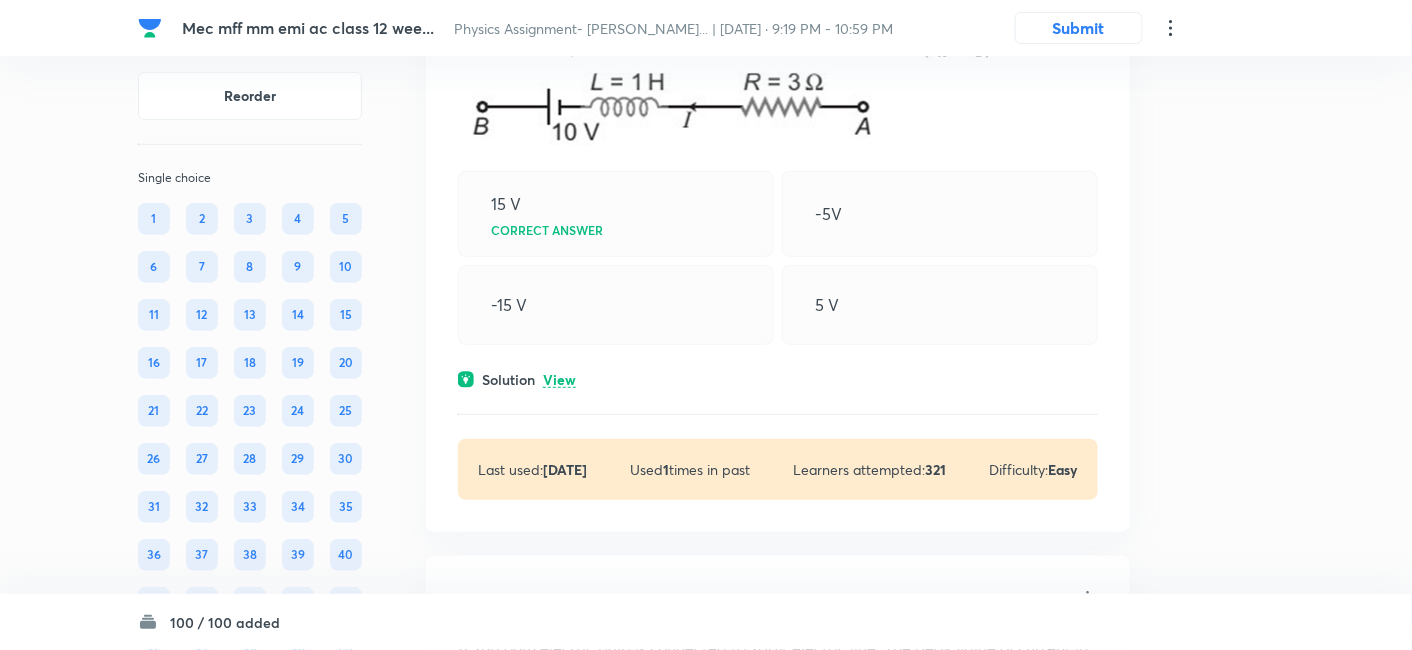 scroll, scrollTop: 16841, scrollLeft: 0, axis: vertical 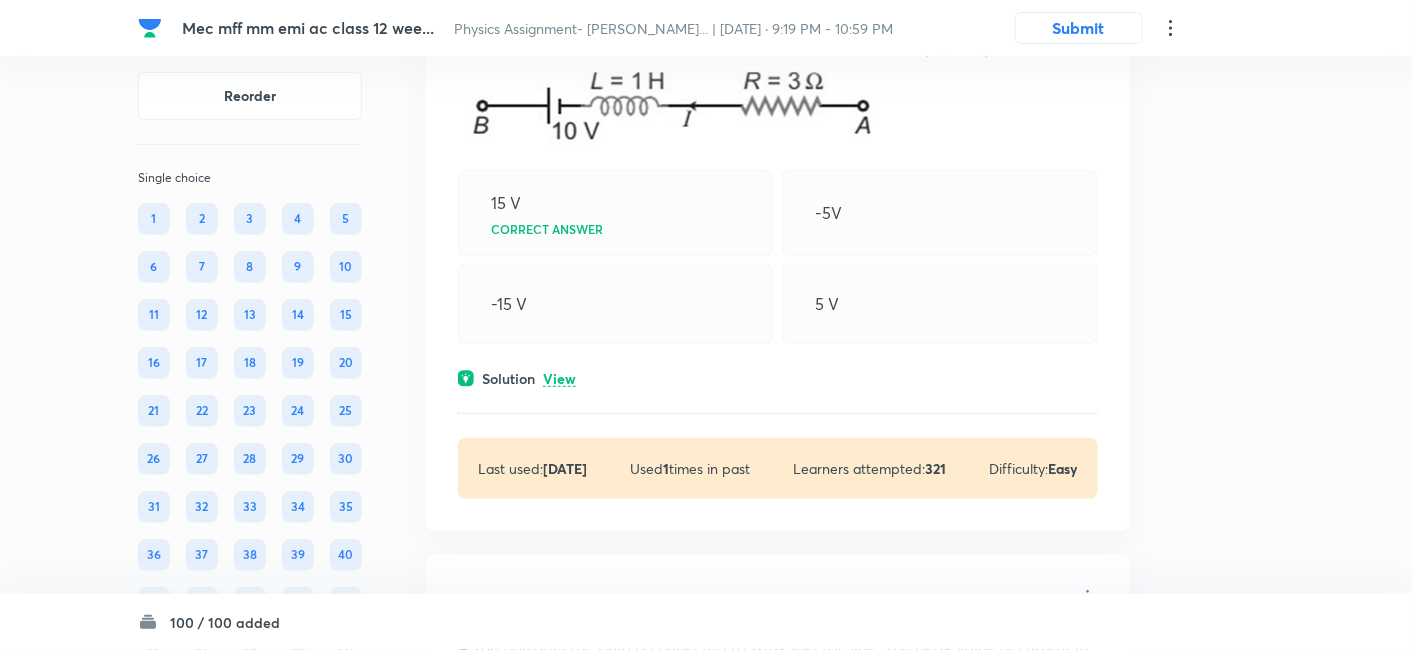 click on "Question 23 Marks: (+4, -1) • 4 options  In the given branch   or a circuit, a current   is flowing, where   is time in second. At   the  potential difference between points   and  is 15 V Correct answer -5V -15 V 5 V Solution View Last used:  4 years ago Used  1  times in past Learners attempted:  321 Difficulty: Easy" at bounding box center (778, 230) 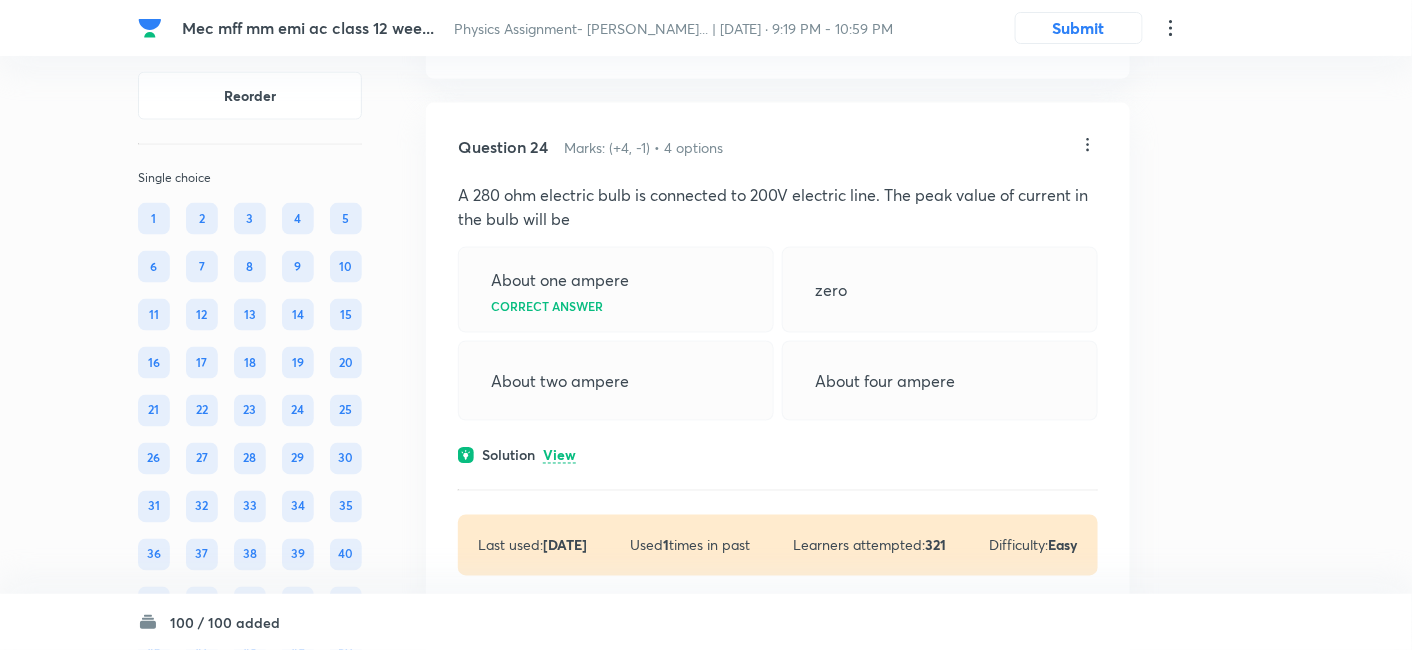 scroll, scrollTop: 17485, scrollLeft: 0, axis: vertical 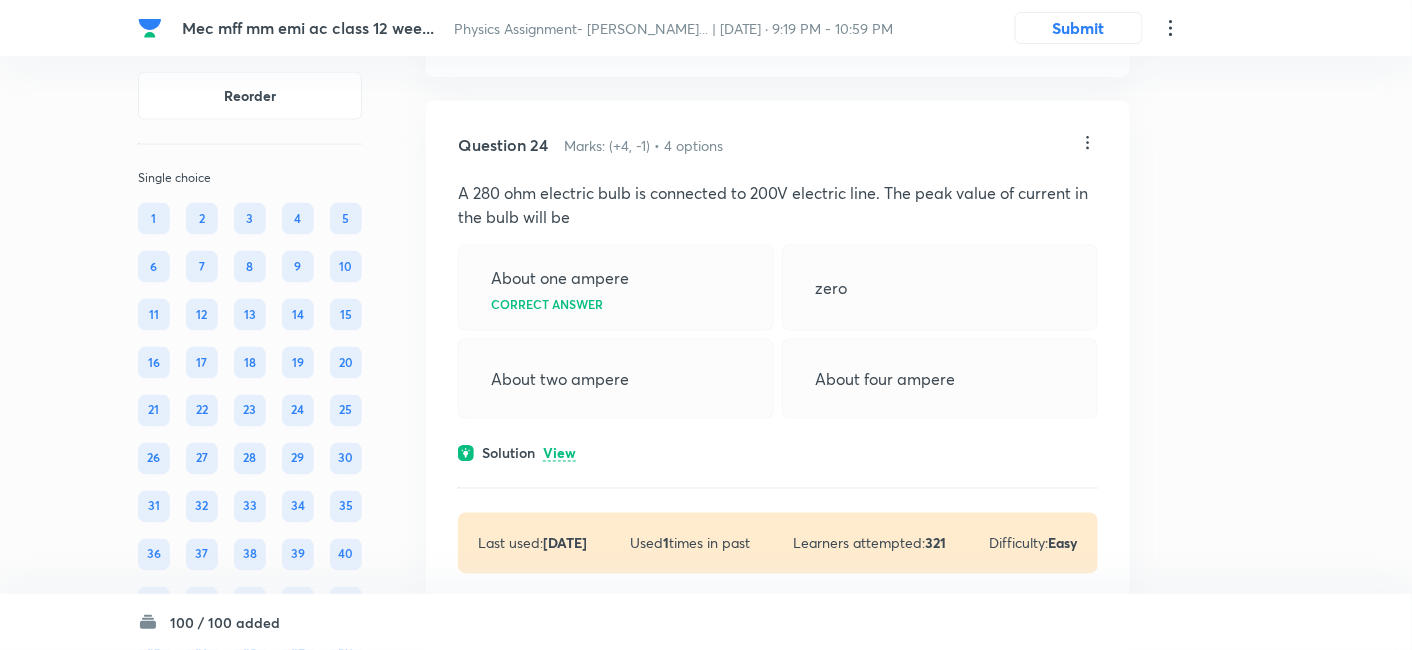 click on "View" at bounding box center (559, 454) 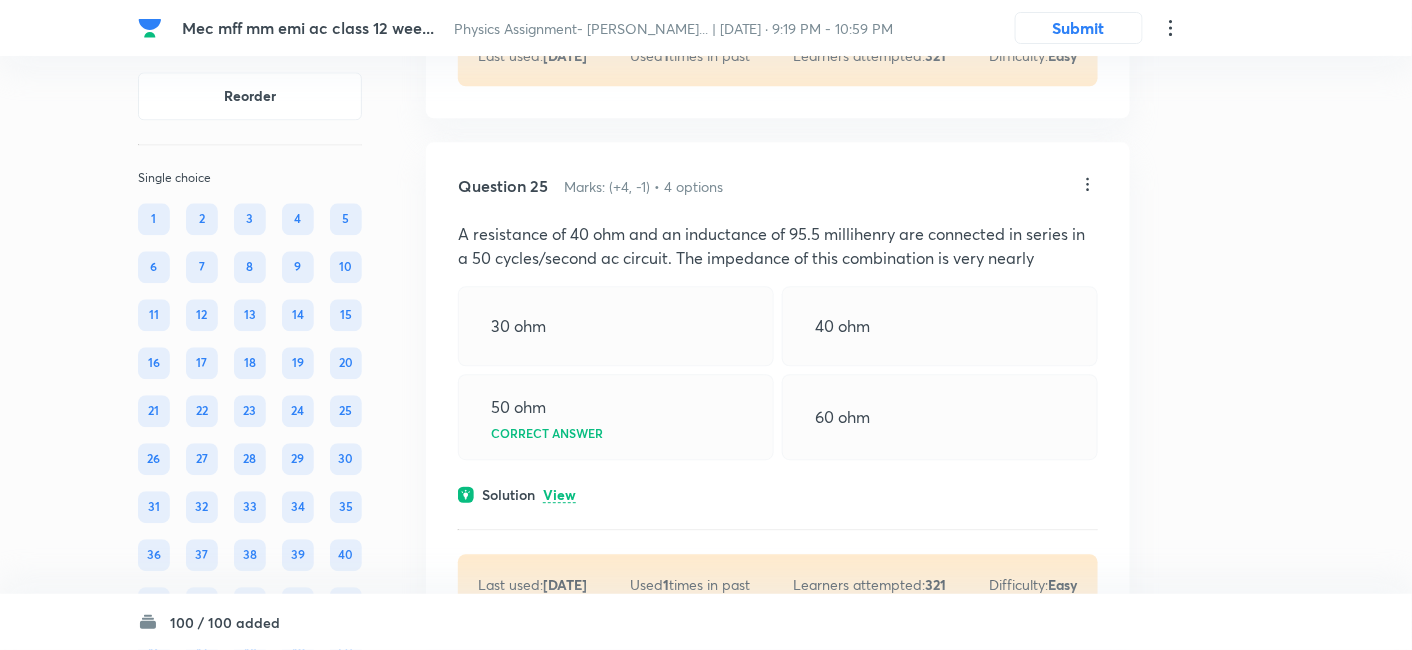 scroll, scrollTop: 18105, scrollLeft: 0, axis: vertical 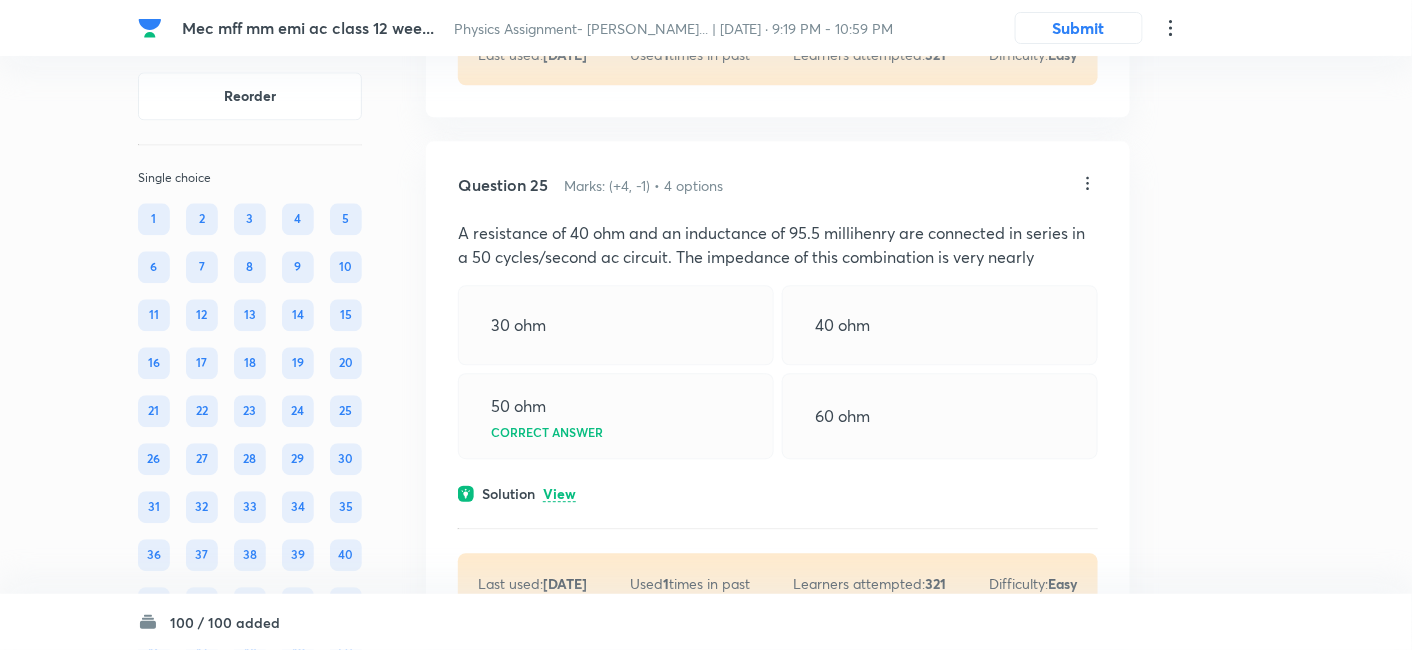 click on "View" at bounding box center (559, 494) 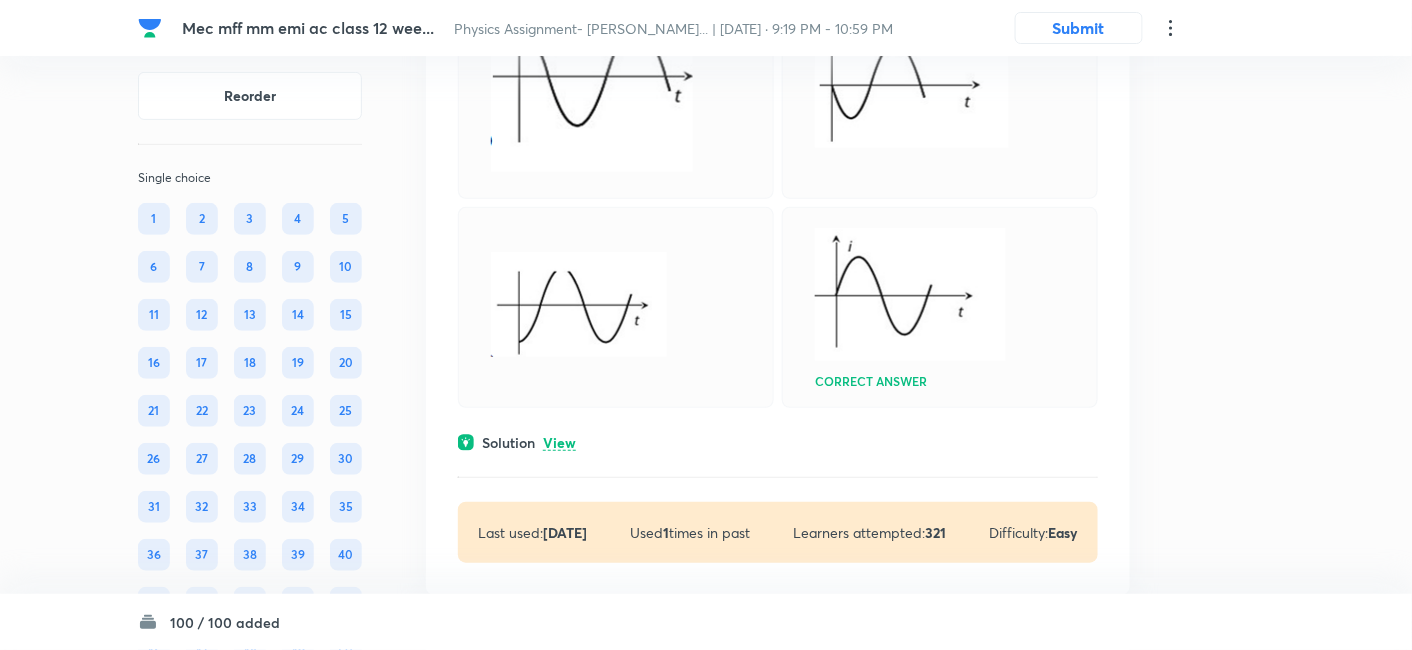 scroll, scrollTop: 19239, scrollLeft: 0, axis: vertical 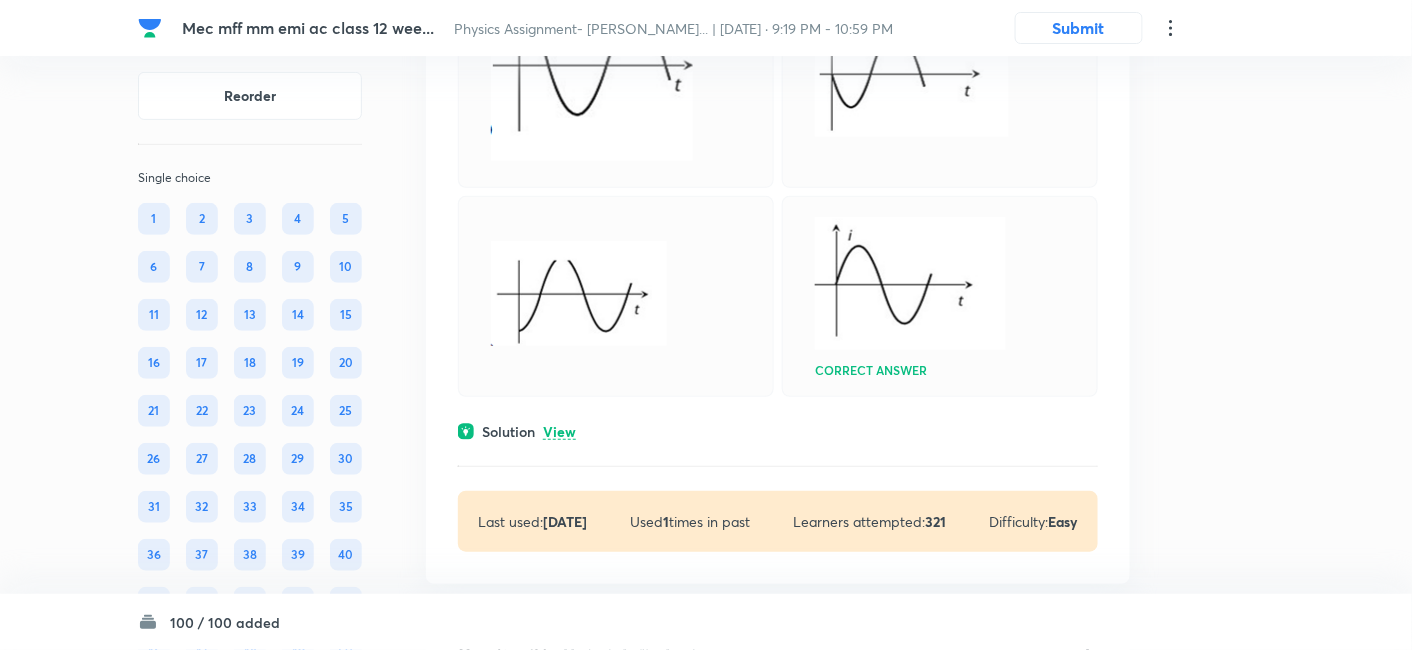 click on "View" at bounding box center (559, 432) 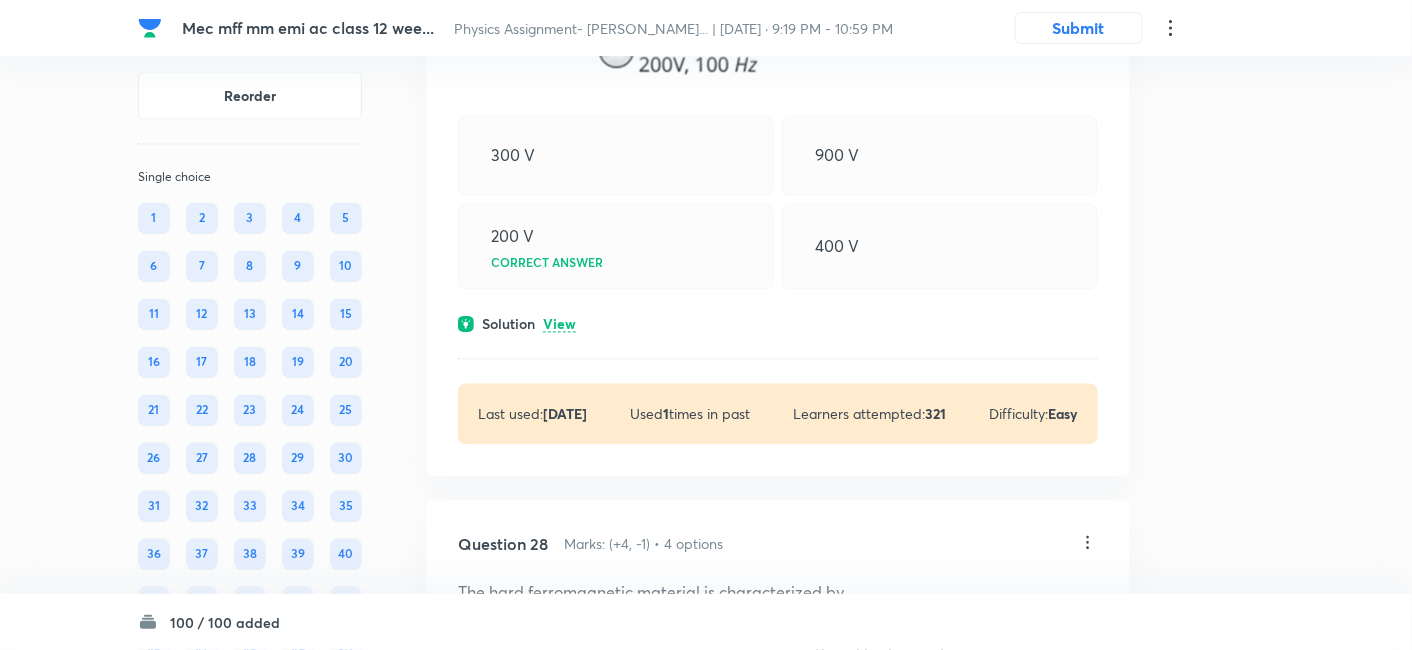 scroll, scrollTop: 20139, scrollLeft: 0, axis: vertical 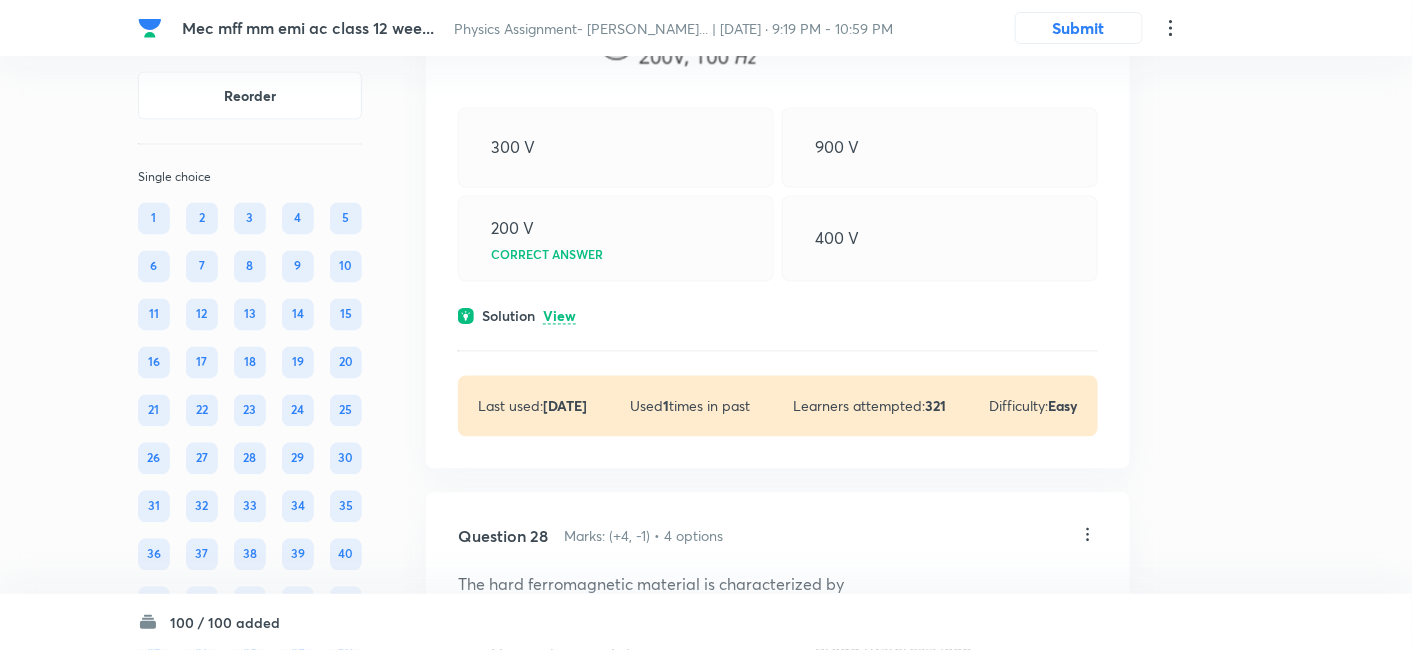 click on "View" at bounding box center (559, 317) 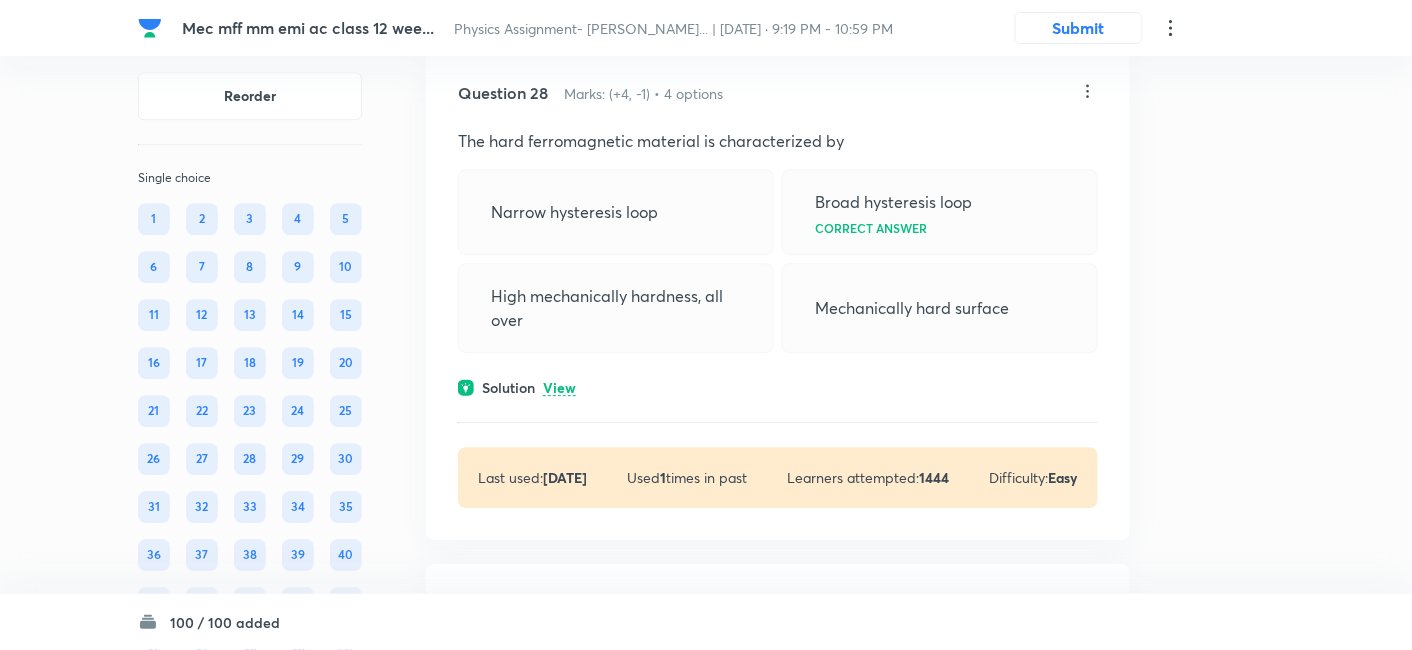 scroll, scrollTop: 20697, scrollLeft: 0, axis: vertical 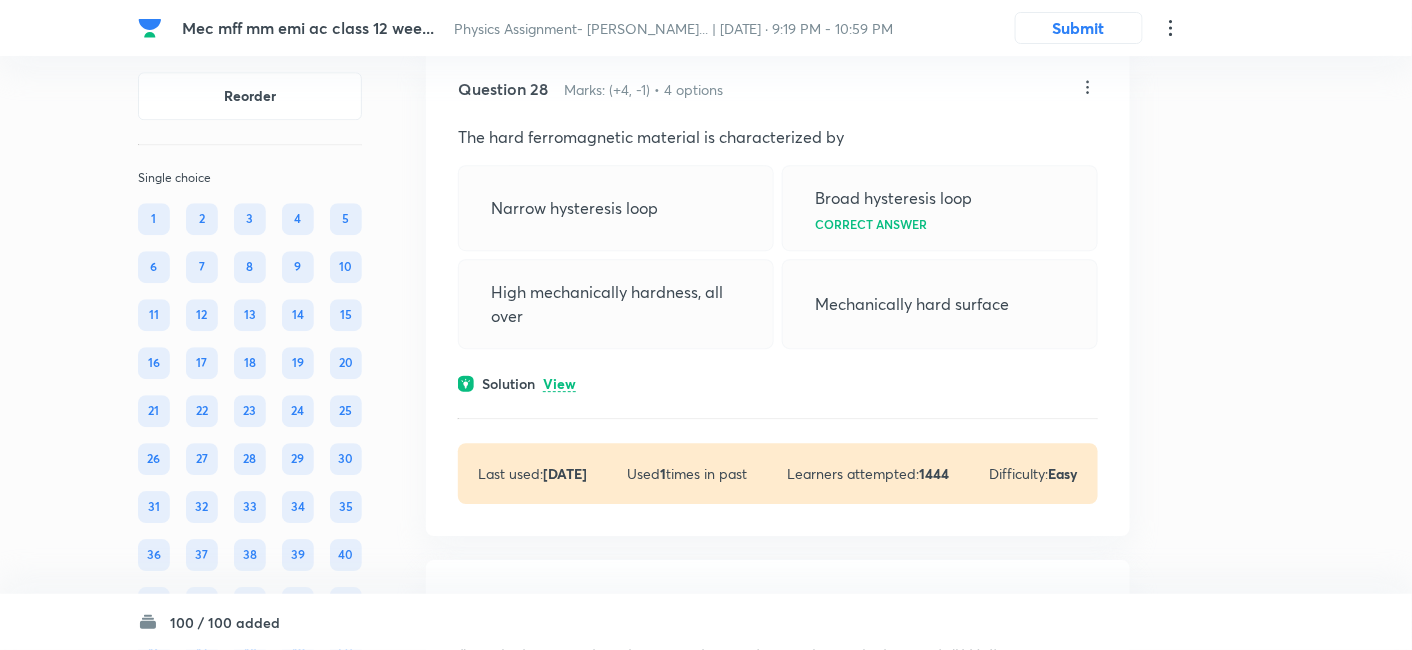 click on "Solution View" at bounding box center (778, 383) 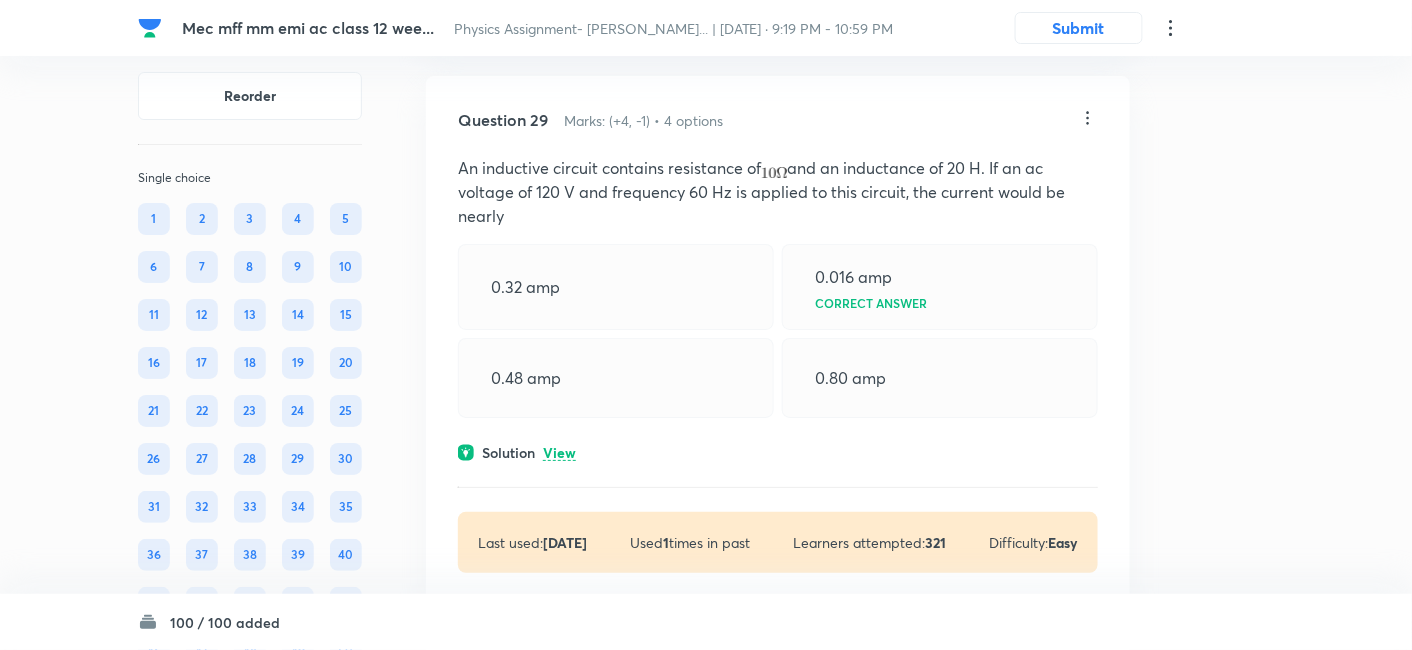 scroll, scrollTop: 21268, scrollLeft: 0, axis: vertical 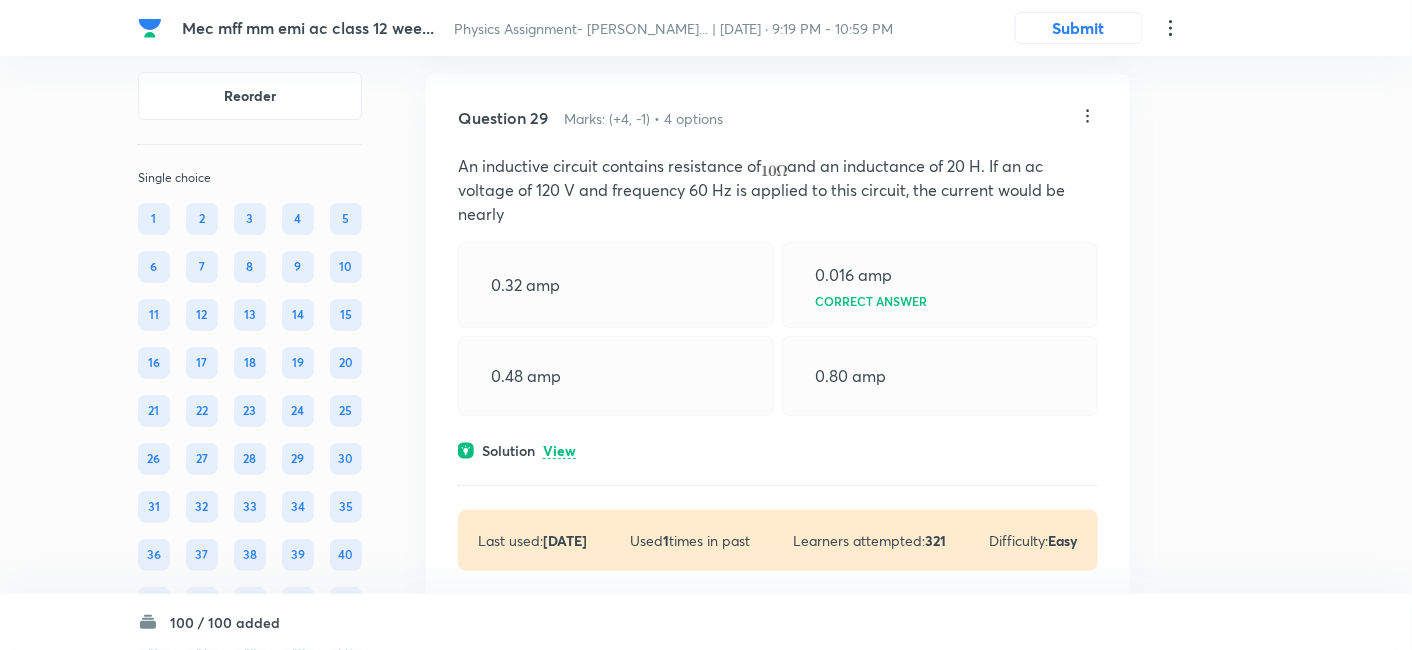 click on "View" at bounding box center [559, 451] 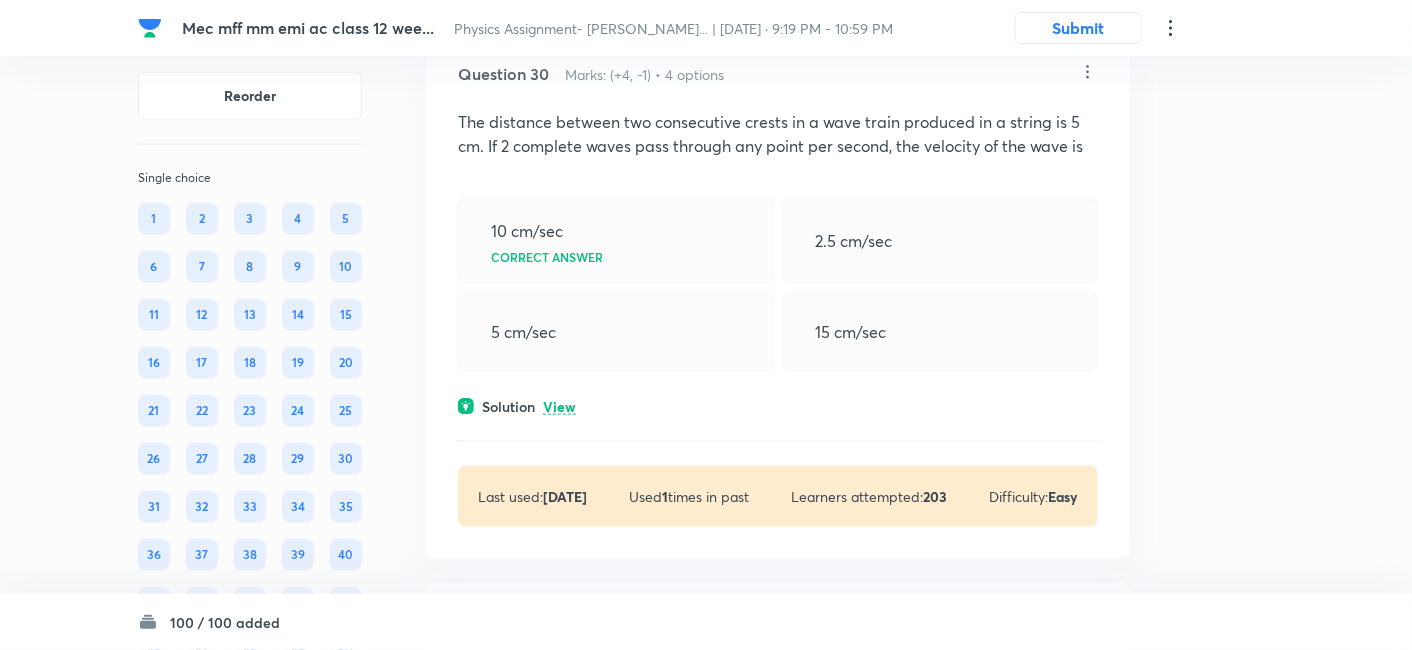 scroll, scrollTop: 21988, scrollLeft: 0, axis: vertical 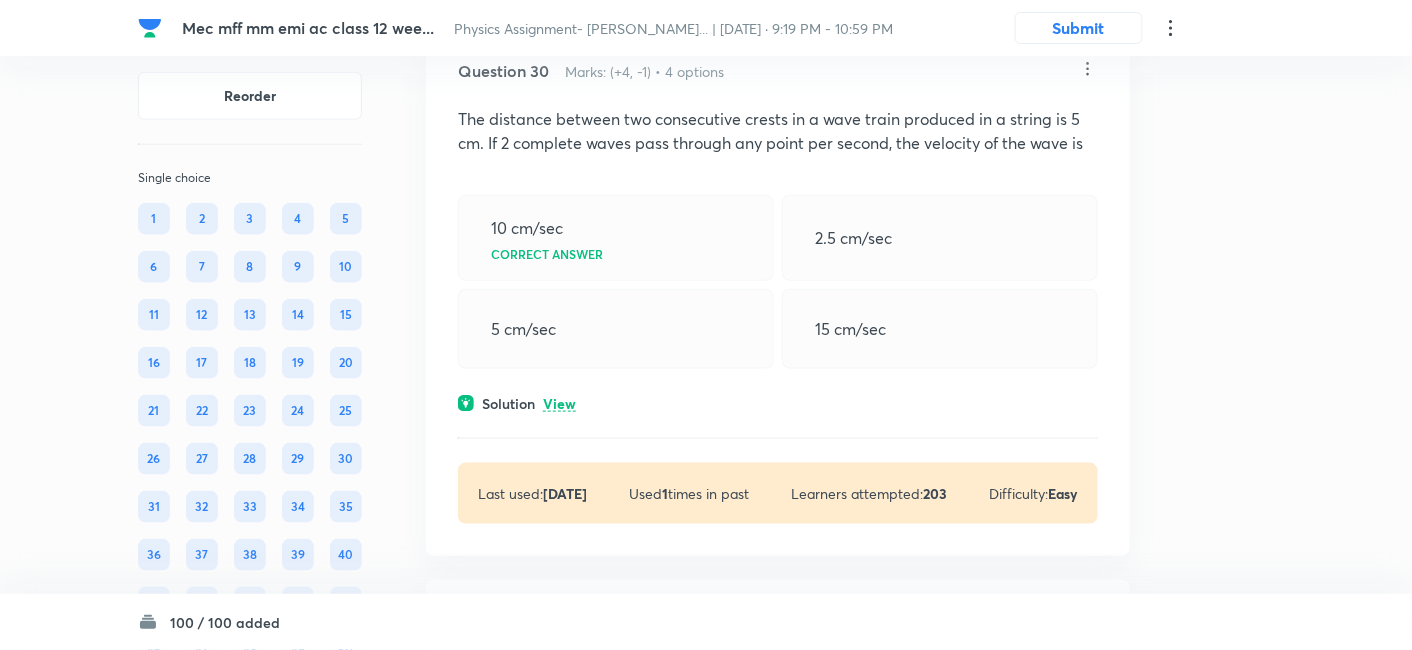 click on "View" at bounding box center [559, 404] 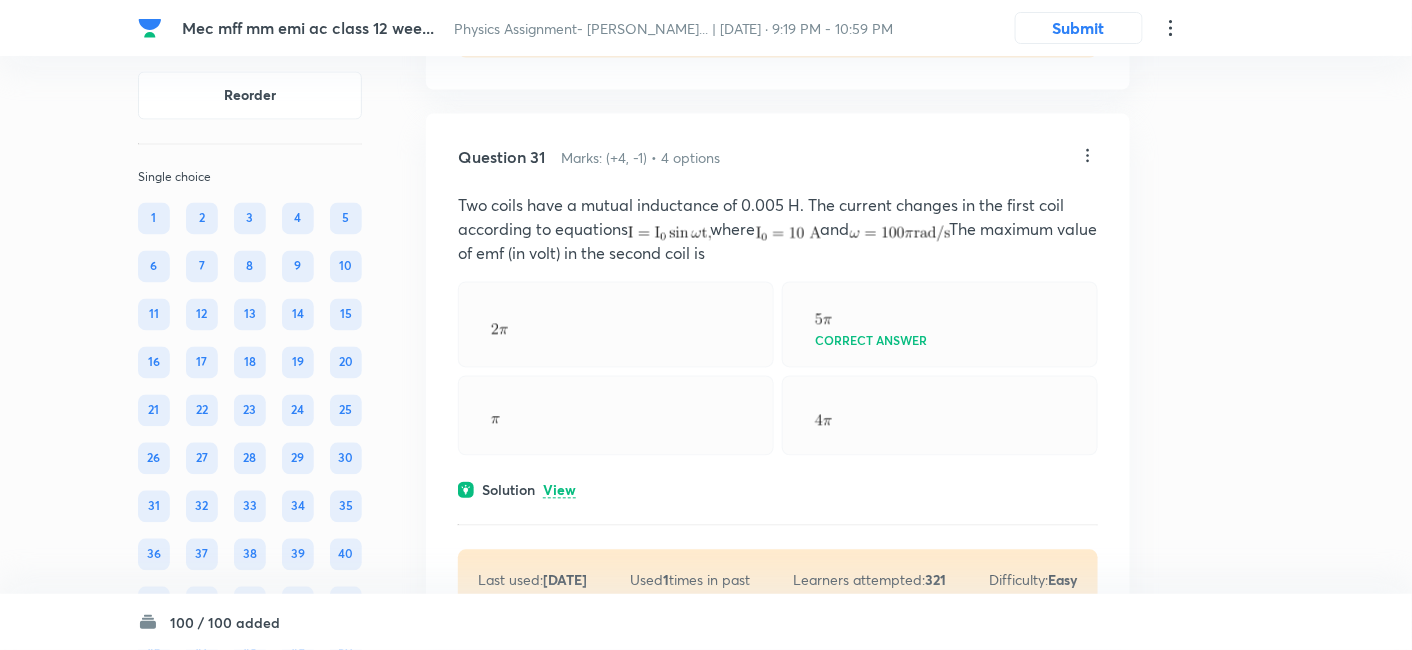 scroll, scrollTop: 22557, scrollLeft: 0, axis: vertical 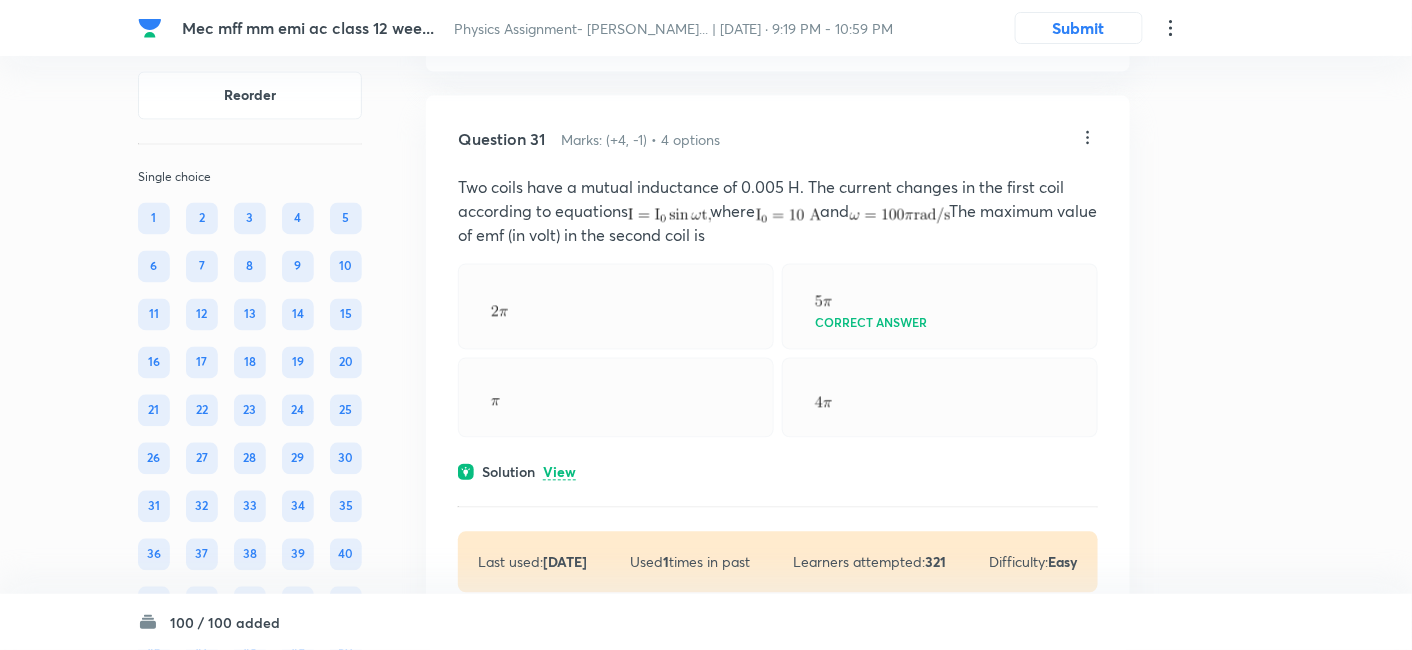 click on "View" at bounding box center (559, 473) 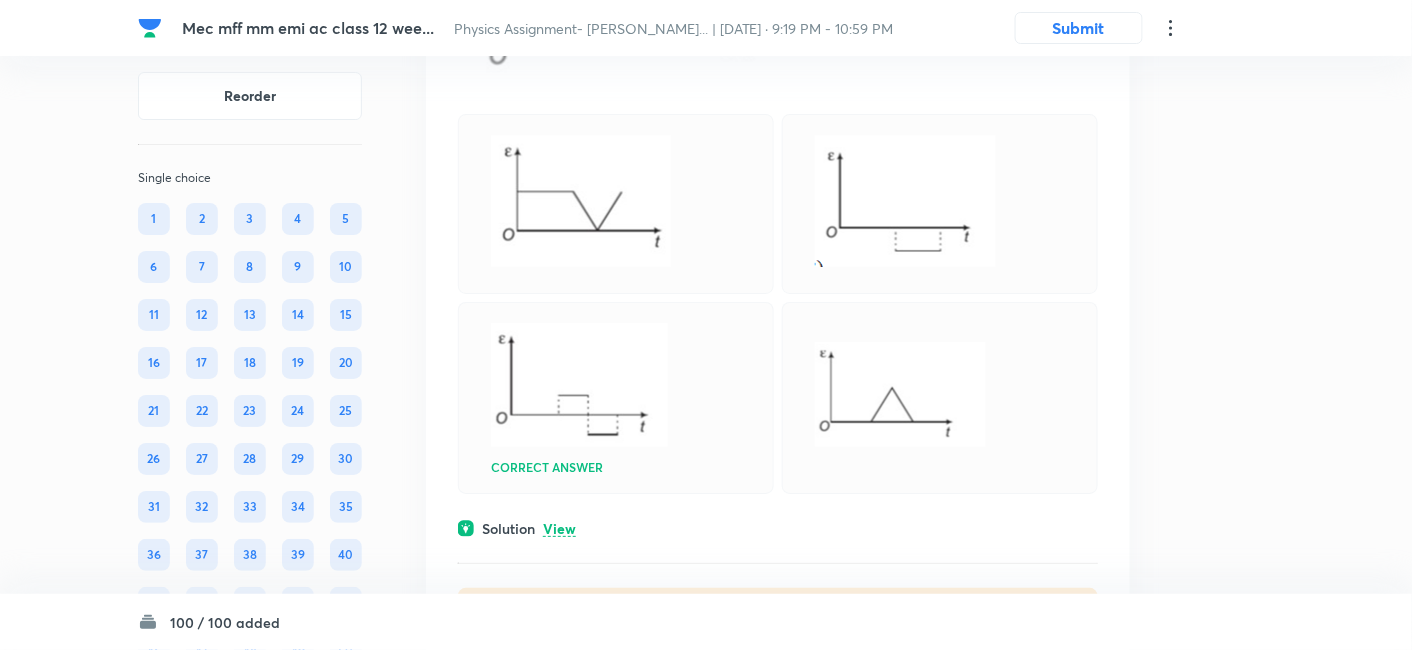 scroll, scrollTop: 23644, scrollLeft: 0, axis: vertical 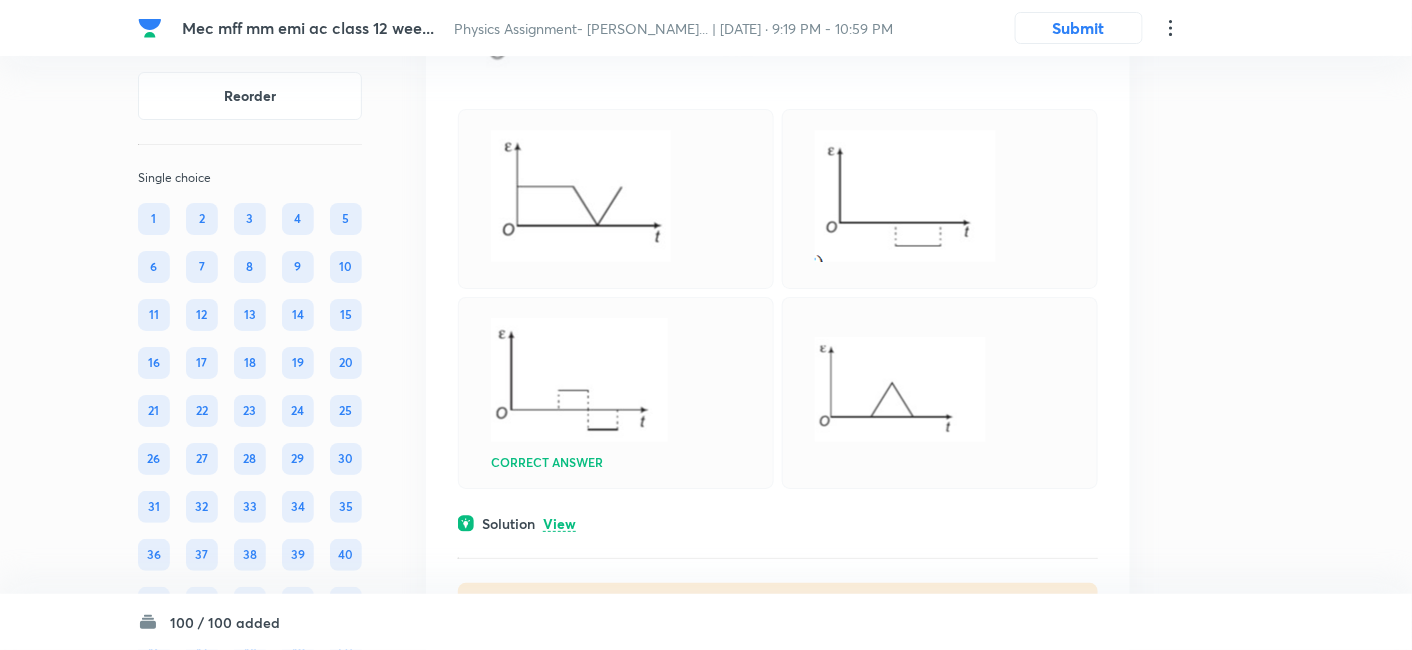 click on "View" at bounding box center (559, 524) 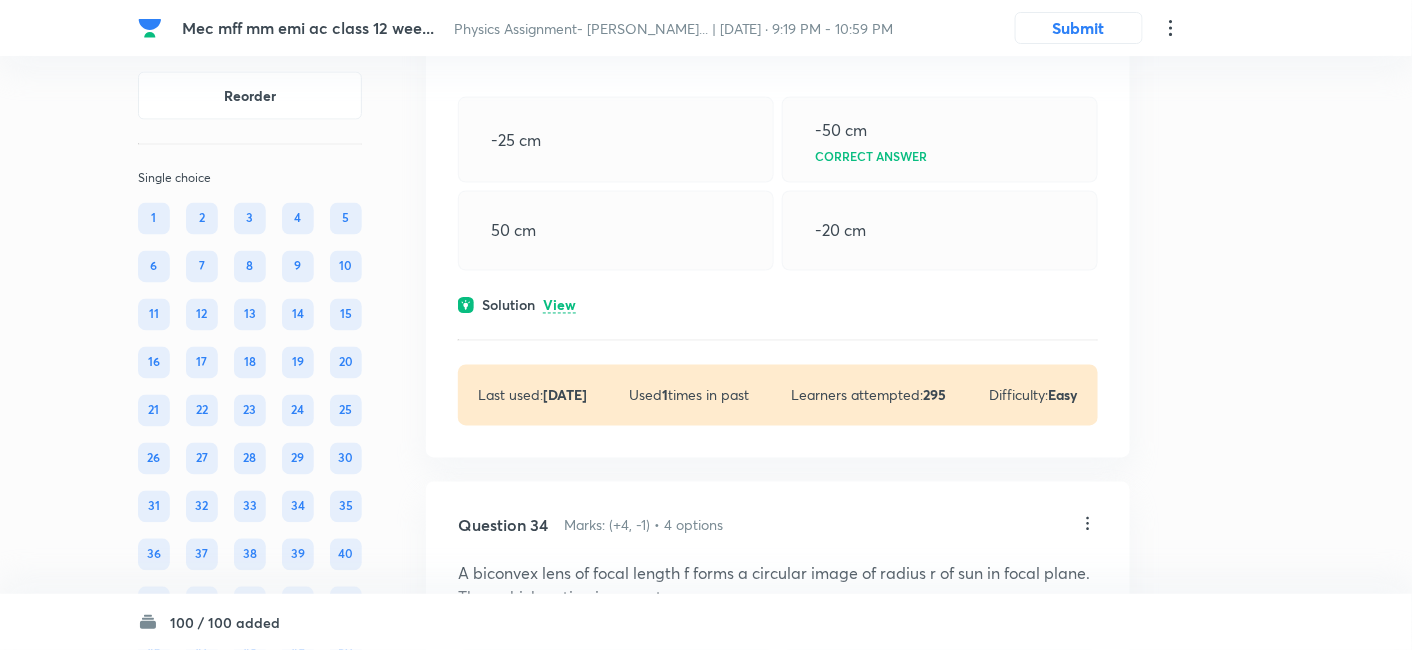 scroll, scrollTop: 24844, scrollLeft: 0, axis: vertical 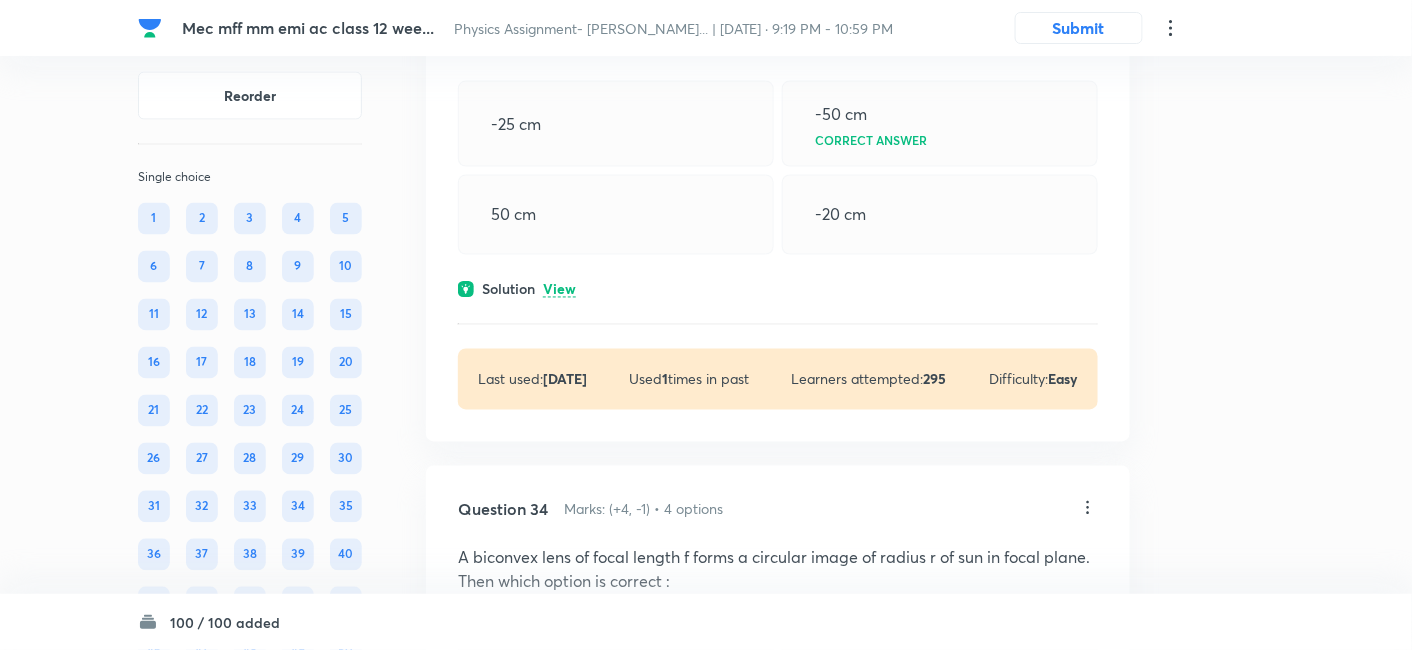 click on "View" at bounding box center (559, 290) 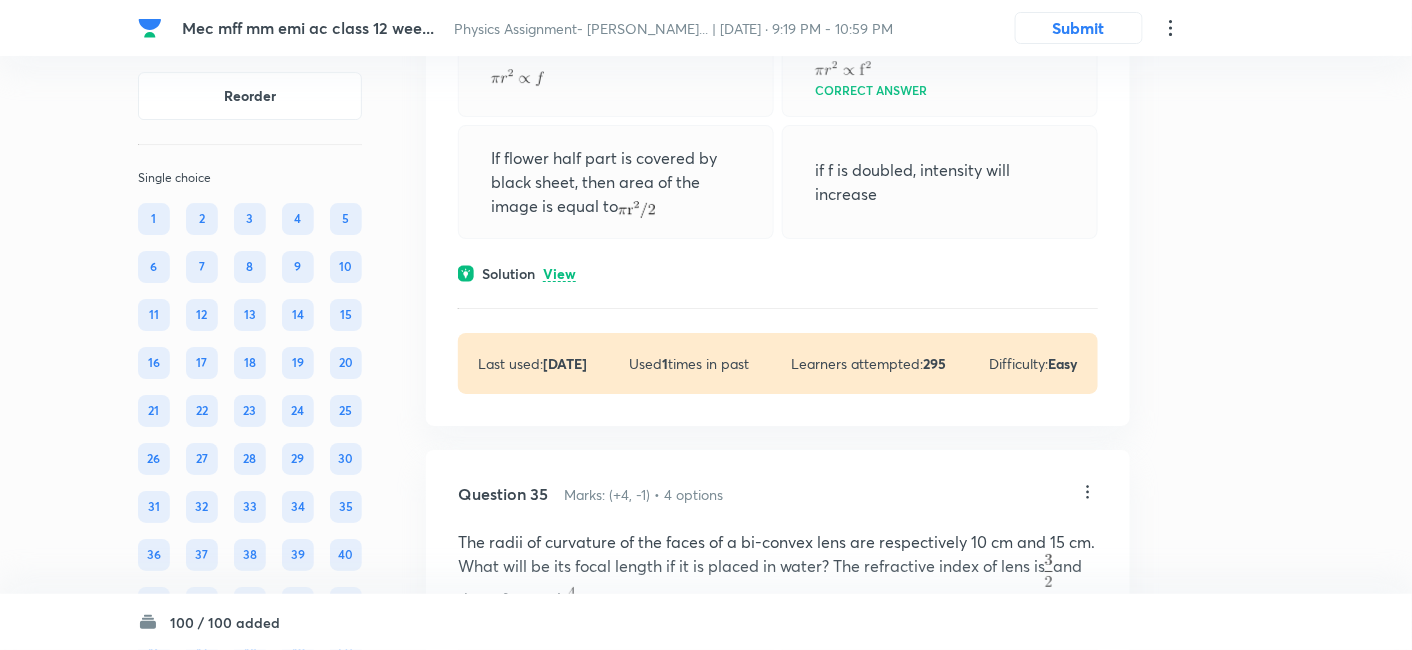 scroll, scrollTop: 25913, scrollLeft: 0, axis: vertical 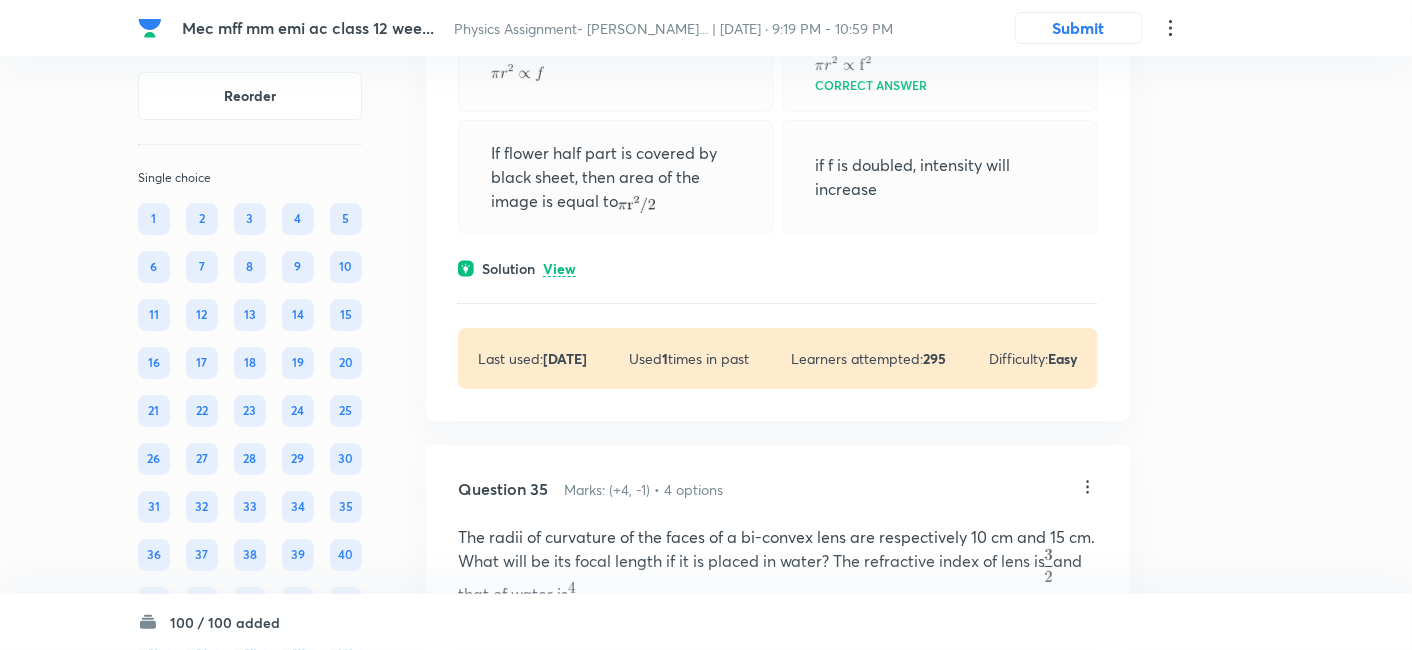 click on "View" at bounding box center (559, 269) 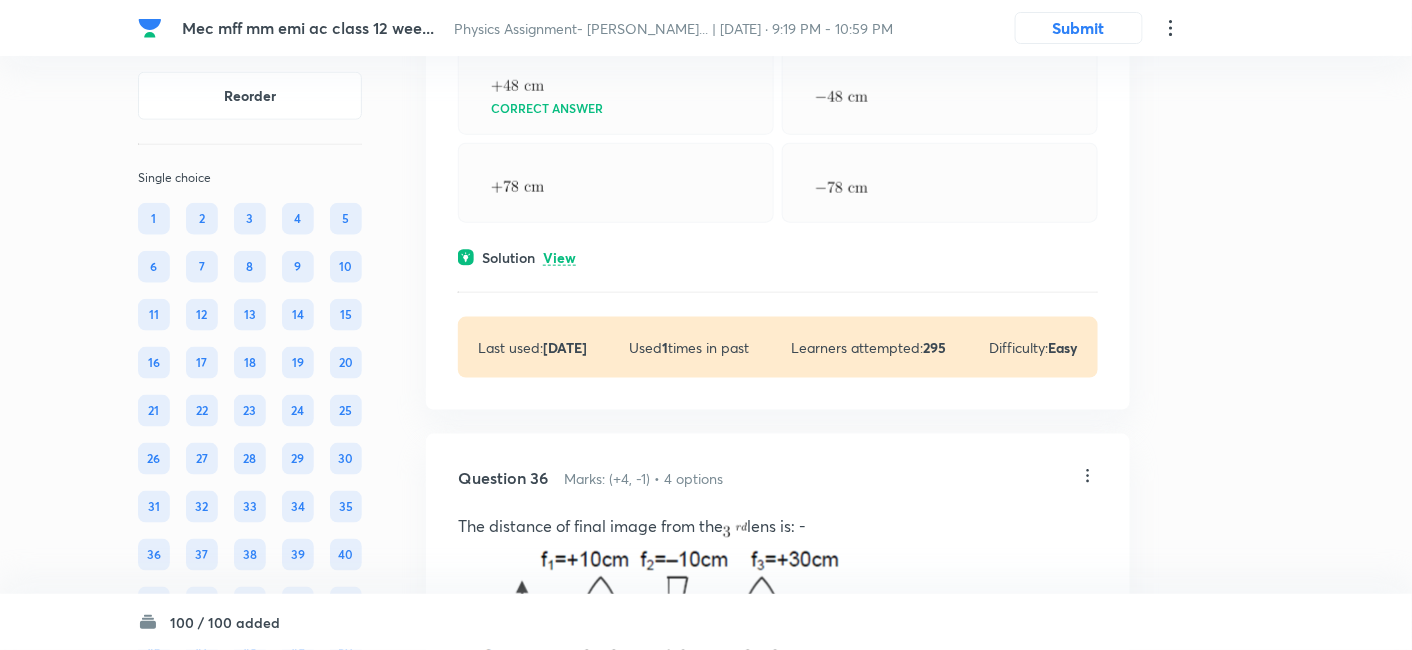 scroll, scrollTop: 26805, scrollLeft: 0, axis: vertical 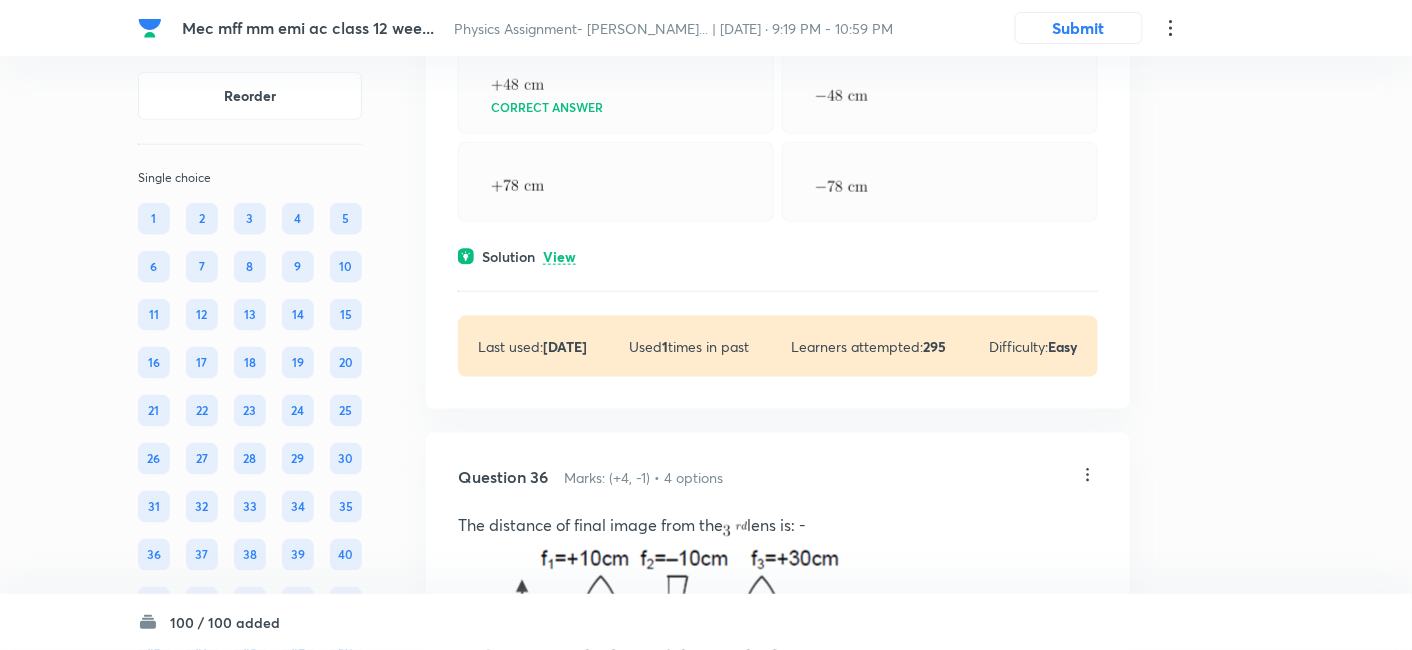 click on "View" at bounding box center [559, 257] 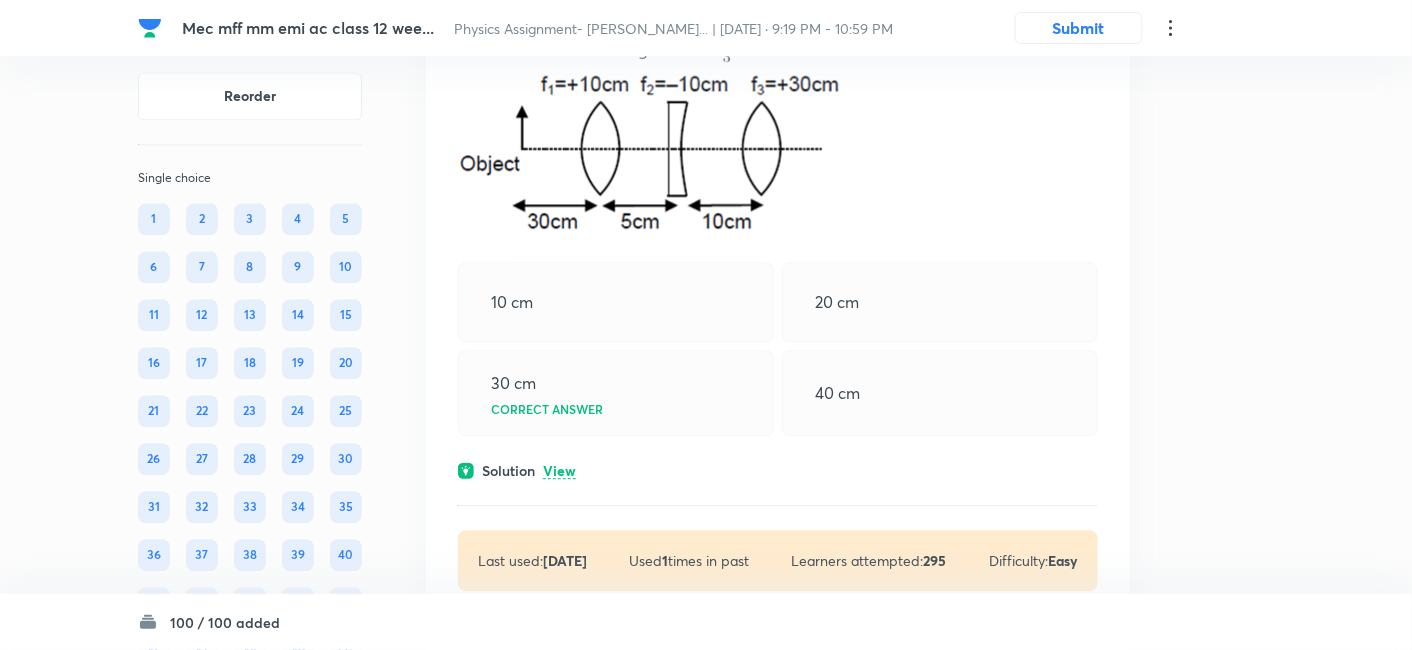 scroll, scrollTop: 27635, scrollLeft: 0, axis: vertical 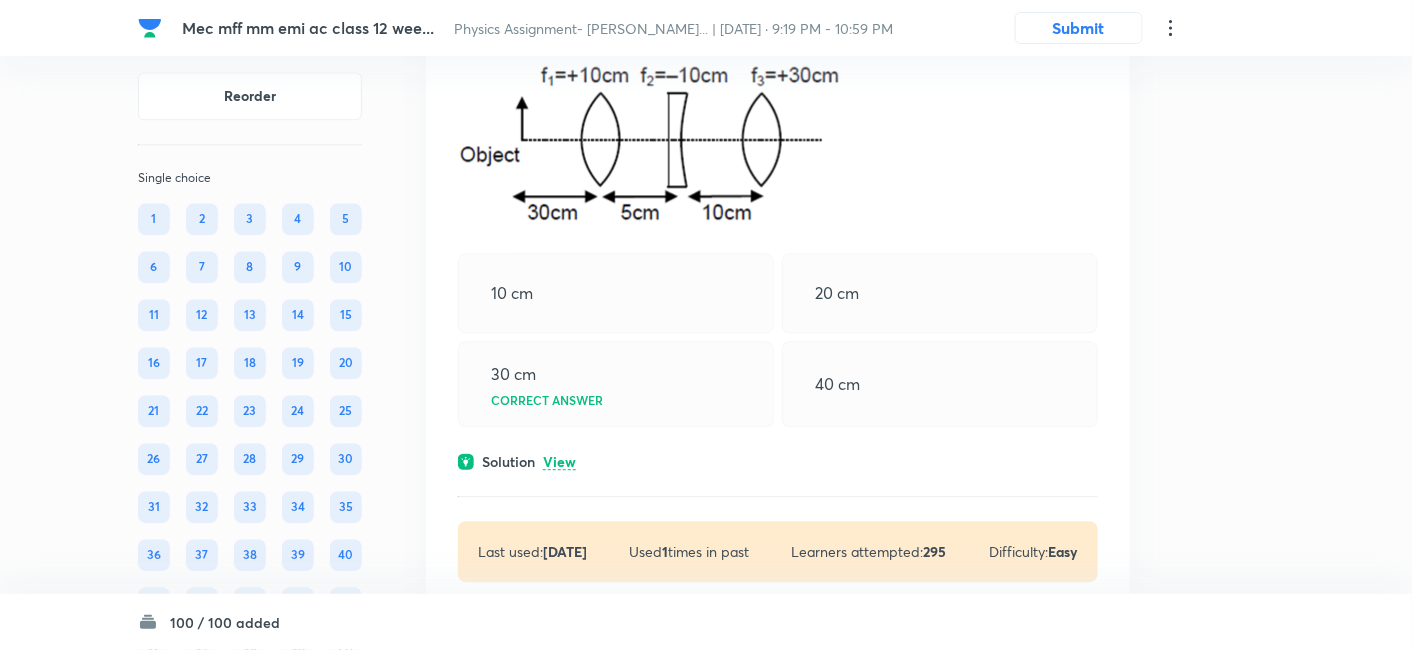 click on "View" at bounding box center (559, 462) 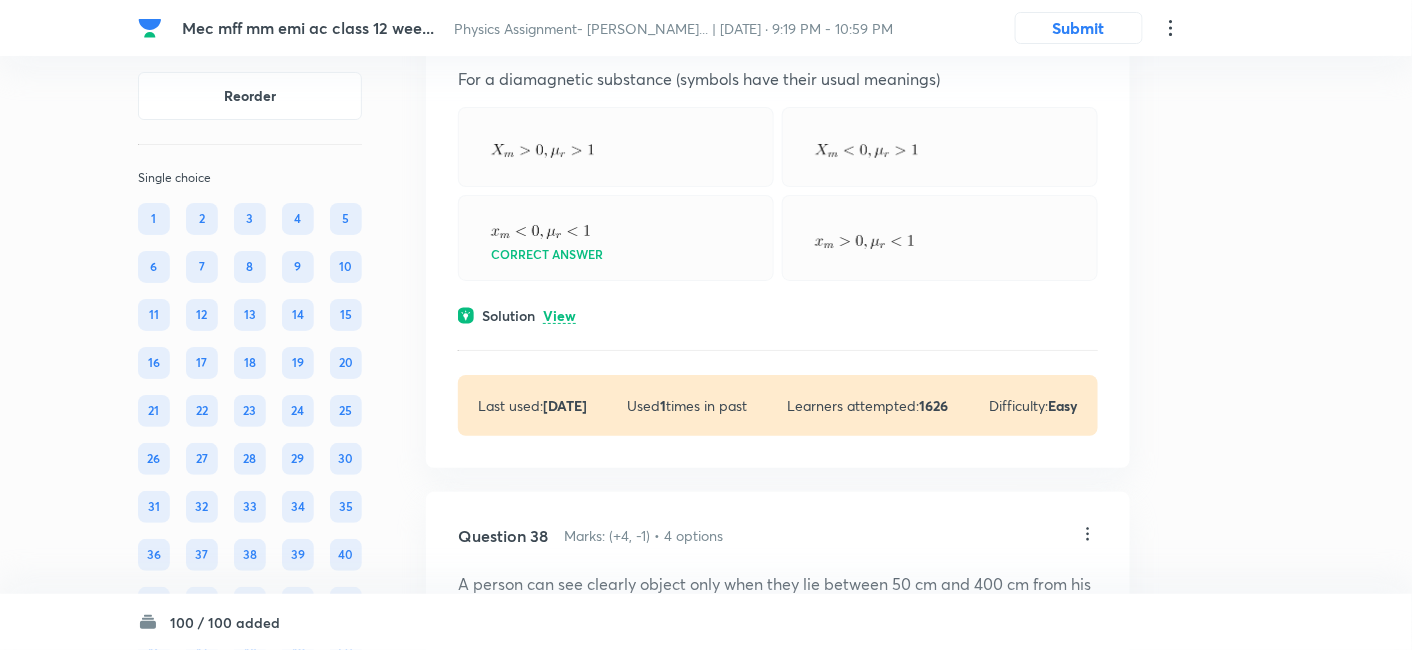 scroll, scrollTop: 28502, scrollLeft: 0, axis: vertical 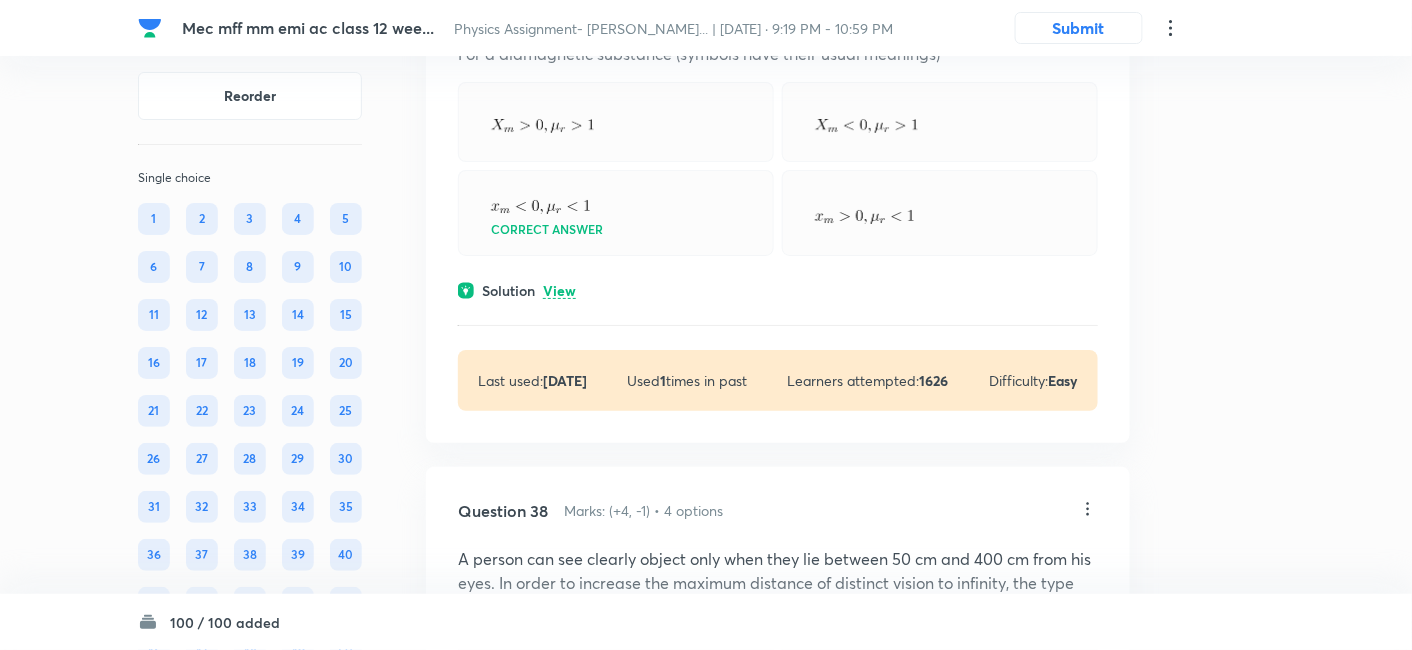 click on "View" at bounding box center (559, 291) 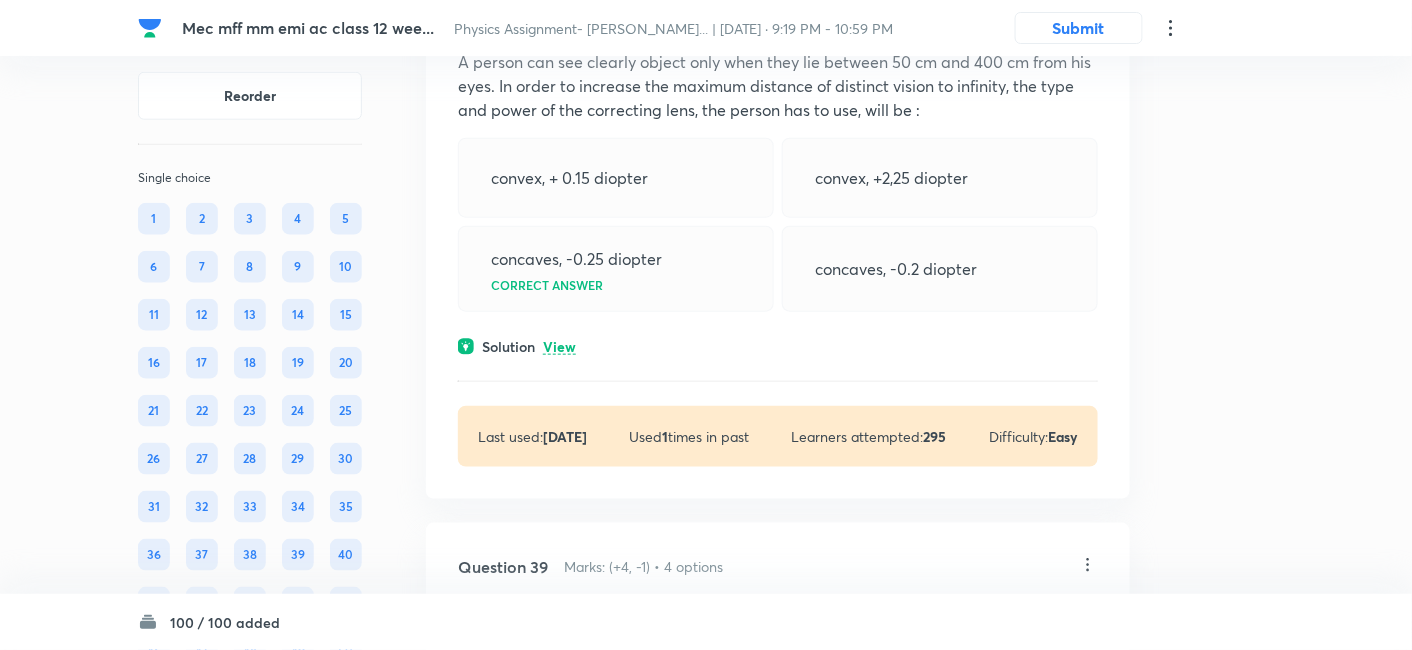 scroll, scrollTop: 29088, scrollLeft: 0, axis: vertical 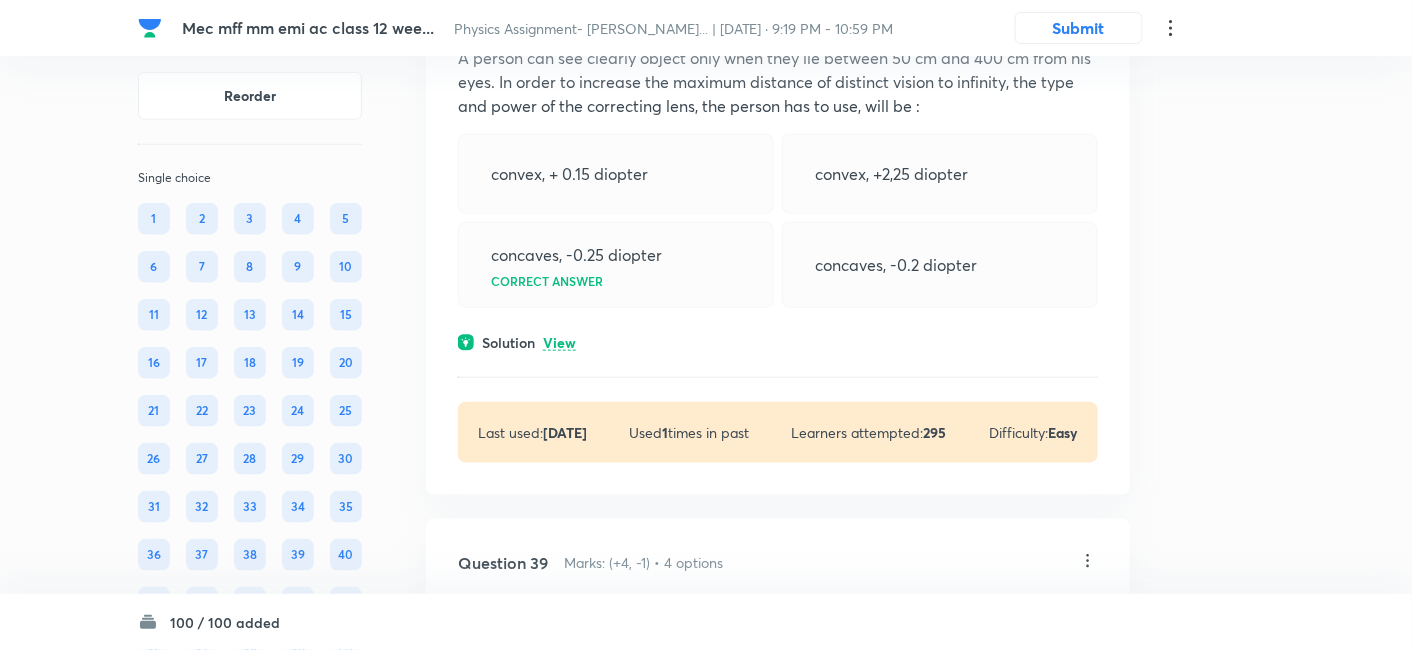 click on "View" at bounding box center [559, 343] 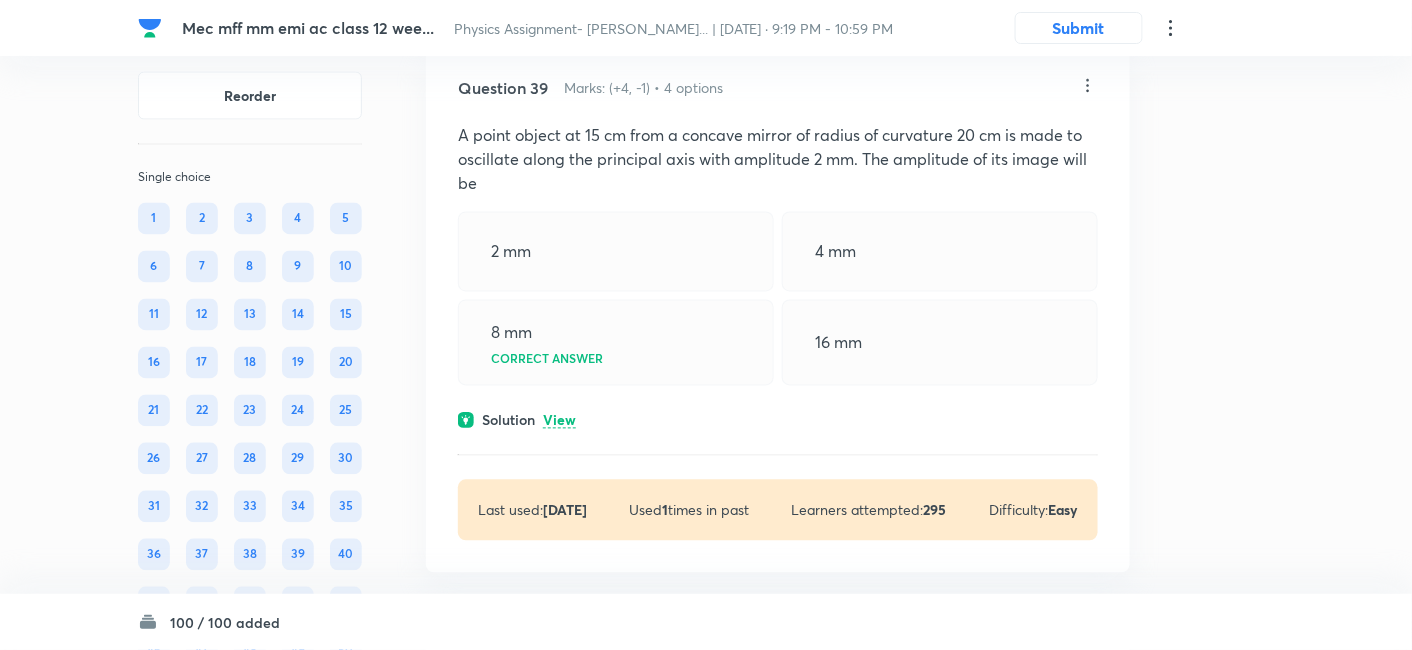 scroll, scrollTop: 29664, scrollLeft: 0, axis: vertical 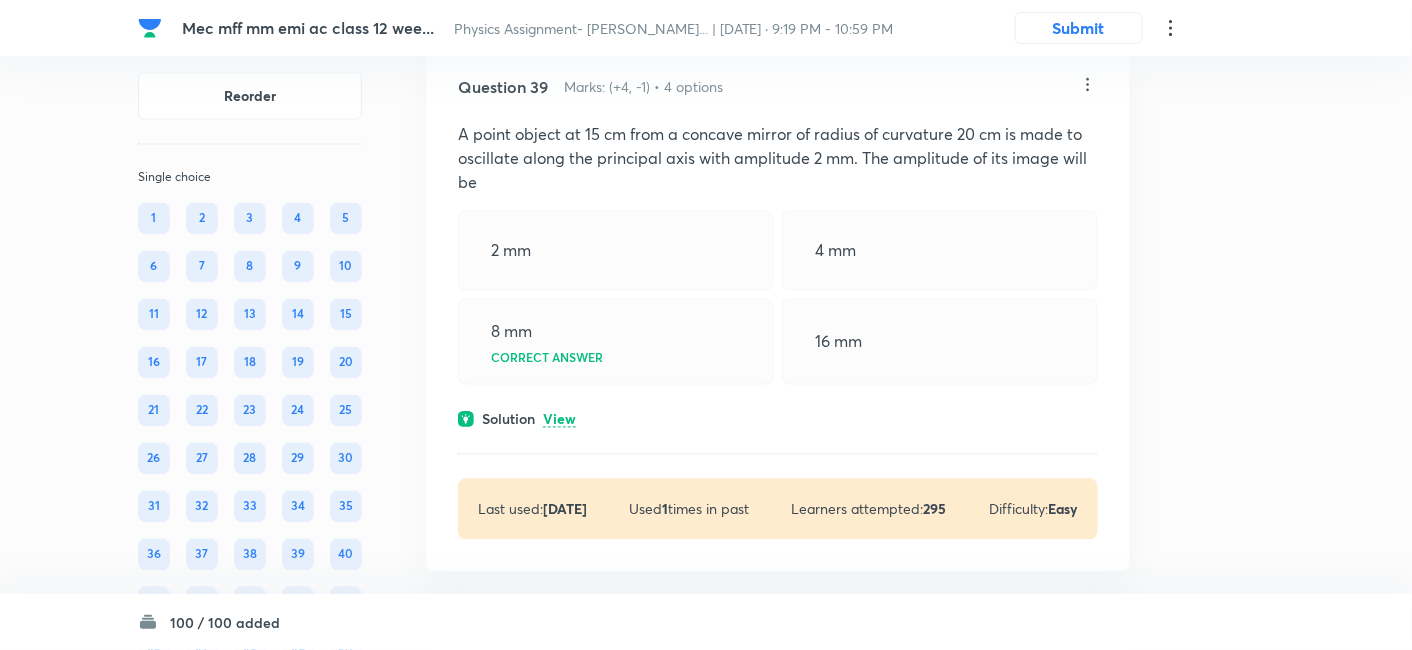 click on "View" at bounding box center [559, 420] 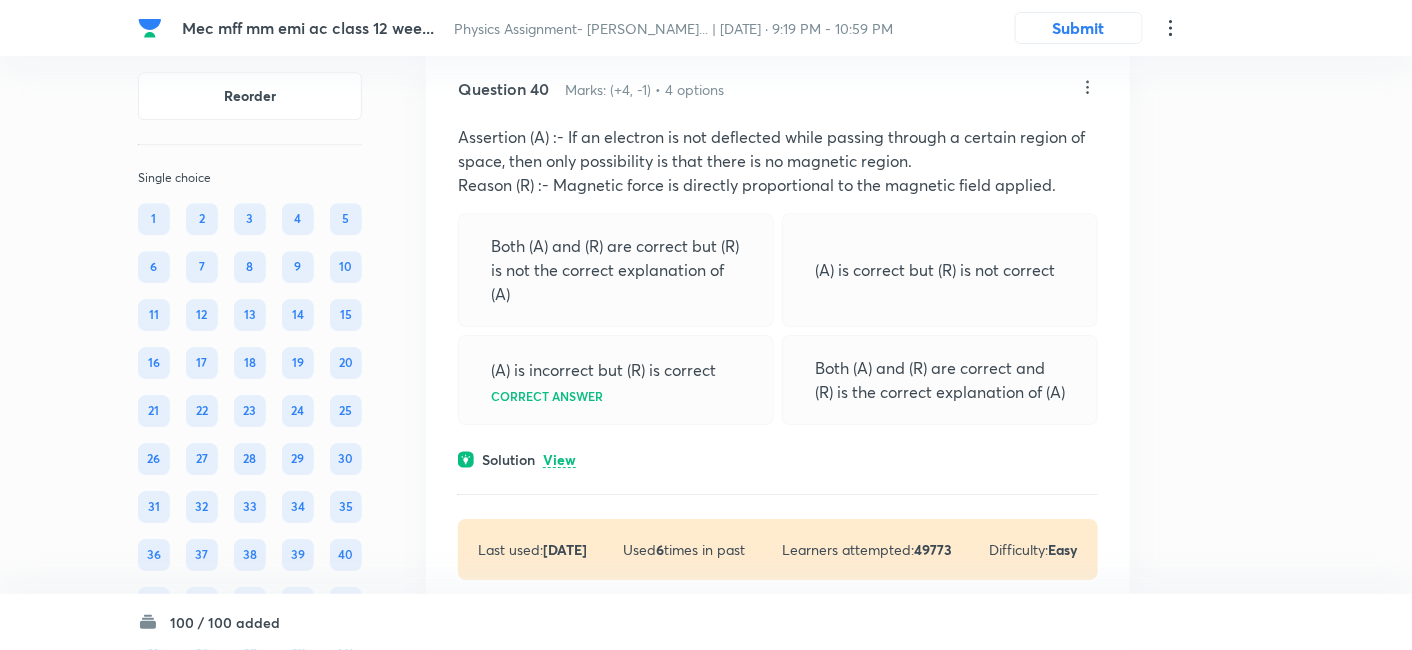 scroll, scrollTop: 30397, scrollLeft: 0, axis: vertical 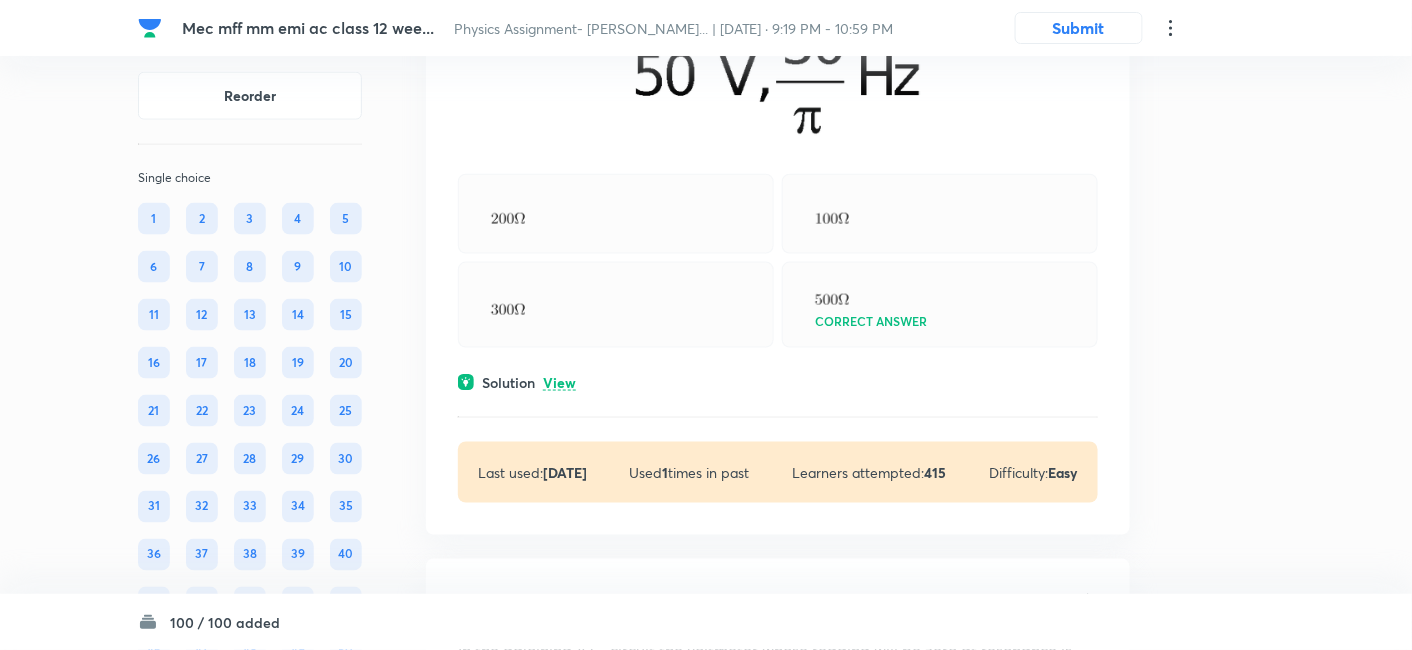 click on "View" at bounding box center [559, 383] 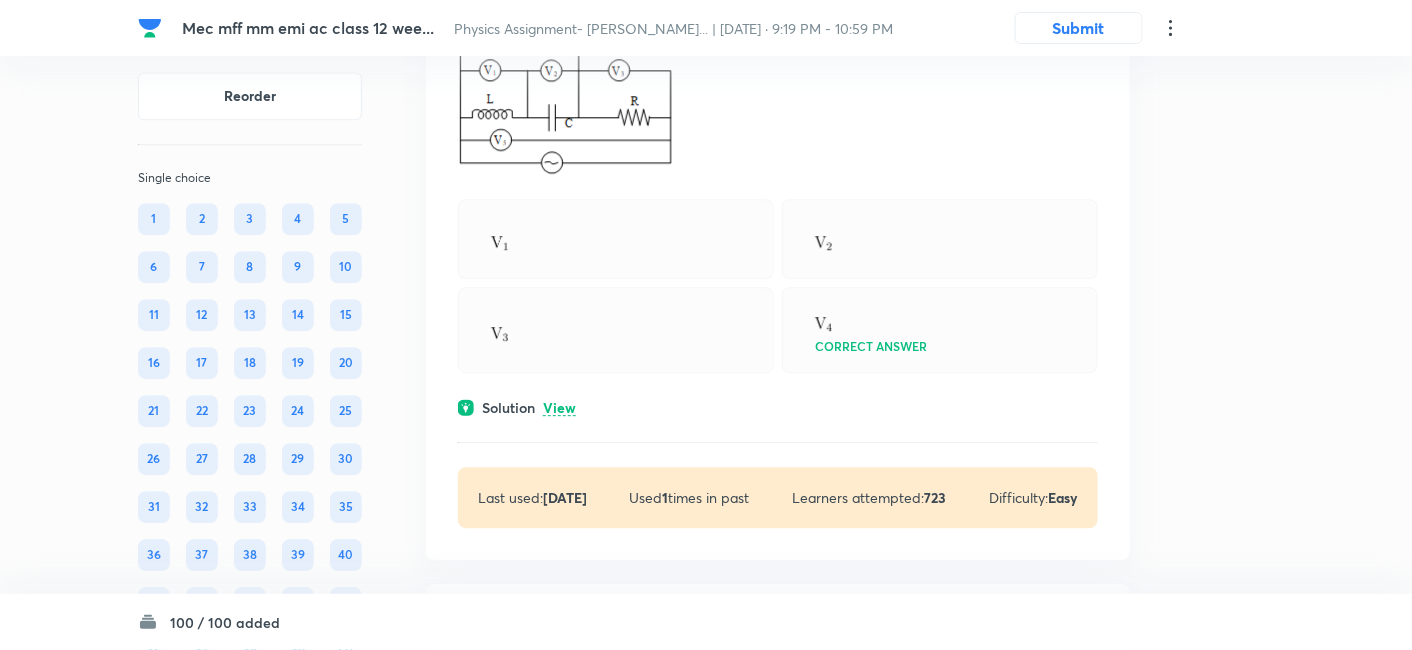 scroll, scrollTop: 32550, scrollLeft: 0, axis: vertical 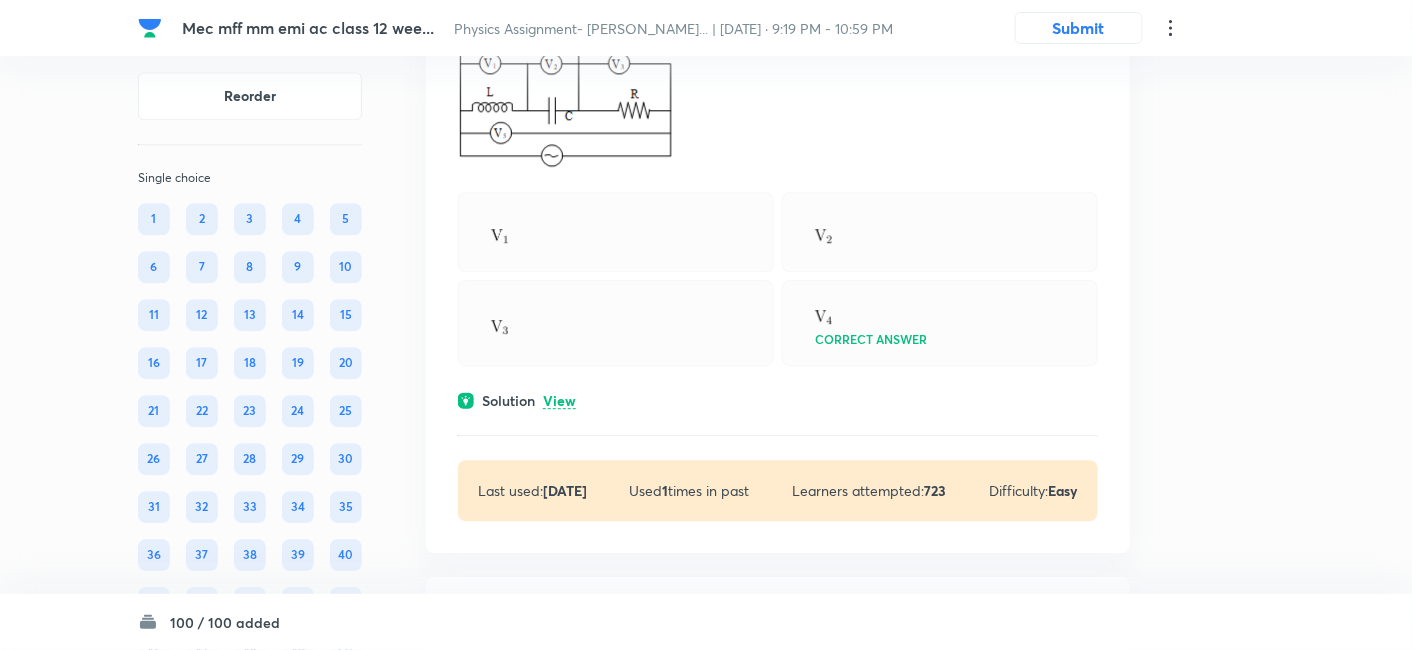 click on "View" at bounding box center (559, 401) 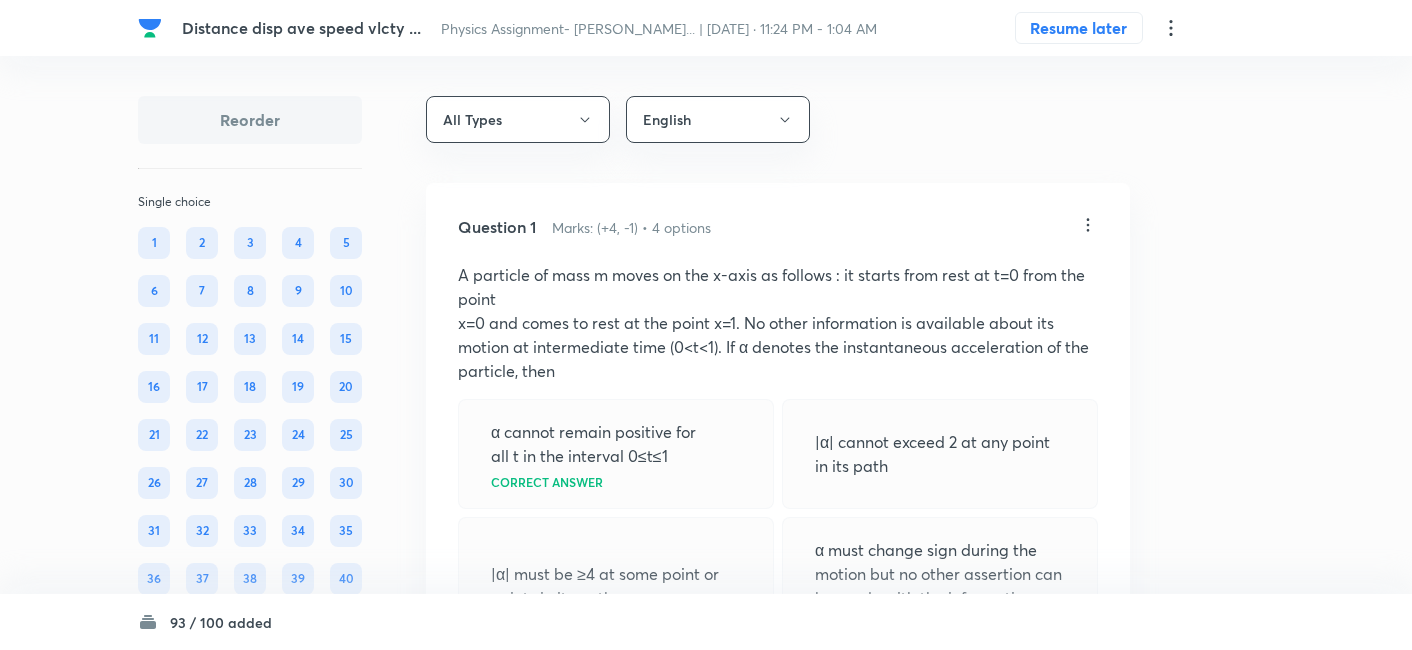 scroll, scrollTop: 0, scrollLeft: 0, axis: both 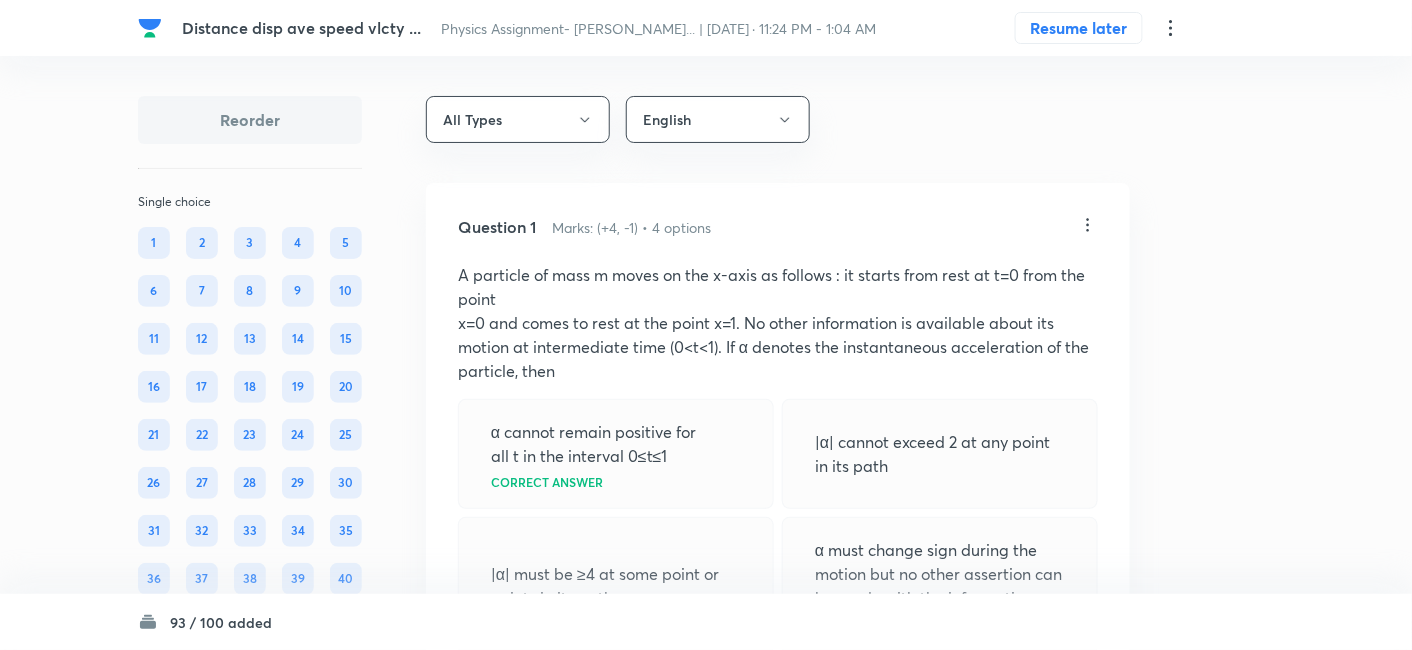 click on "A particle of mass m moves on the x-axis as follows : it starts from rest at t=0 from the point" at bounding box center (778, 287) 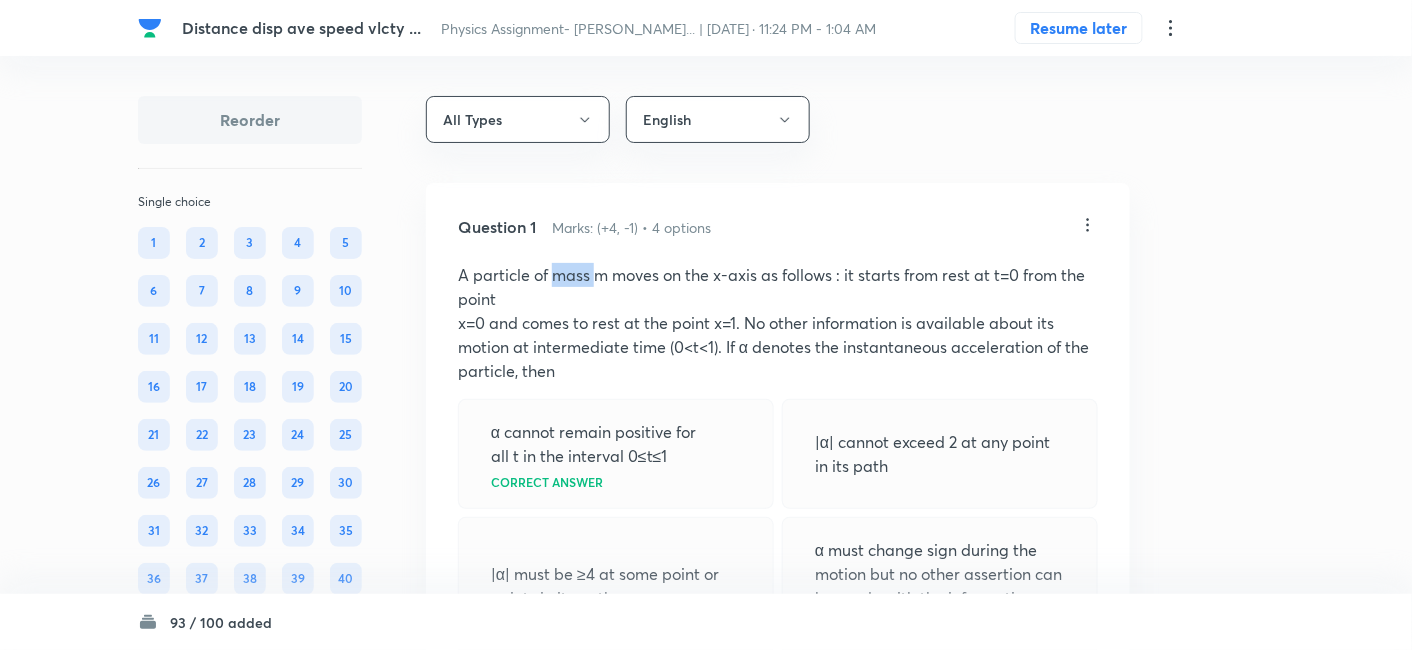 click on "A particle of mass m moves on the x-axis as follows : it starts from rest at t=0 from the point" at bounding box center (778, 287) 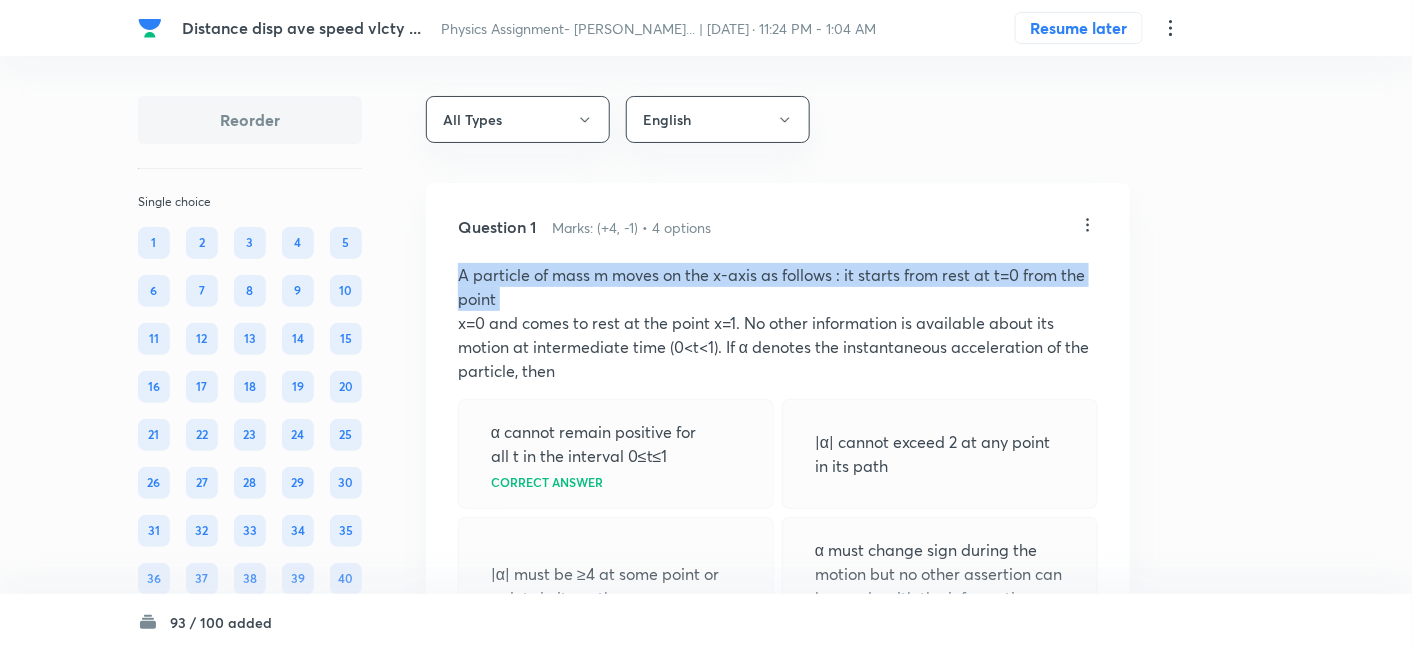 click on "A particle of mass m moves on the x-axis as follows : it starts from rest at t=0 from the point" at bounding box center (778, 287) 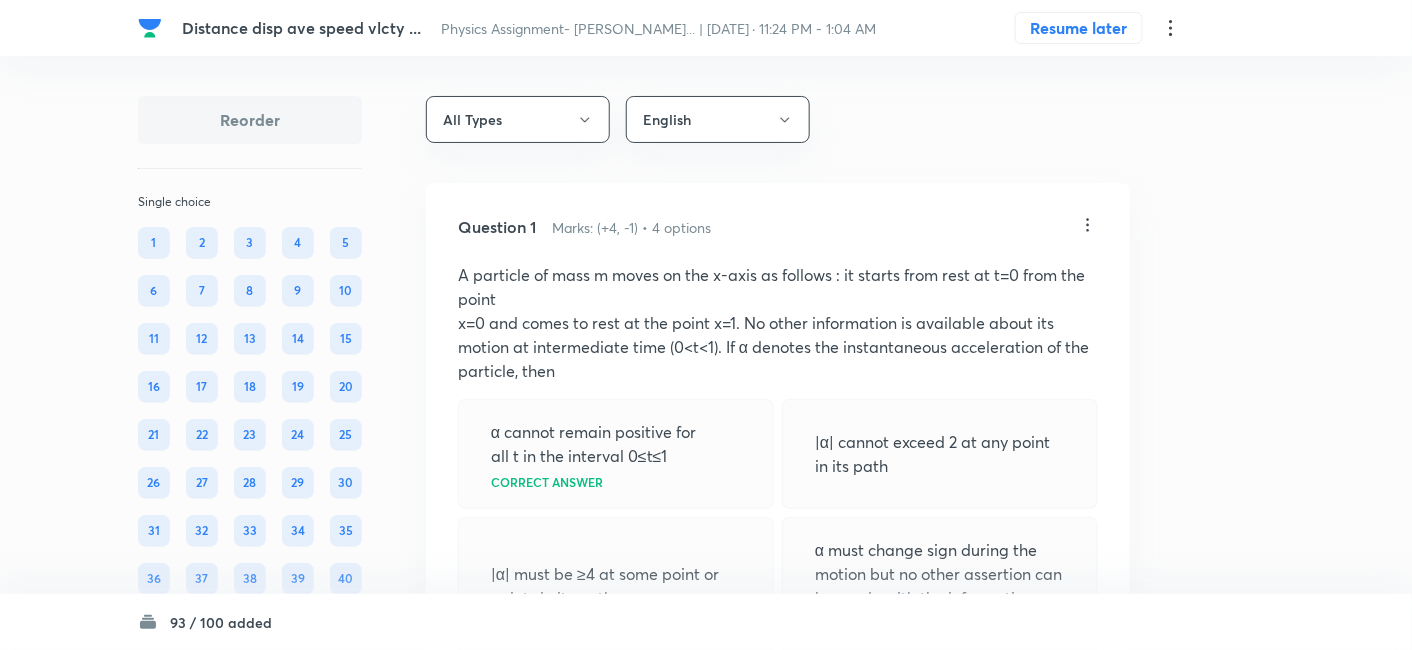 click on "A particle of mass m moves on the x-axis as follows : it starts from rest at t=0 from the point" at bounding box center (778, 287) 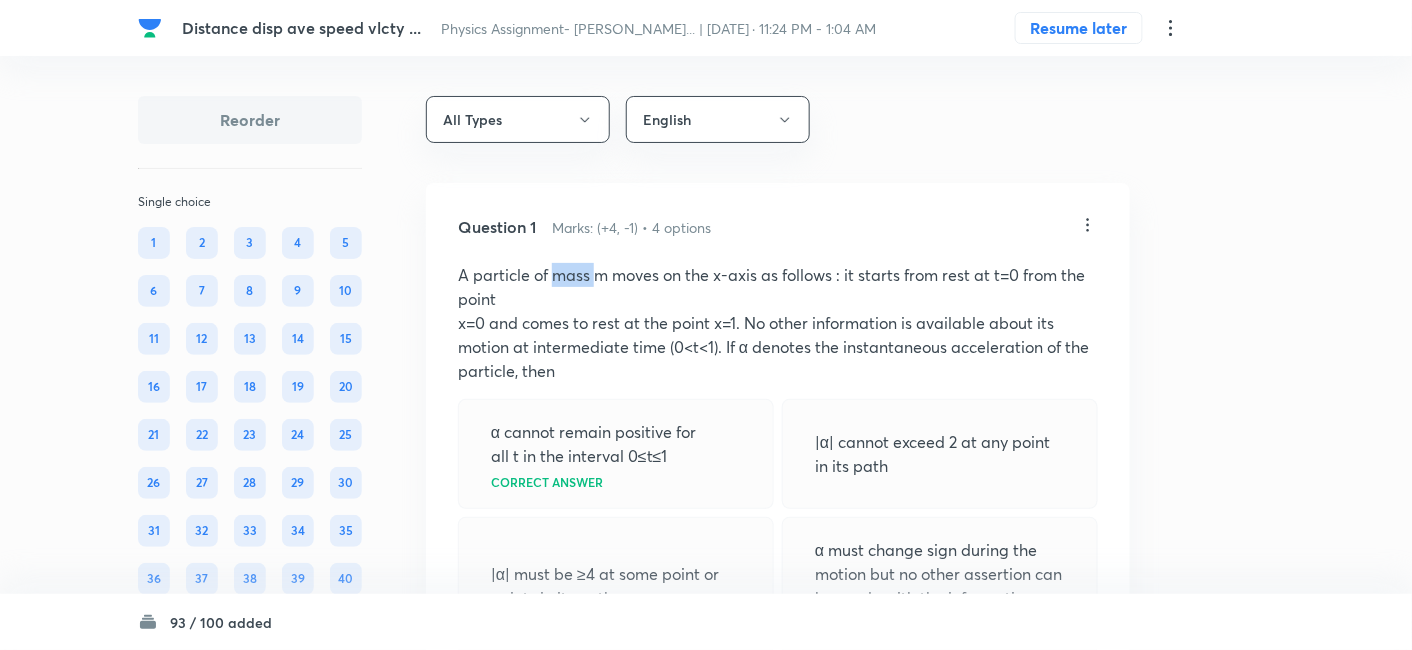 click on "A particle of mass m moves on the x-axis as follows : it starts from rest at t=0 from the point" at bounding box center [778, 287] 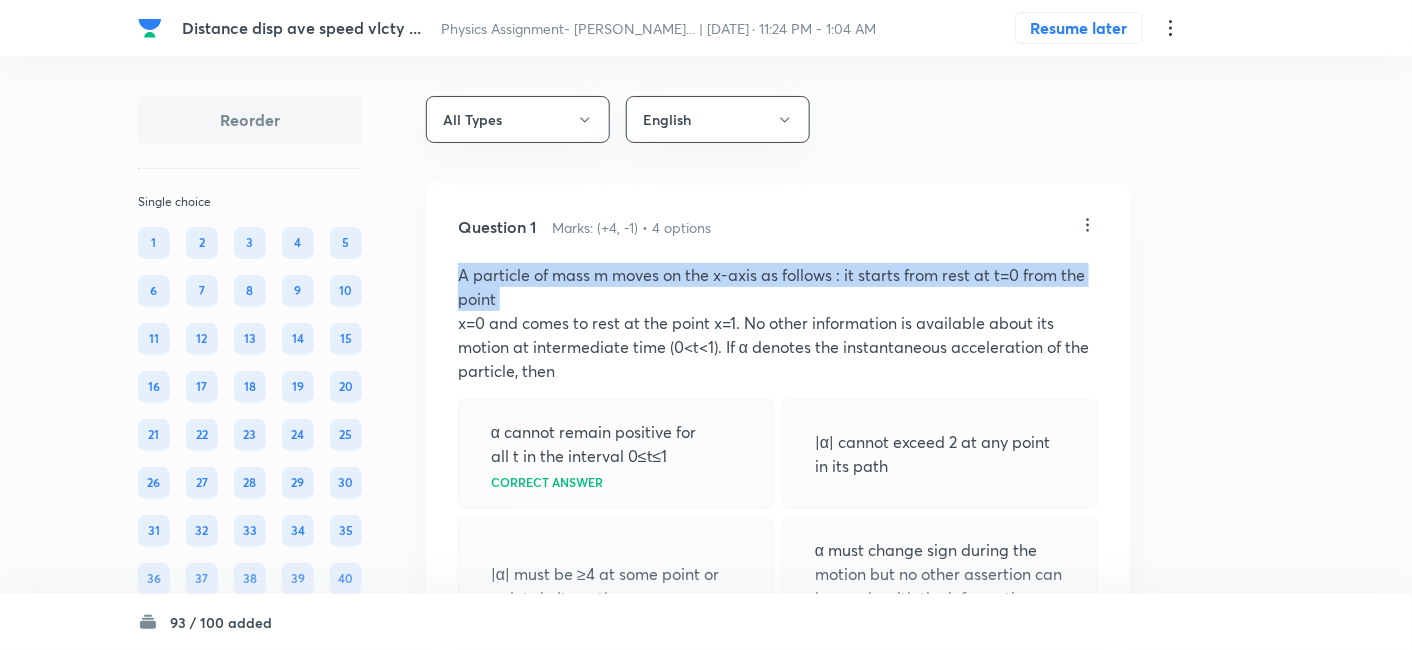 click on "A particle of mass m moves on the x-axis as follows : it starts from rest at t=0 from the point" at bounding box center [778, 287] 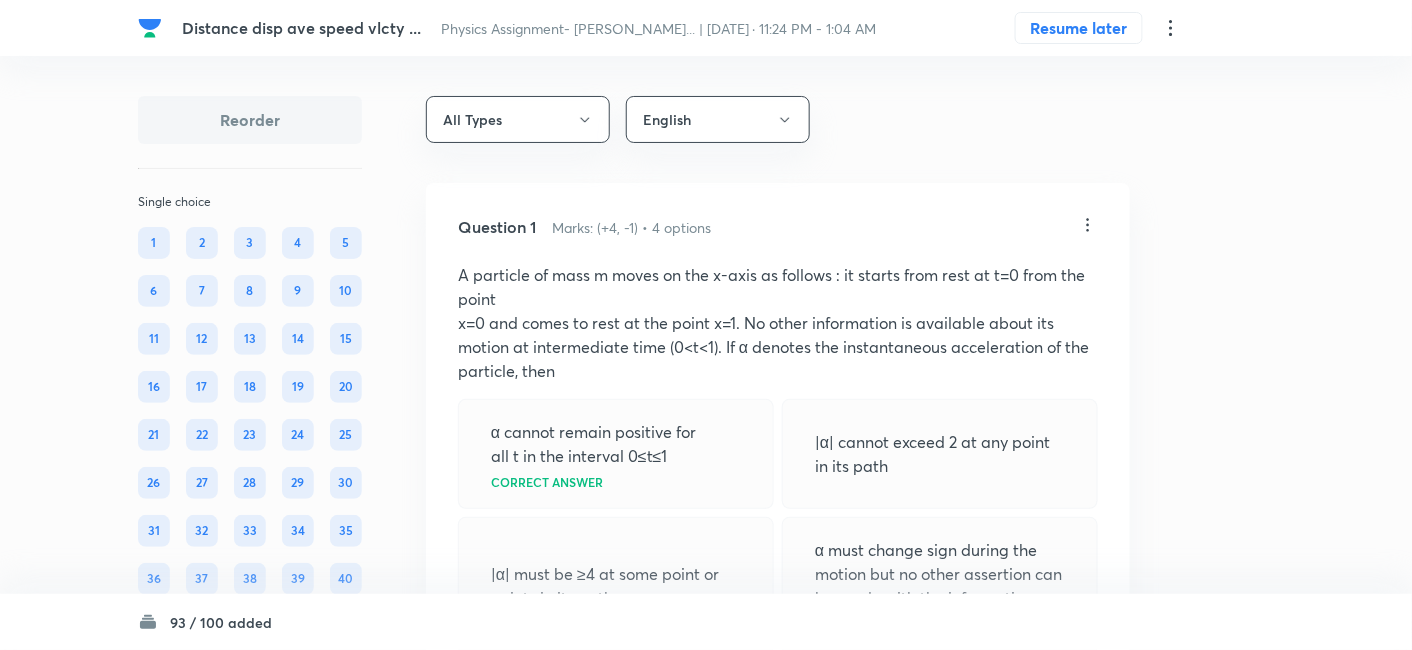click on "x=0 and comes to rest at the point x=1. No other information is available about its motion at intermediate time (0<t<1). If α denotes the instantaneous acceleration of the particle, then" at bounding box center (778, 347) 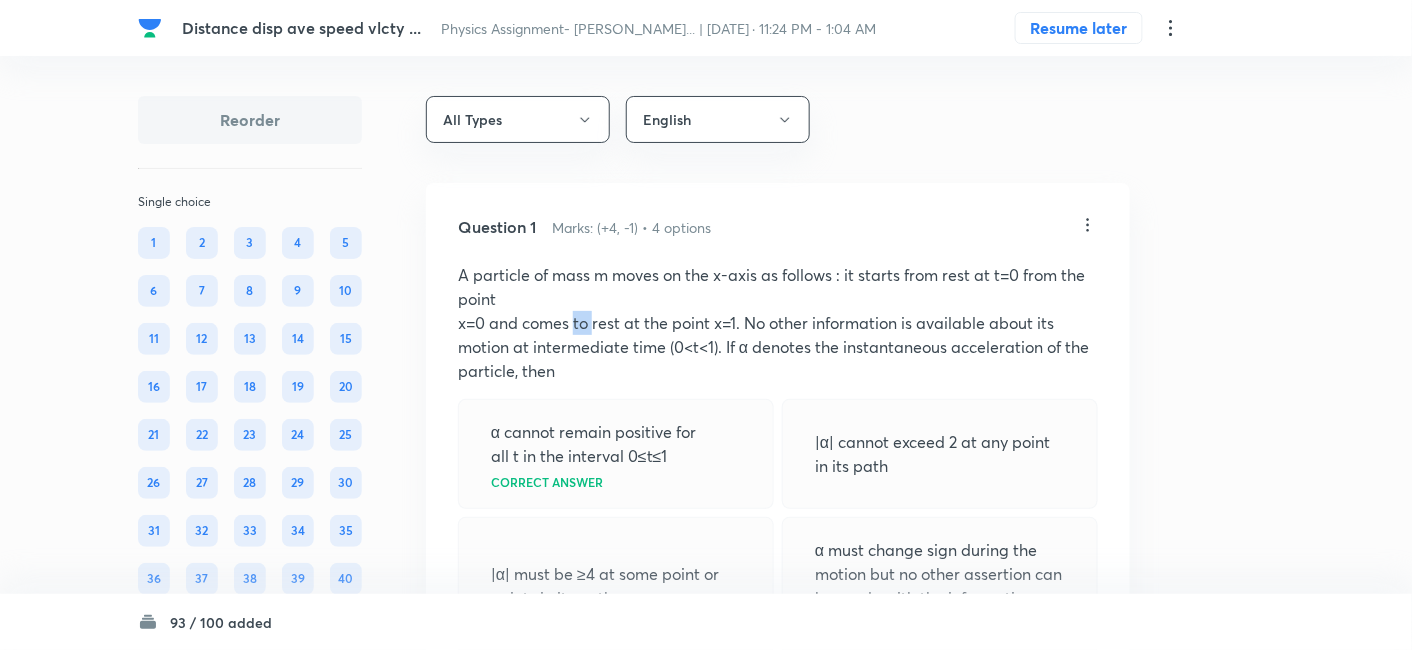 click on "x=0 and comes to rest at the point x=1. No other information is available about its motion at intermediate time (0<t<1). If α denotes the instantaneous acceleration of the particle, then" at bounding box center [778, 347] 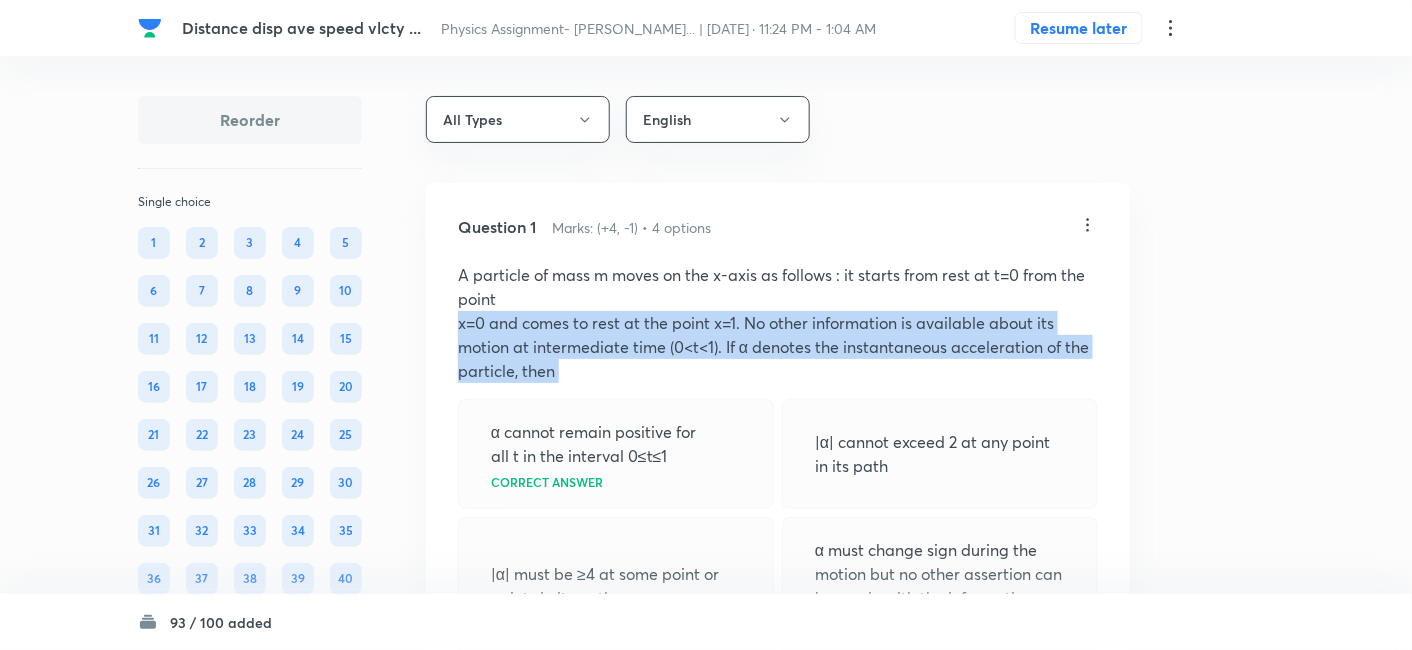 click on "x=0 and comes to rest at the point x=1. No other information is available about its motion at intermediate time (0<t<1). If α denotes the instantaneous acceleration of the particle, then" at bounding box center (778, 347) 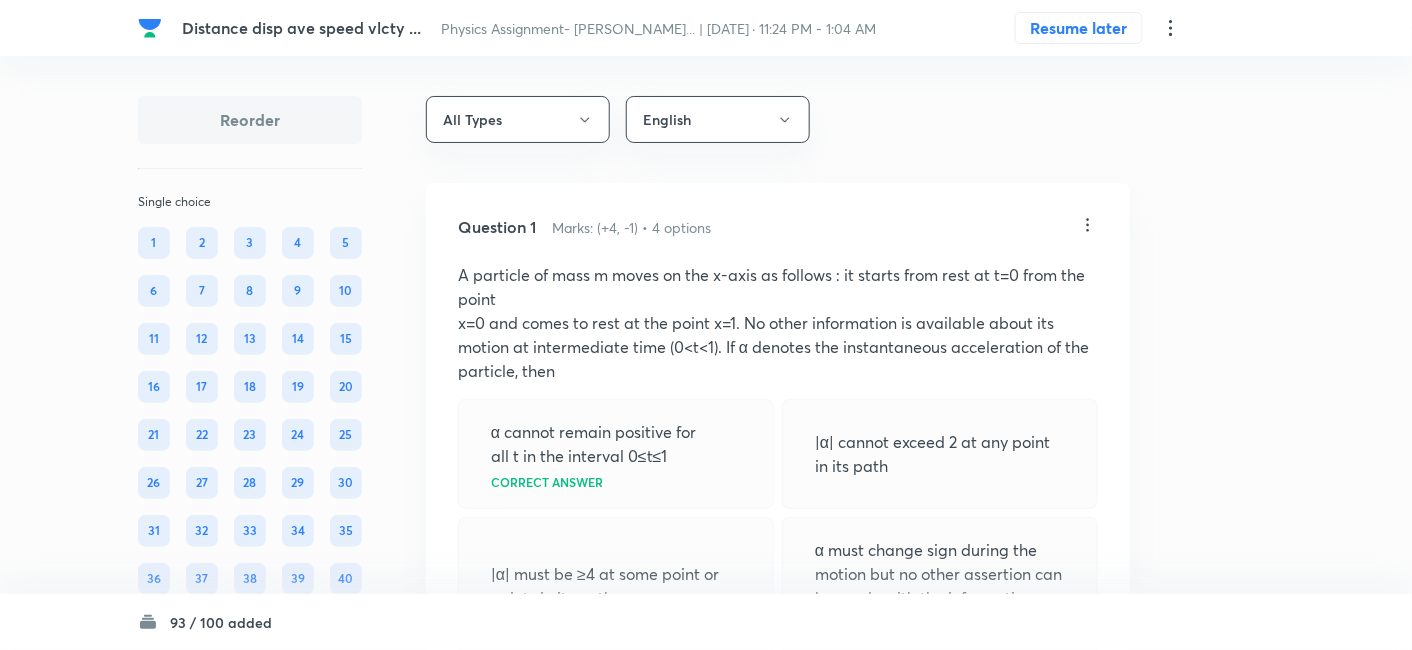 click on "A particle of mass m moves on the x-axis as follows : it starts from rest at t=0 from the point" at bounding box center [778, 287] 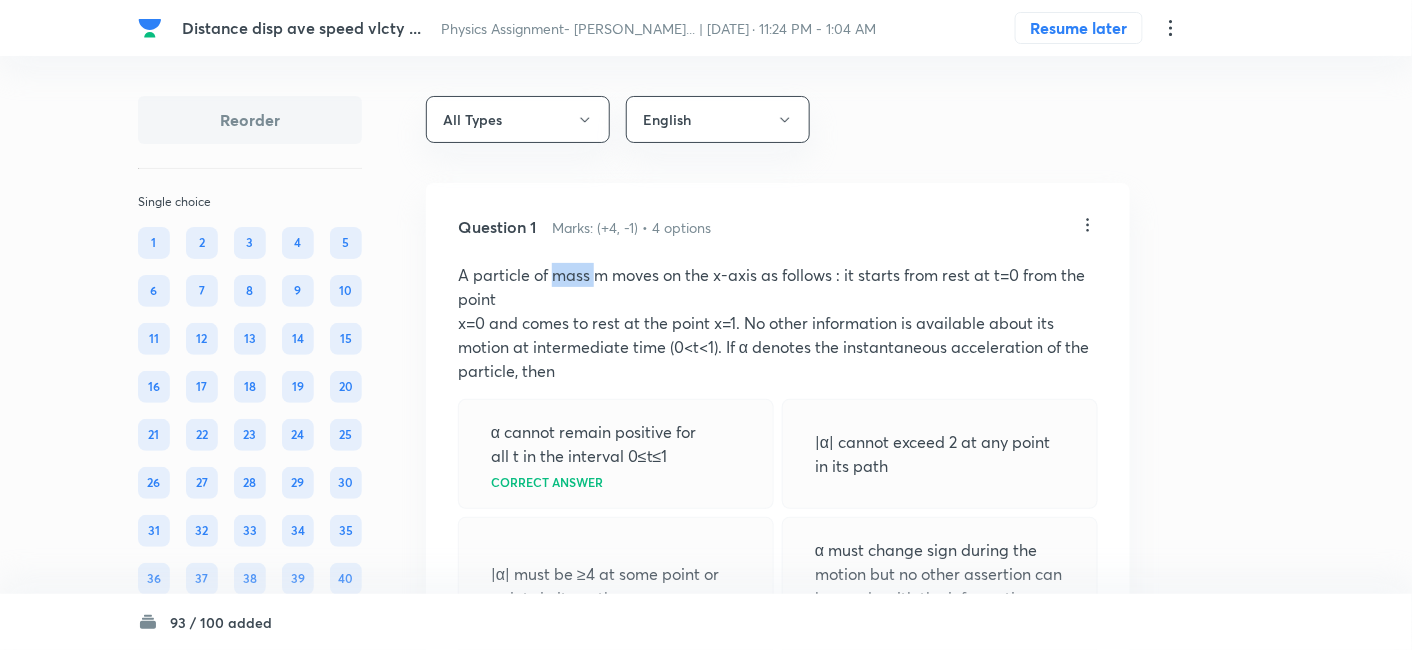 click on "A particle of mass m moves on the x-axis as follows : it starts from rest at t=0 from the point" at bounding box center (778, 287) 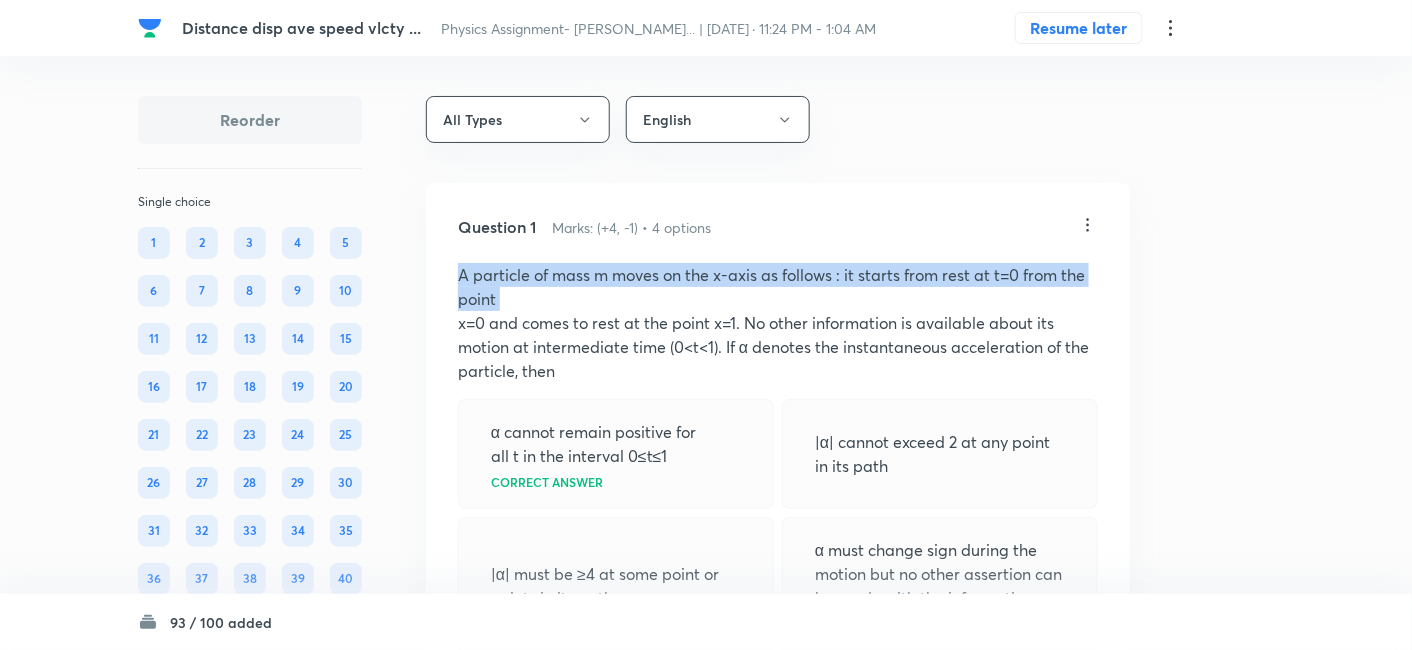 click on "A particle of mass m moves on the x-axis as follows : it starts from rest at t=0 from the point" at bounding box center [778, 287] 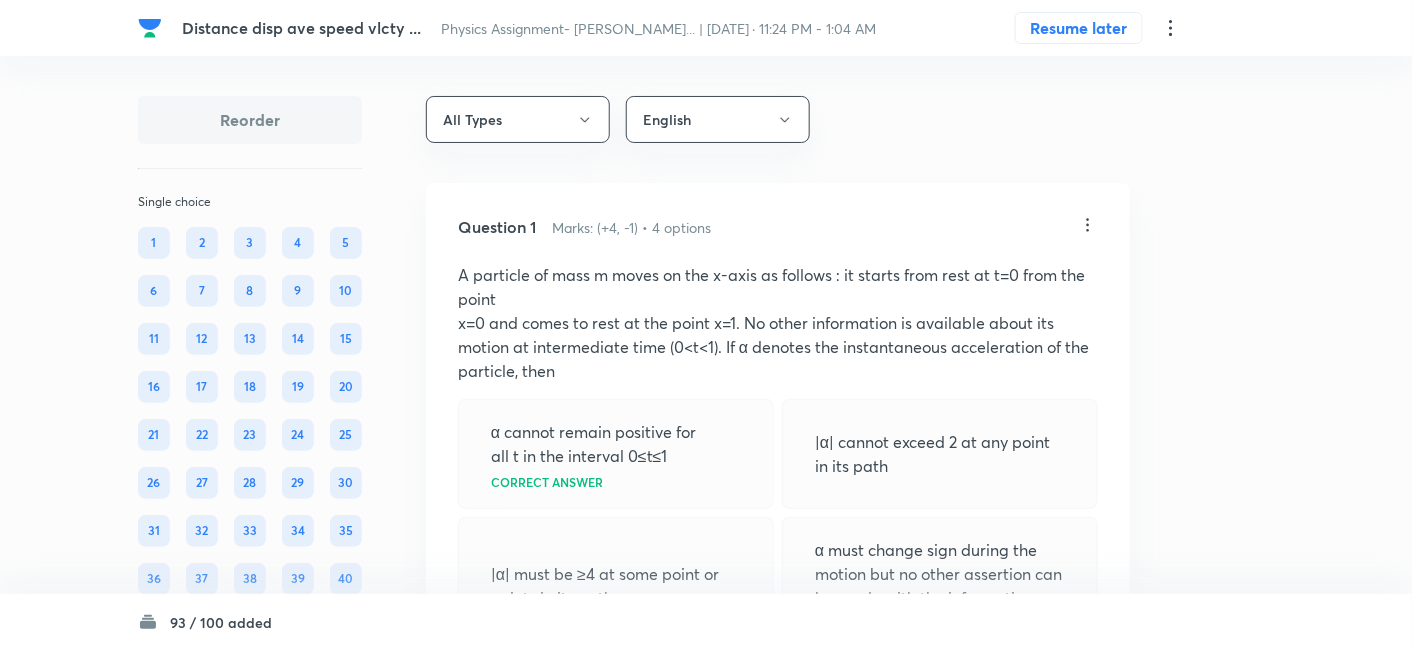 click on "x=0 and comes to rest at the point x=1. No other information is available about its motion at intermediate time (0<t<1). If α denotes the instantaneous acceleration of the particle, then" at bounding box center [778, 347] 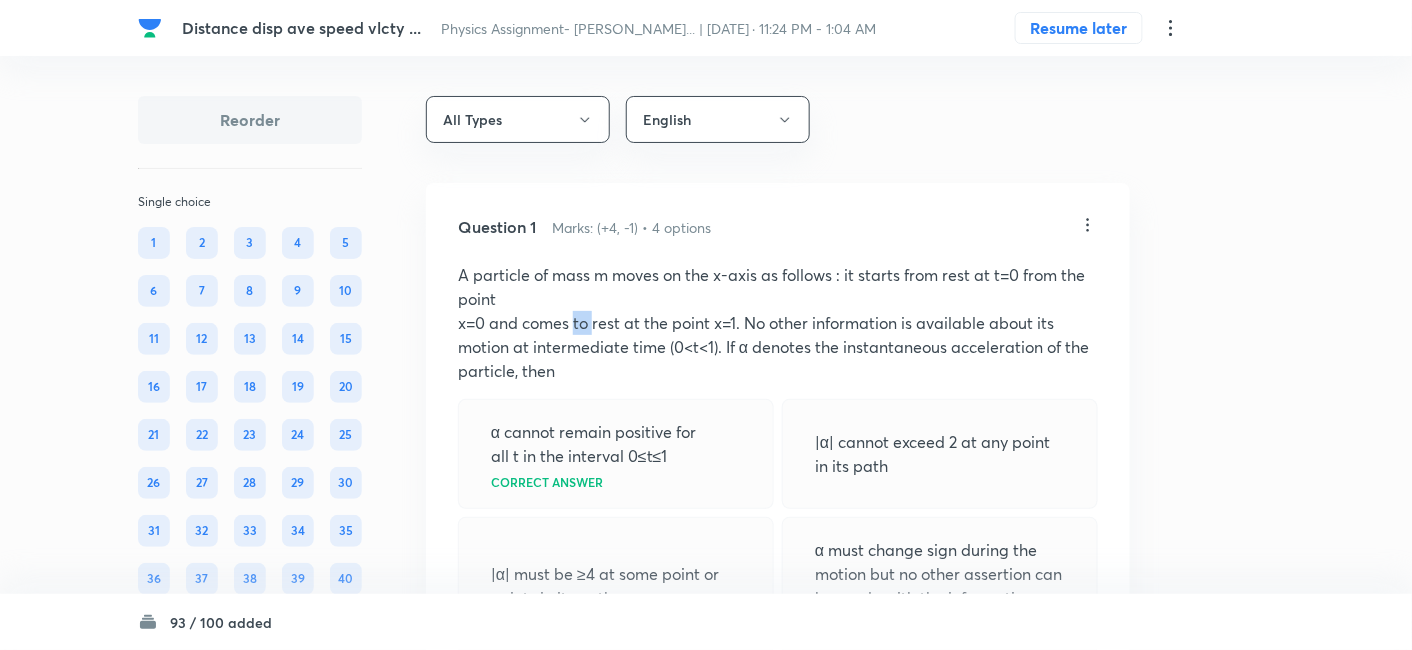 click on "x=0 and comes to rest at the point x=1. No other information is available about its motion at intermediate time (0<t<1). If α denotes the instantaneous acceleration of the particle, then" at bounding box center (778, 347) 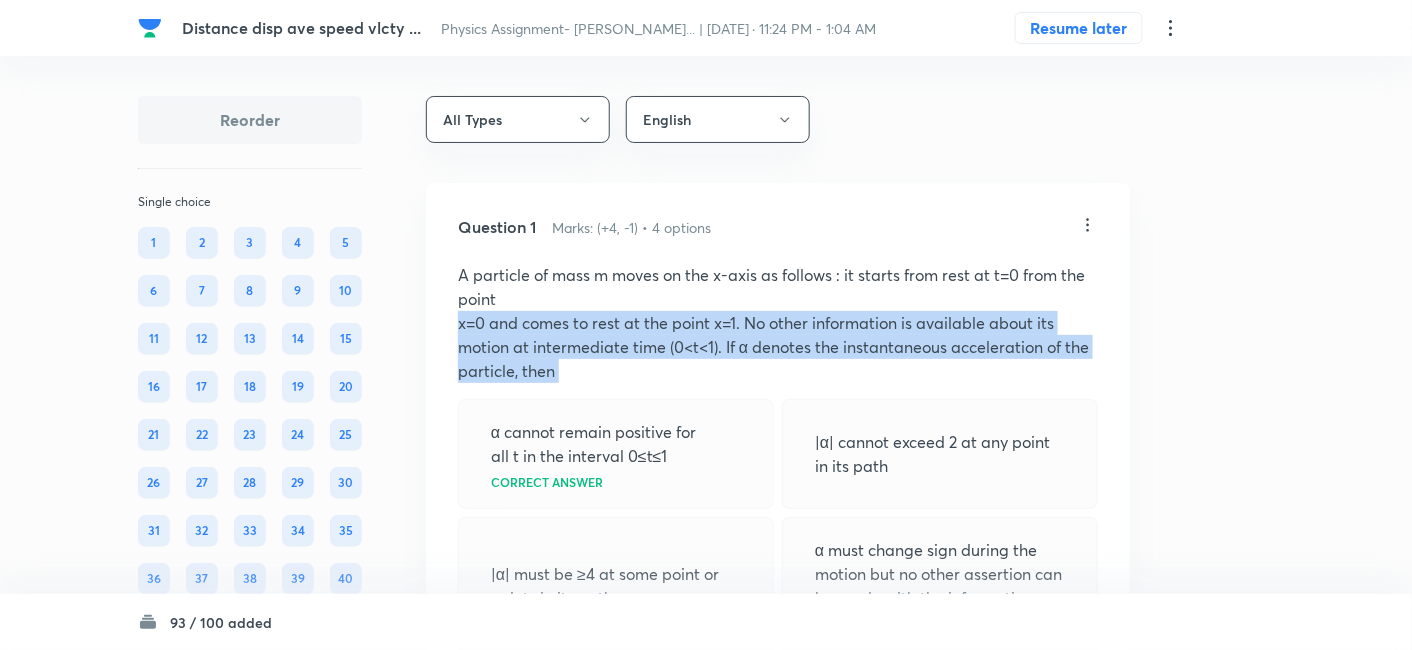 click on "x=0 and comes to rest at the point x=1. No other information is available about its motion at intermediate time (0<t<1). If α denotes the instantaneous acceleration of the particle, then" at bounding box center [778, 347] 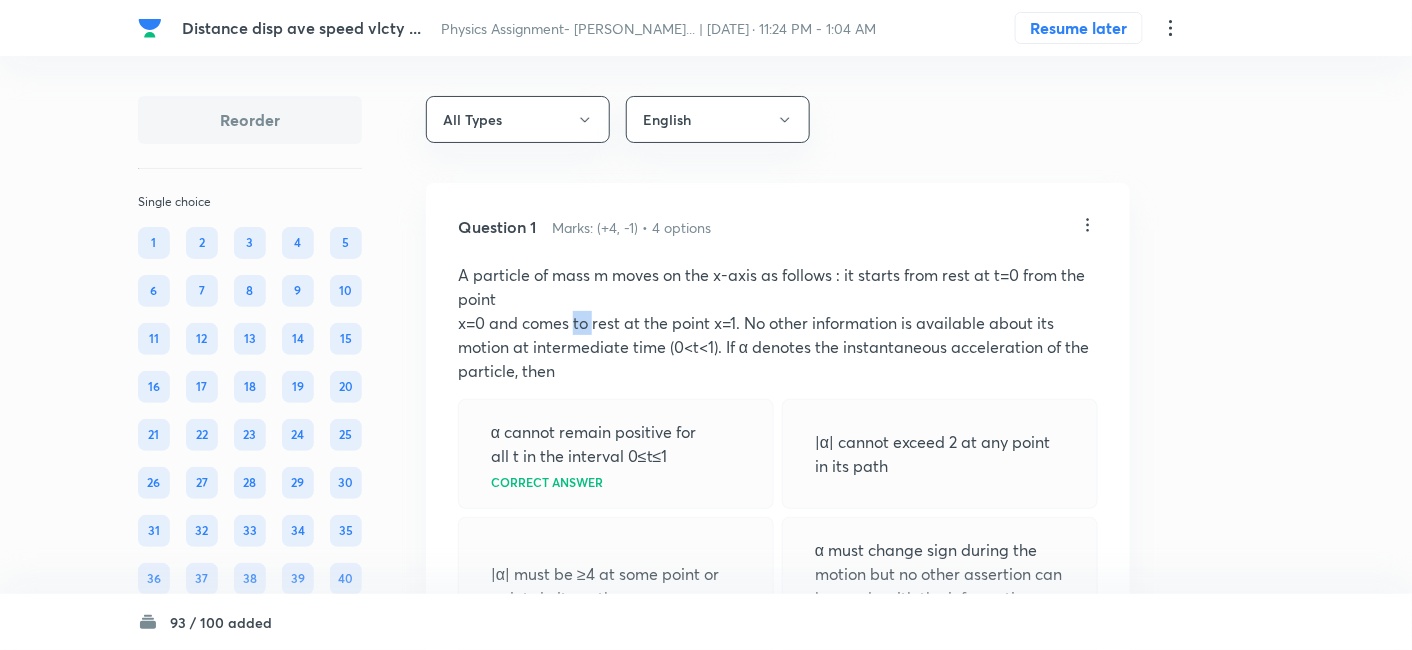 click on "x=0 and comes to rest at the point x=1. No other information is available about its motion at intermediate time (0<t<1). If α denotes the instantaneous acceleration of the particle, then" at bounding box center (778, 347) 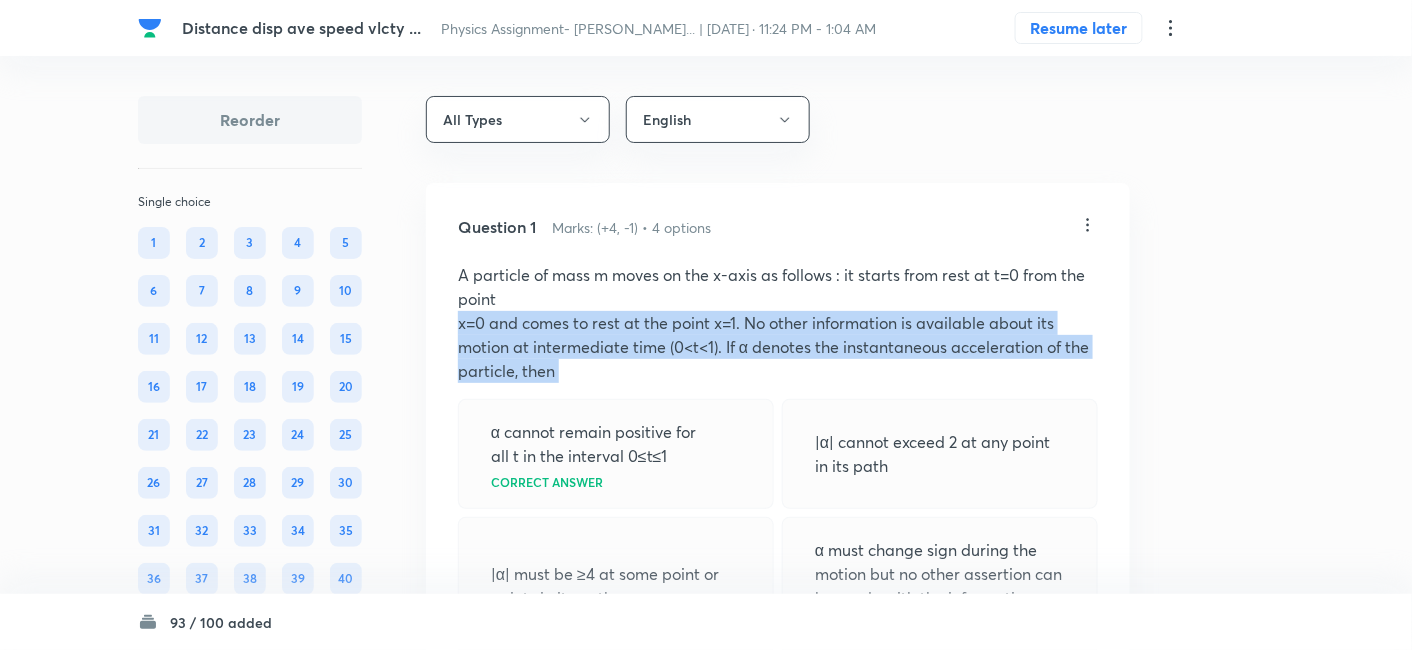 click on "x=0 and comes to rest at the point x=1. No other information is available about its motion at intermediate time (0<t<1). If α denotes the instantaneous acceleration of the particle, then" at bounding box center [778, 347] 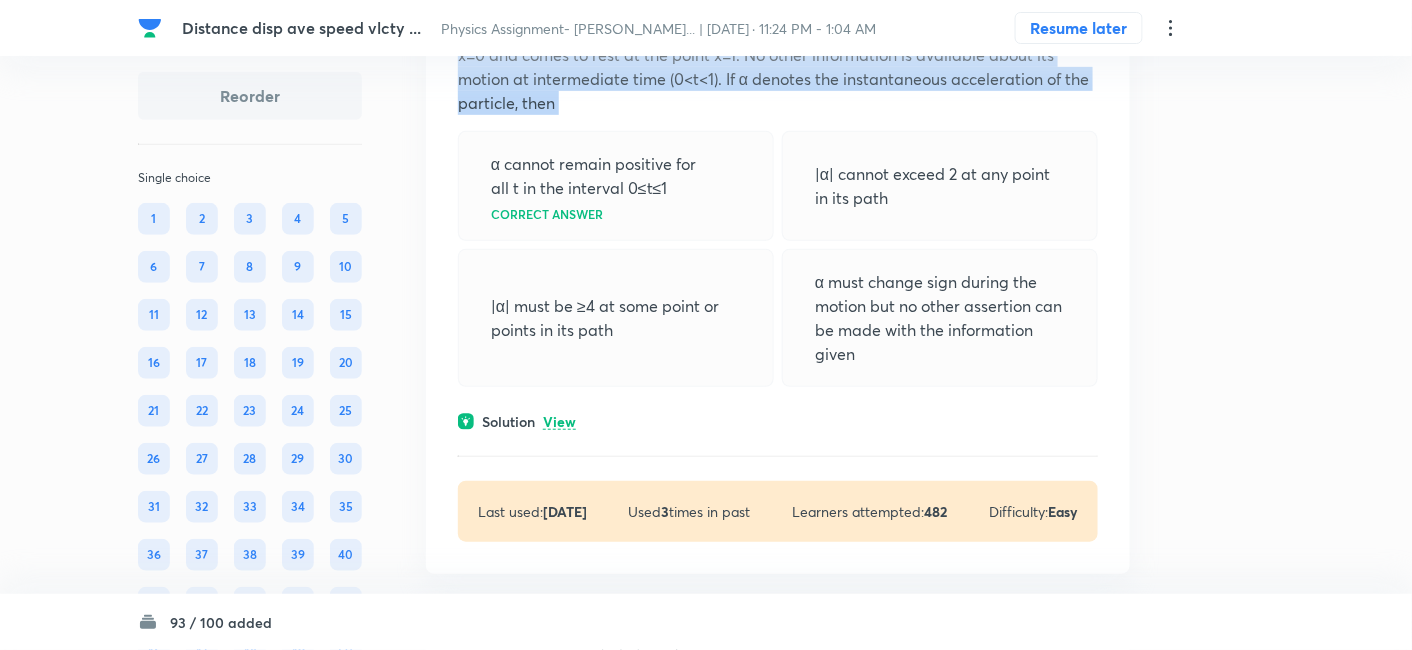 scroll, scrollTop: 271, scrollLeft: 0, axis: vertical 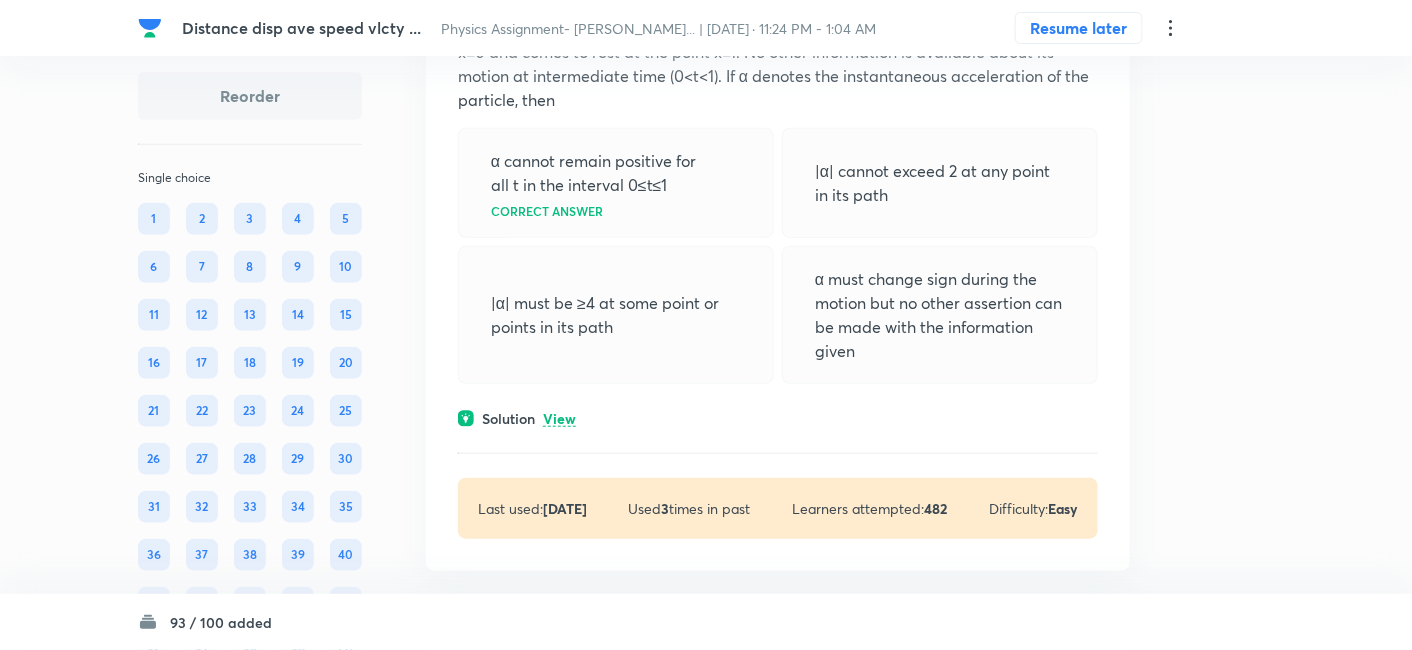 click on "View" at bounding box center (559, 419) 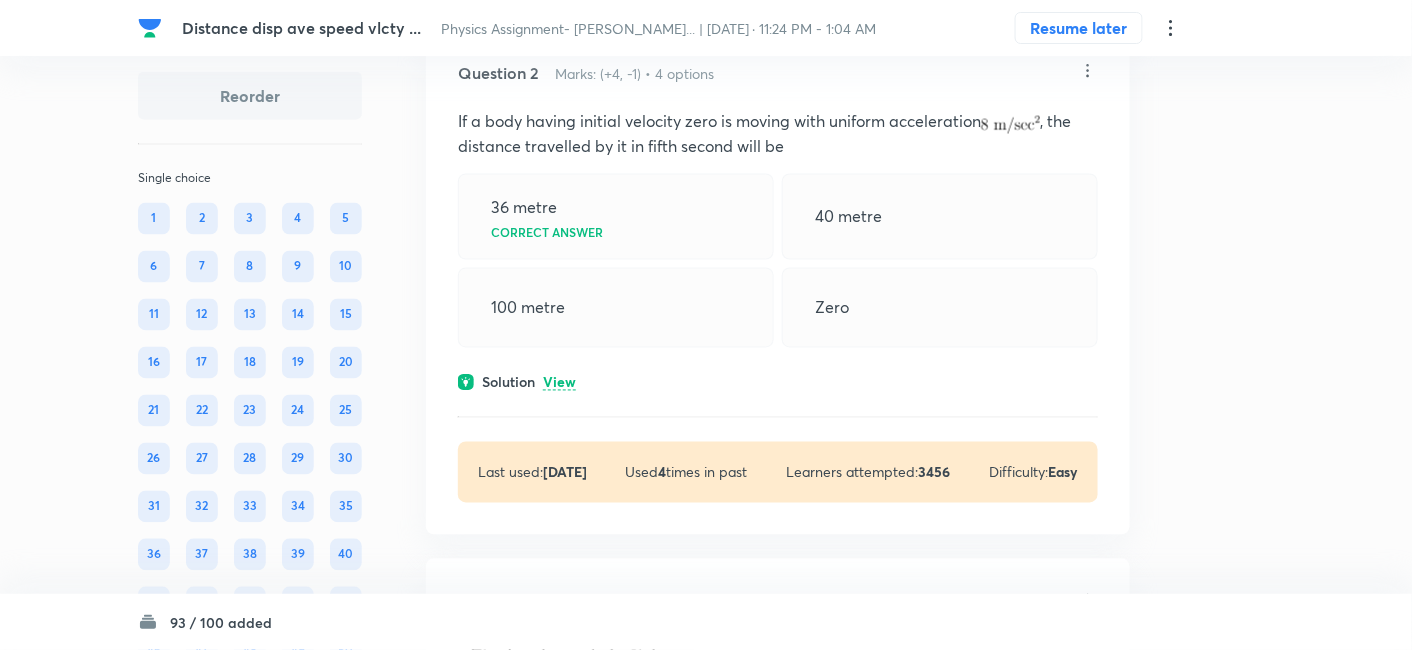 scroll, scrollTop: 979, scrollLeft: 0, axis: vertical 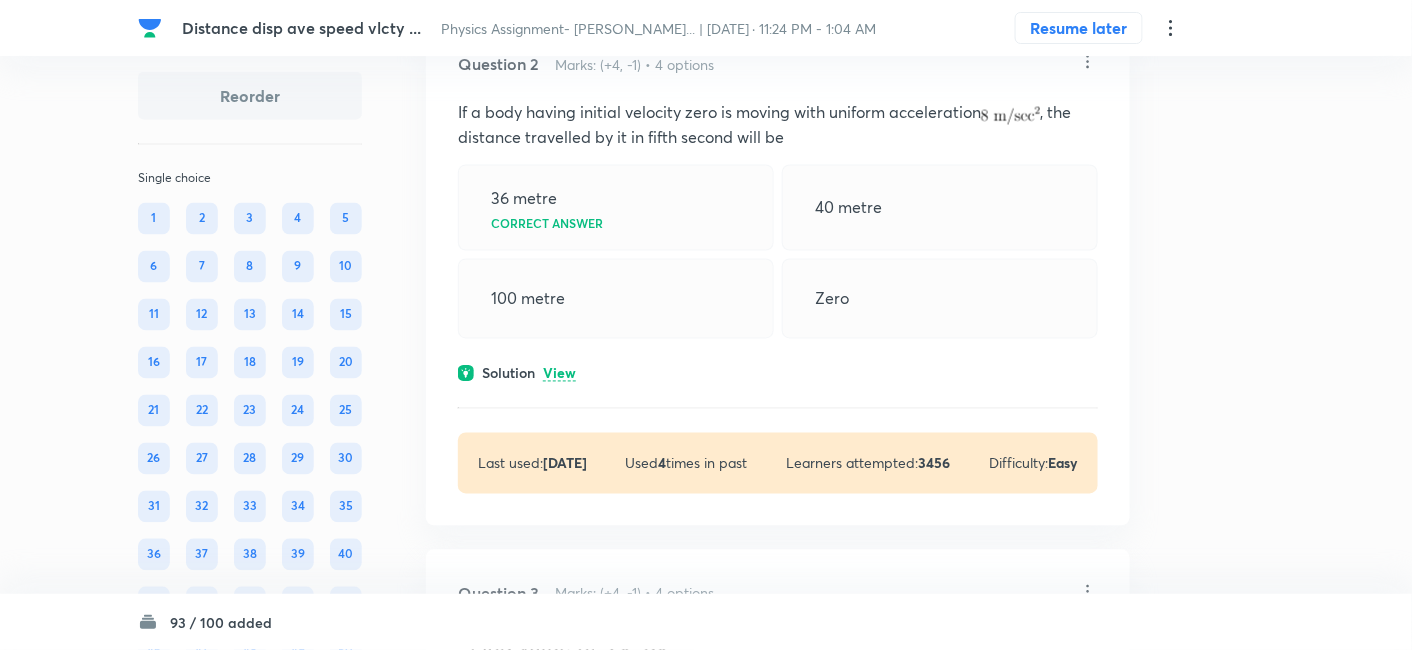 click on "View" at bounding box center [559, 374] 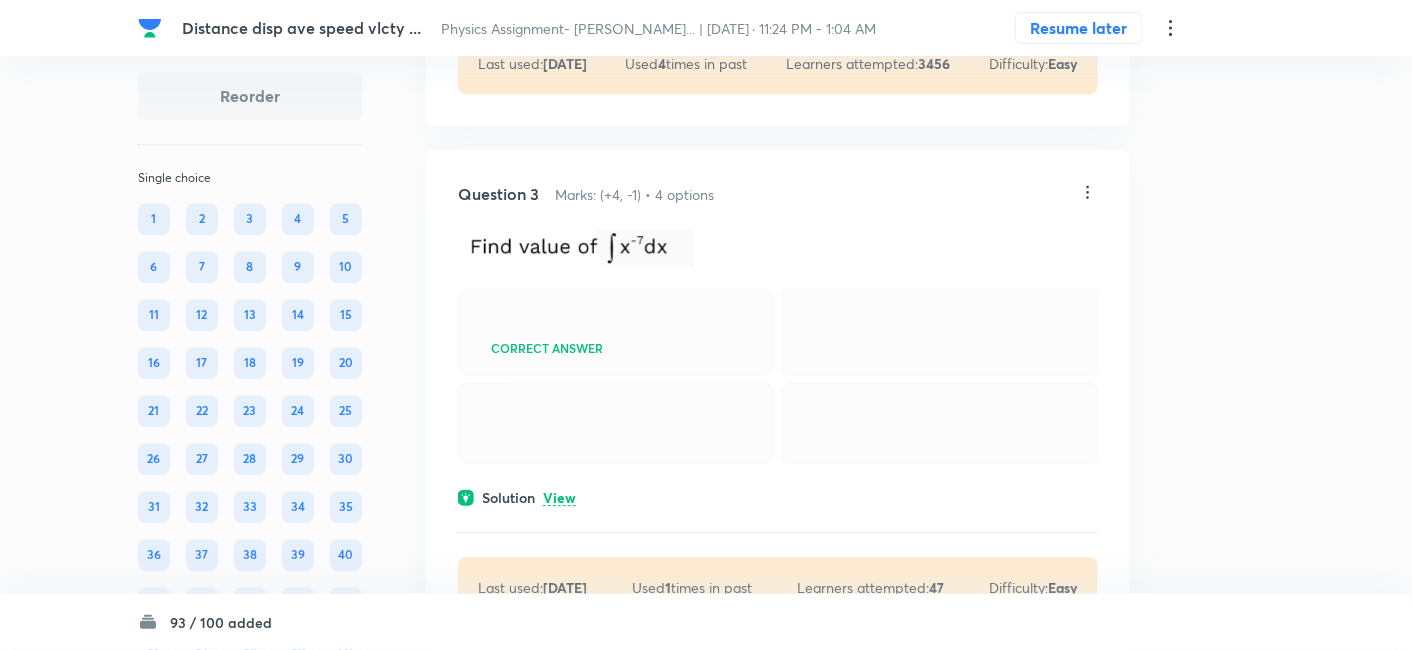 scroll, scrollTop: 1502, scrollLeft: 0, axis: vertical 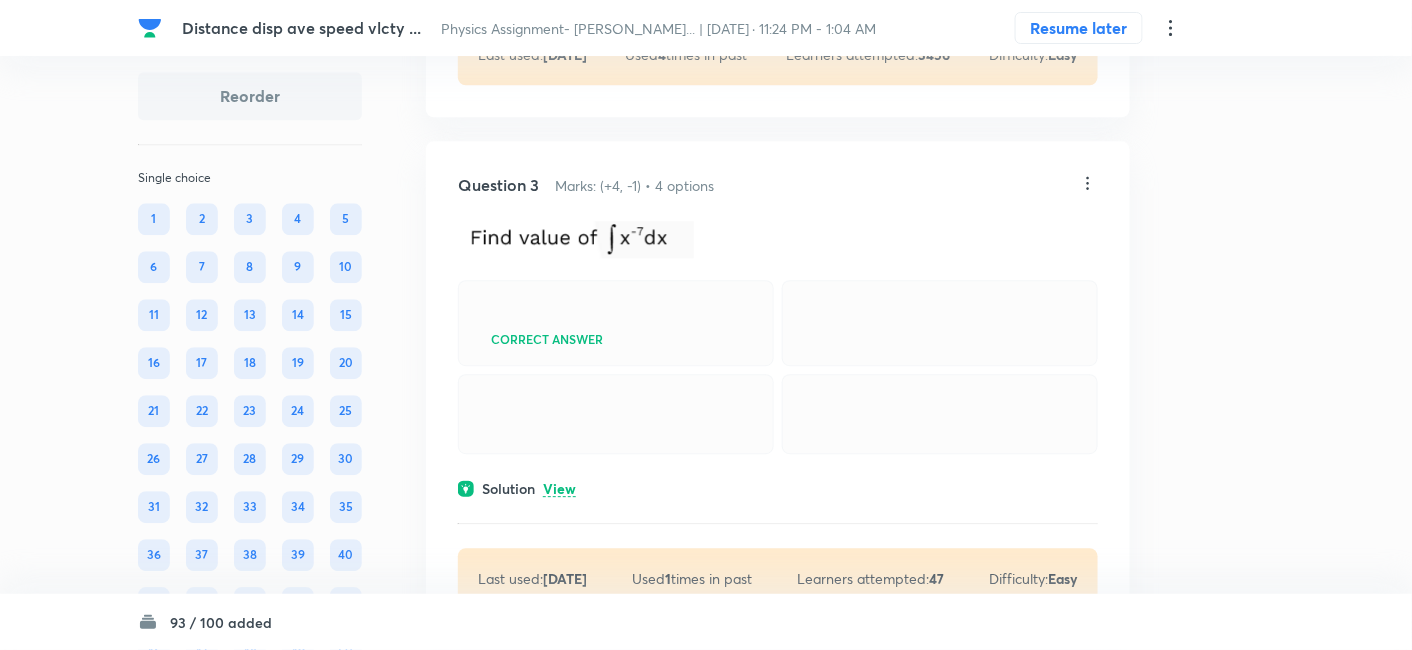 click on "View" at bounding box center (559, 489) 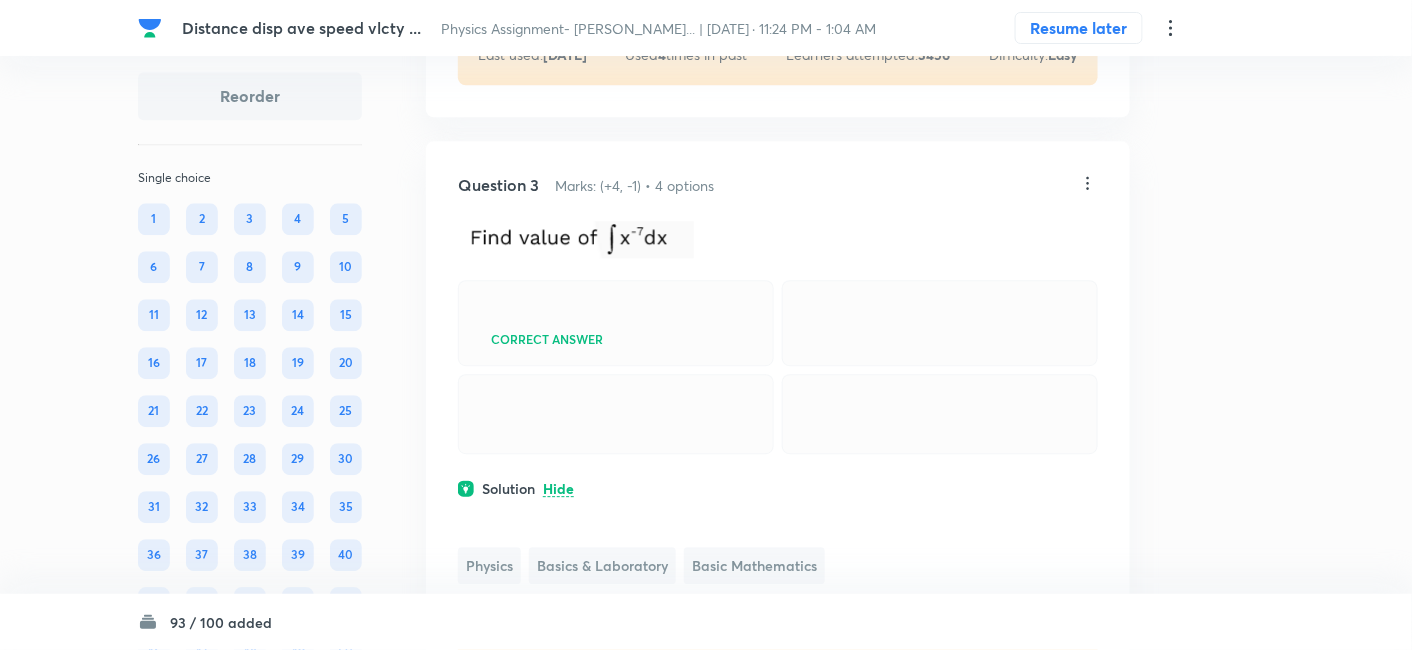 click 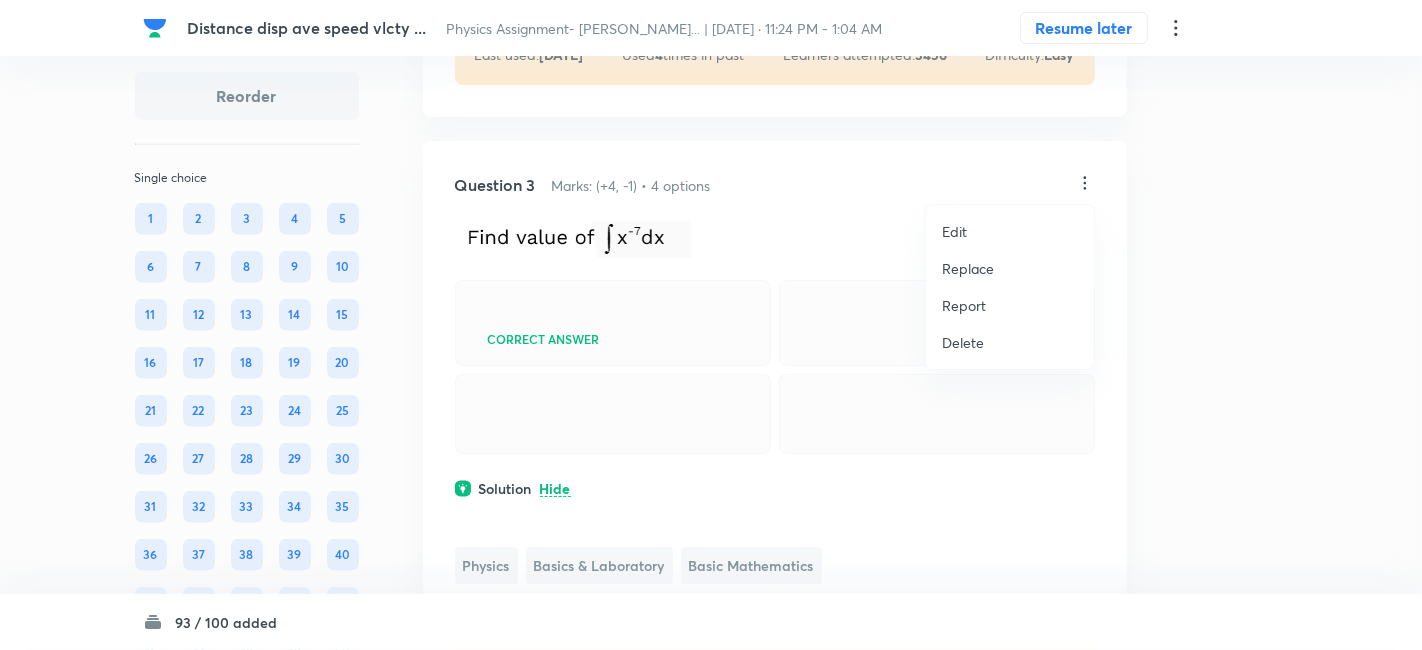 click on "Replace" at bounding box center [968, 268] 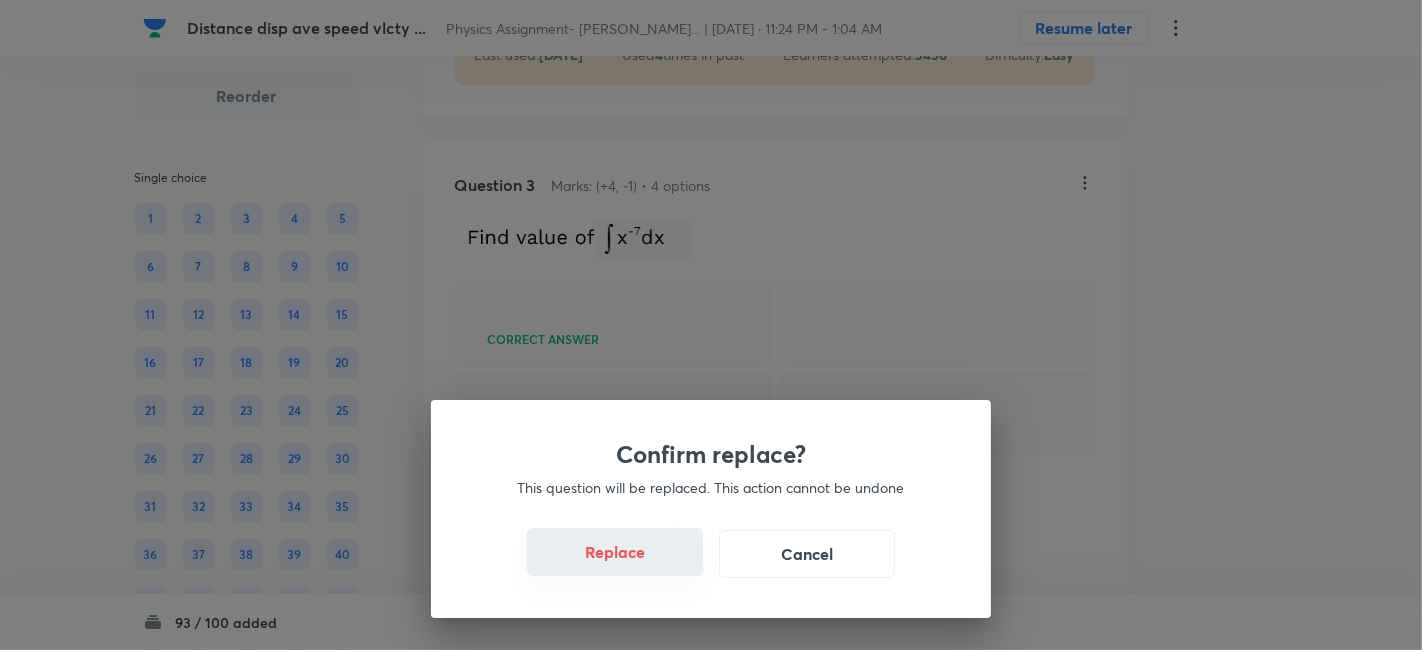 click on "Replace" at bounding box center [615, 552] 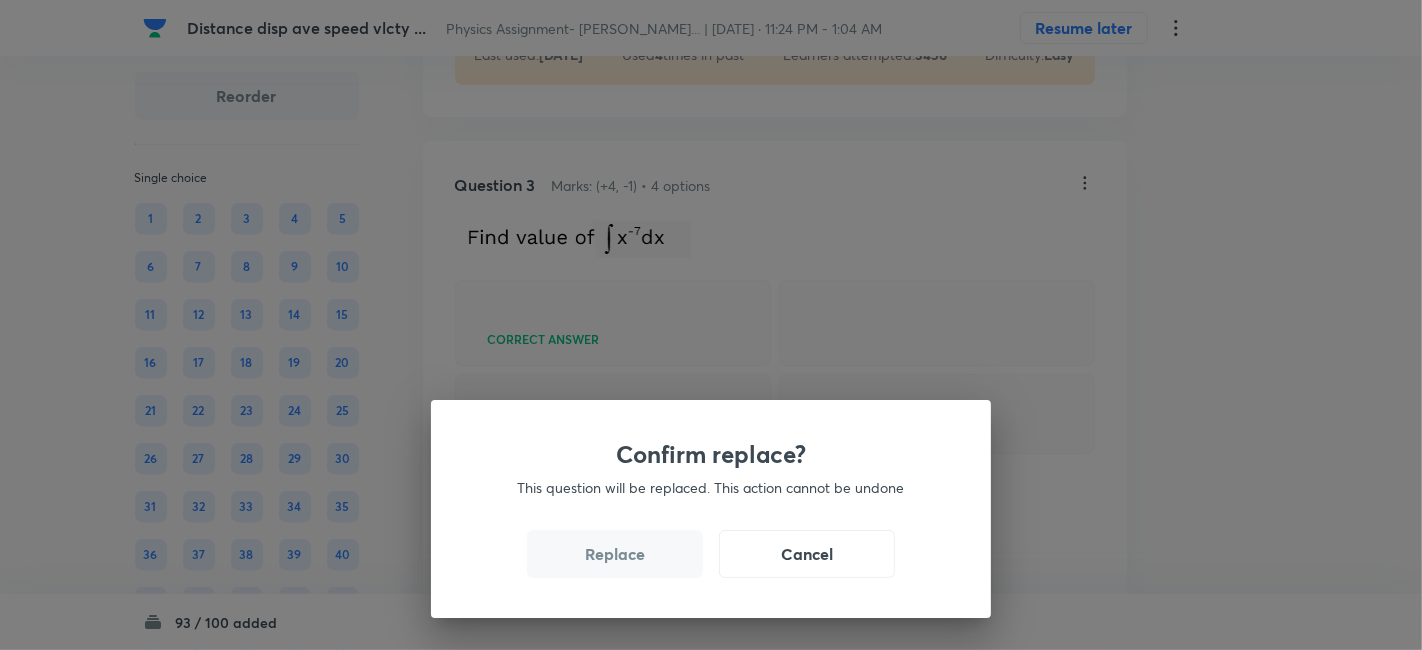 click on "Replace" at bounding box center [615, 554] 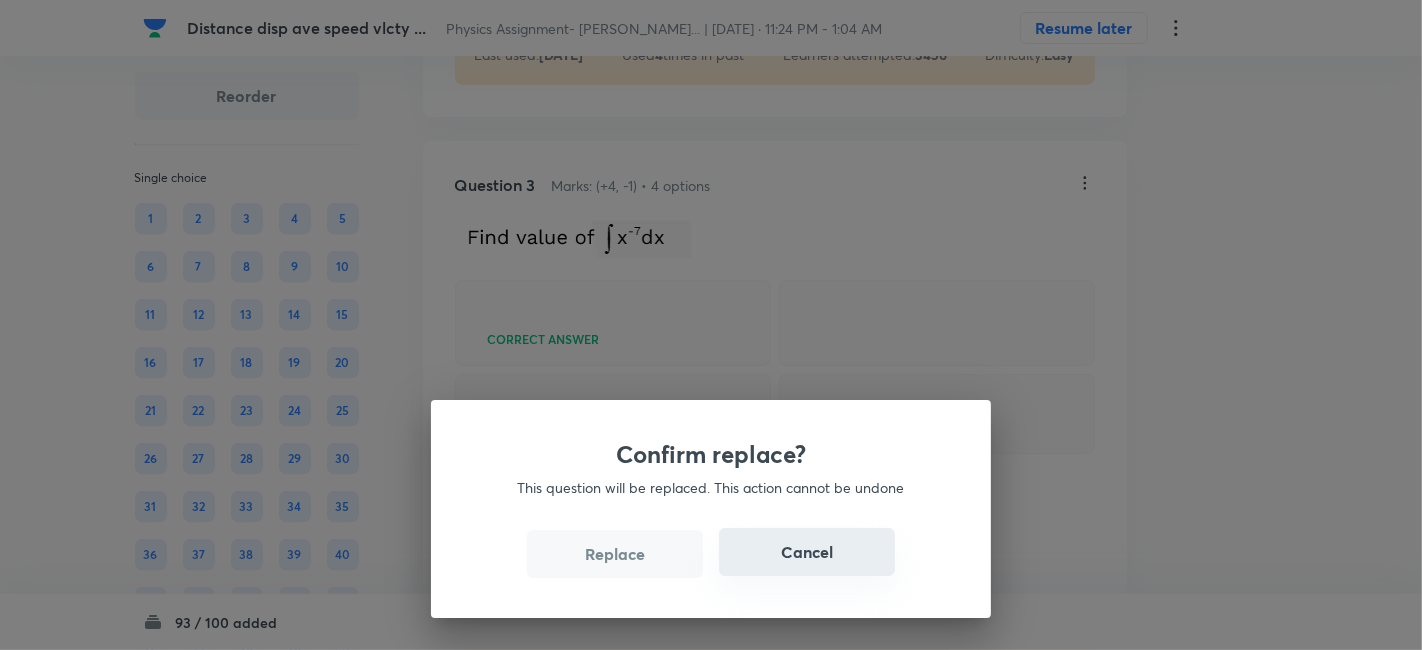 click on "Cancel" at bounding box center [807, 552] 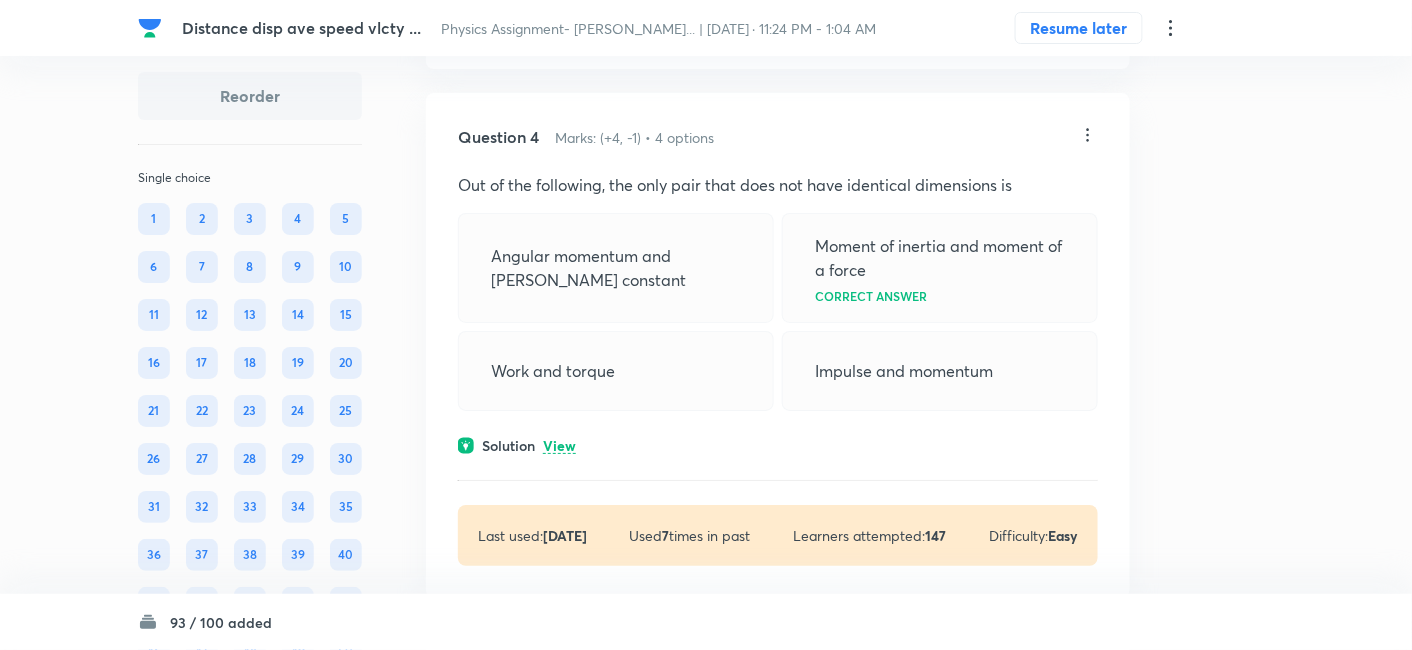 scroll, scrollTop: 2165, scrollLeft: 0, axis: vertical 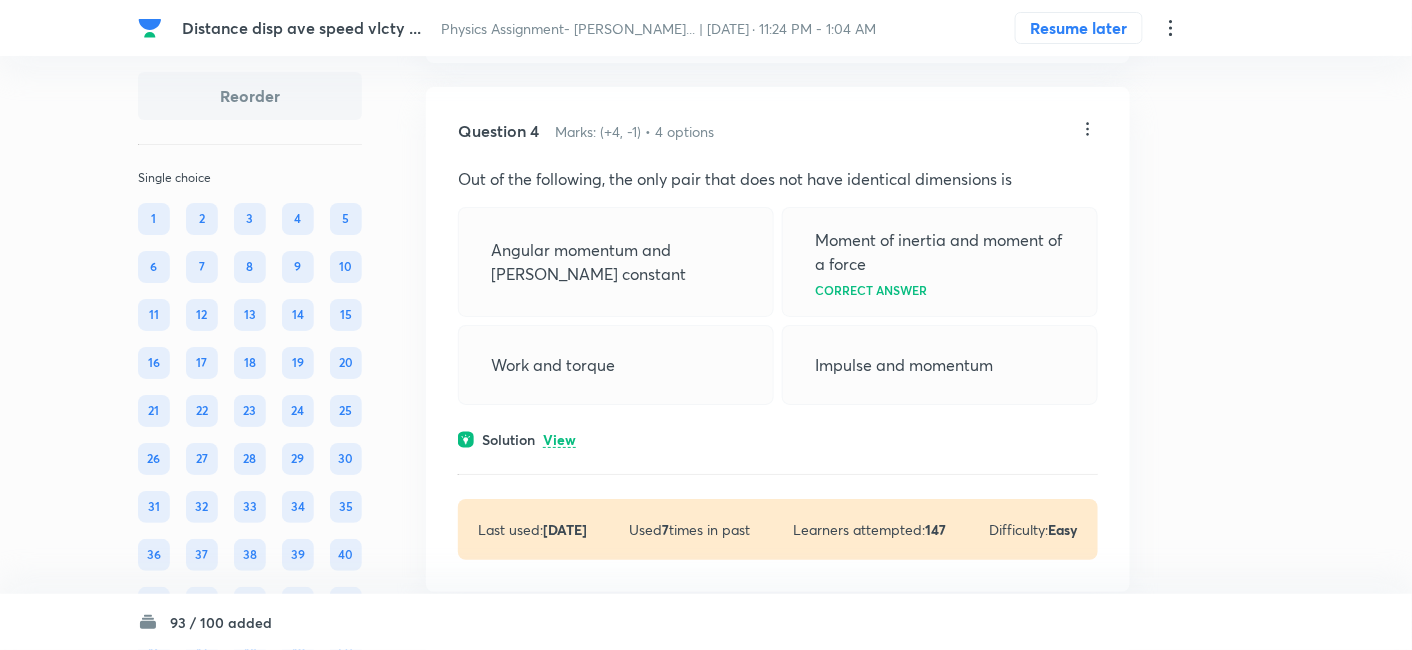 click on "View" at bounding box center (559, 440) 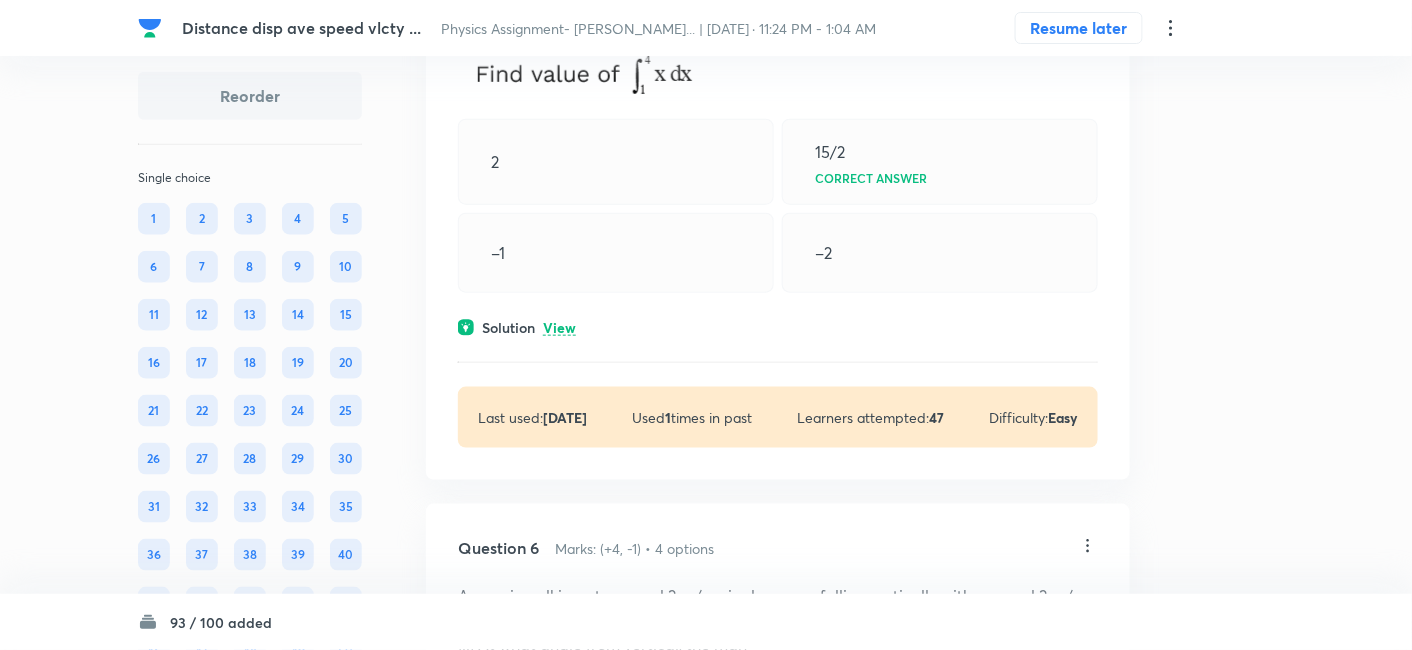 scroll, scrollTop: 2897, scrollLeft: 0, axis: vertical 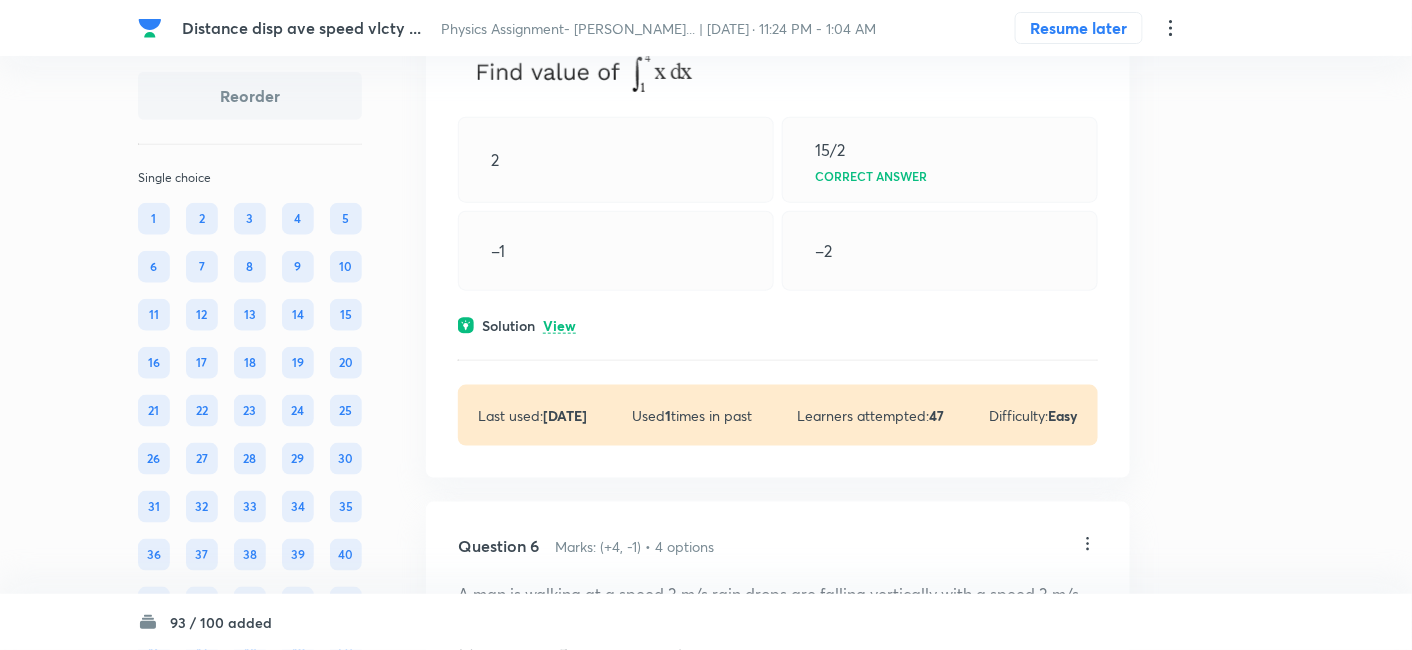 click on "View" at bounding box center [559, 326] 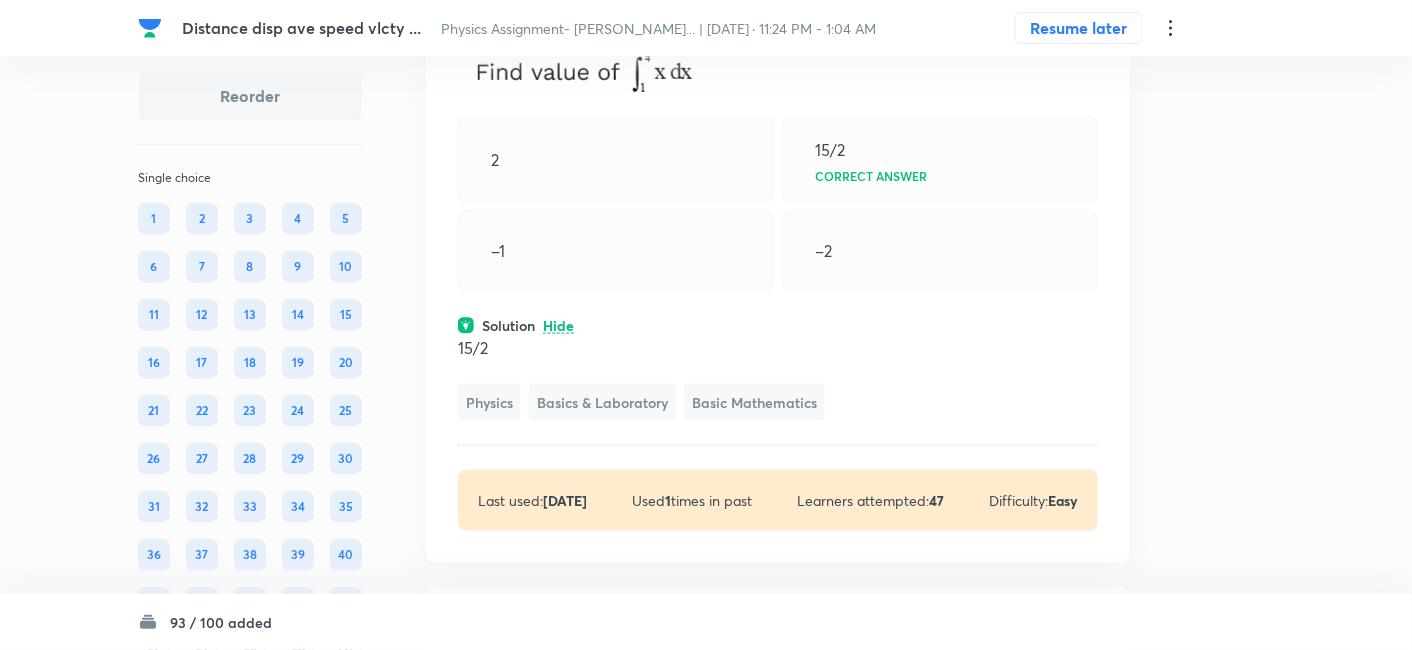 click on "Distance disp ave speed vlcty ..." at bounding box center (301, 27) 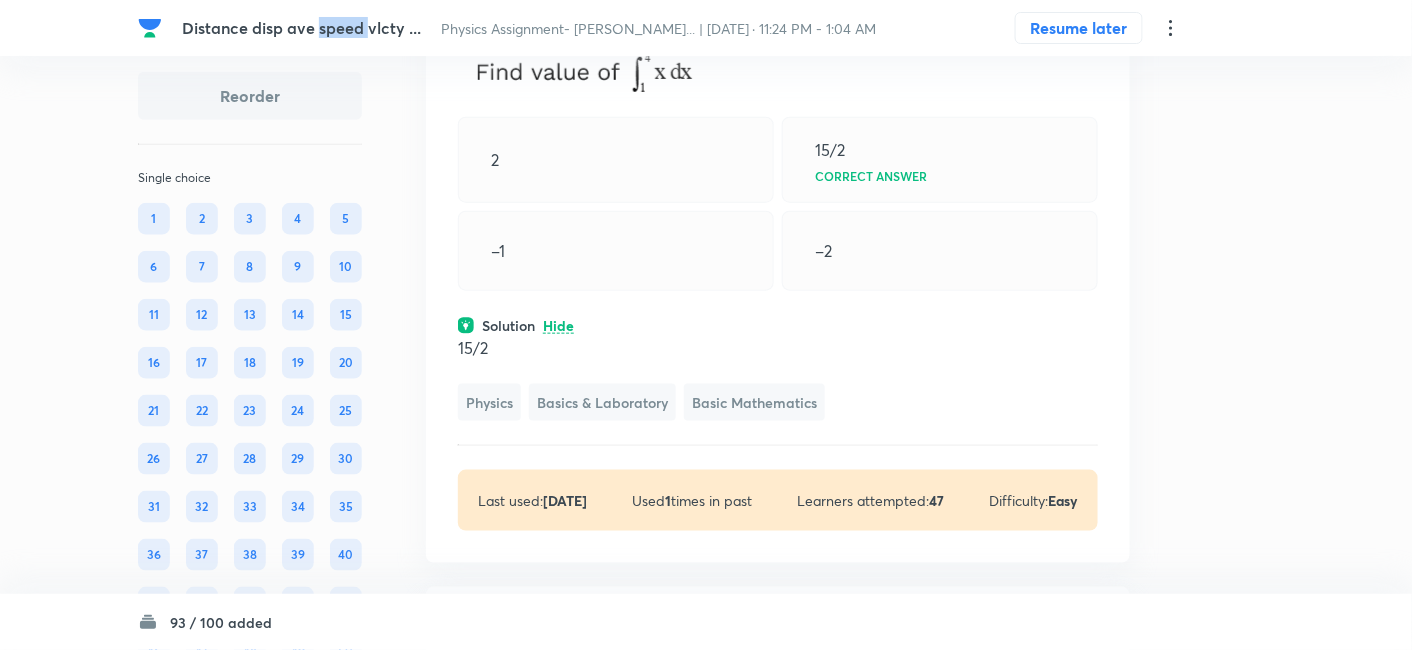 click on "Distance disp ave speed vlcty ..." at bounding box center (301, 27) 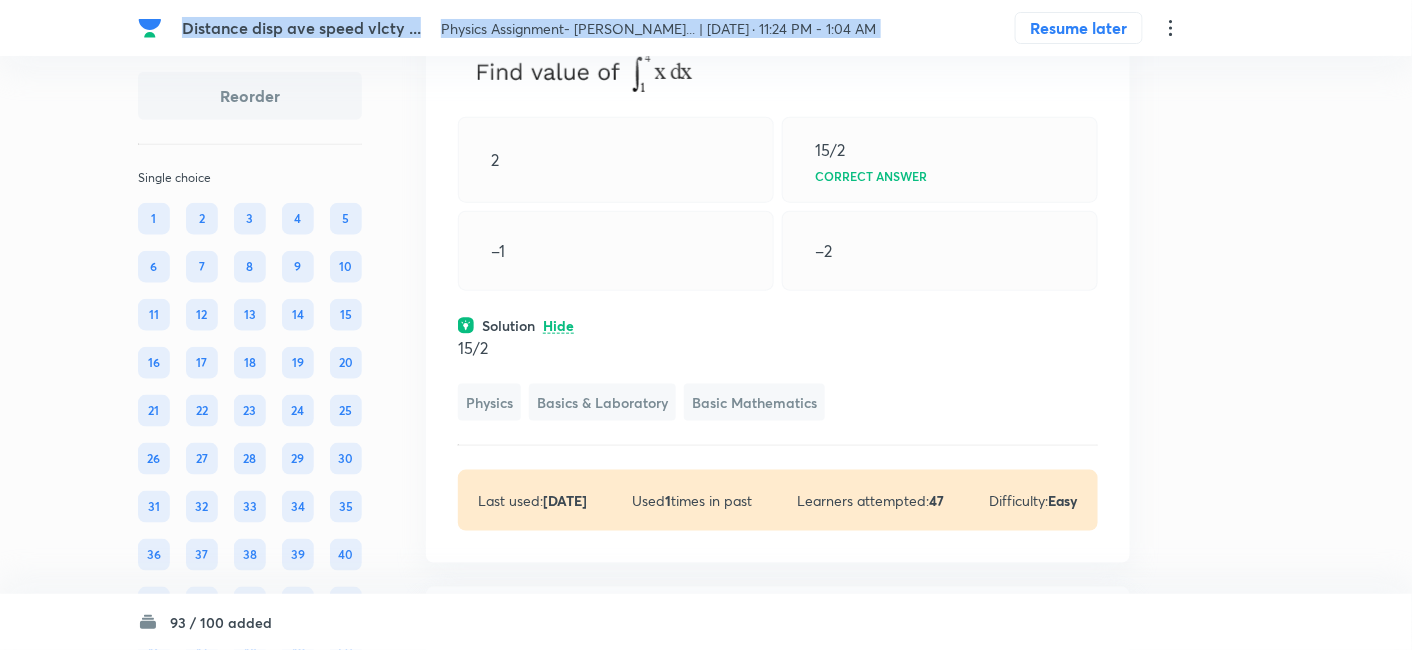 click on "Distance disp ave speed vlcty ..." at bounding box center (301, 27) 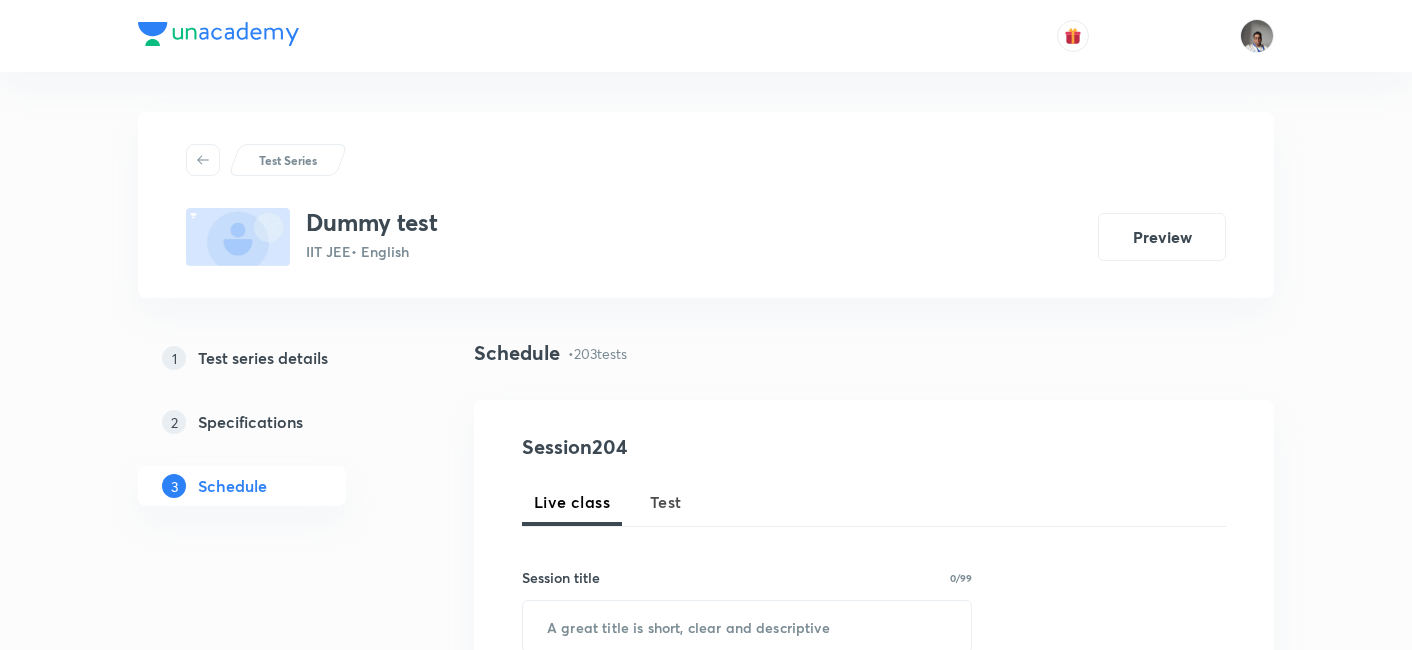 scroll, scrollTop: 0, scrollLeft: 0, axis: both 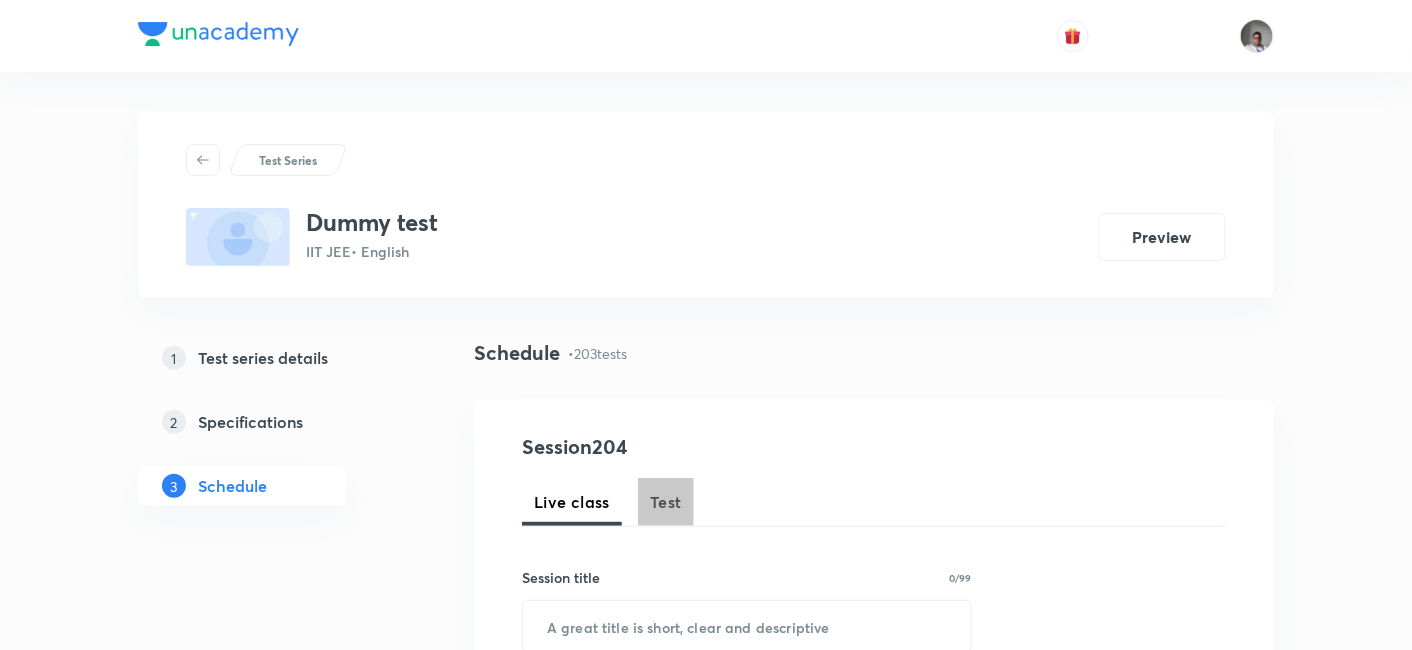 click on "Test" at bounding box center (666, 502) 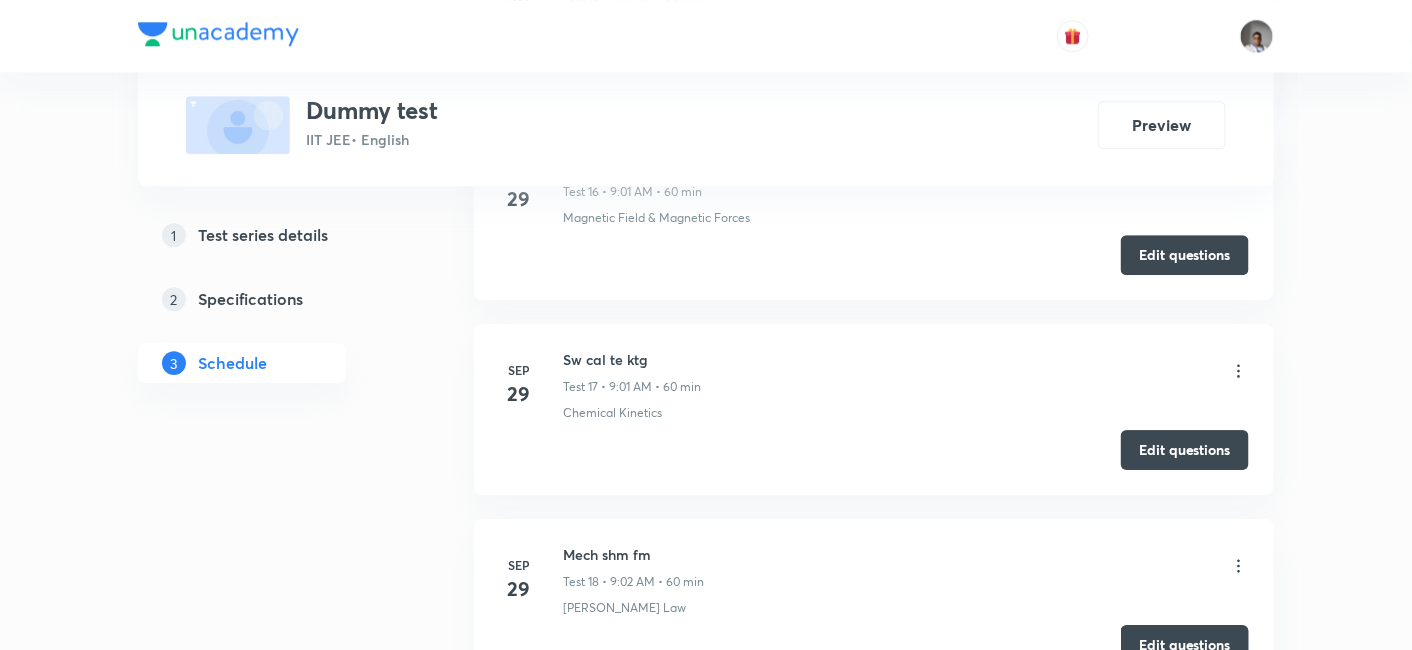 scroll, scrollTop: 4151, scrollLeft: 0, axis: vertical 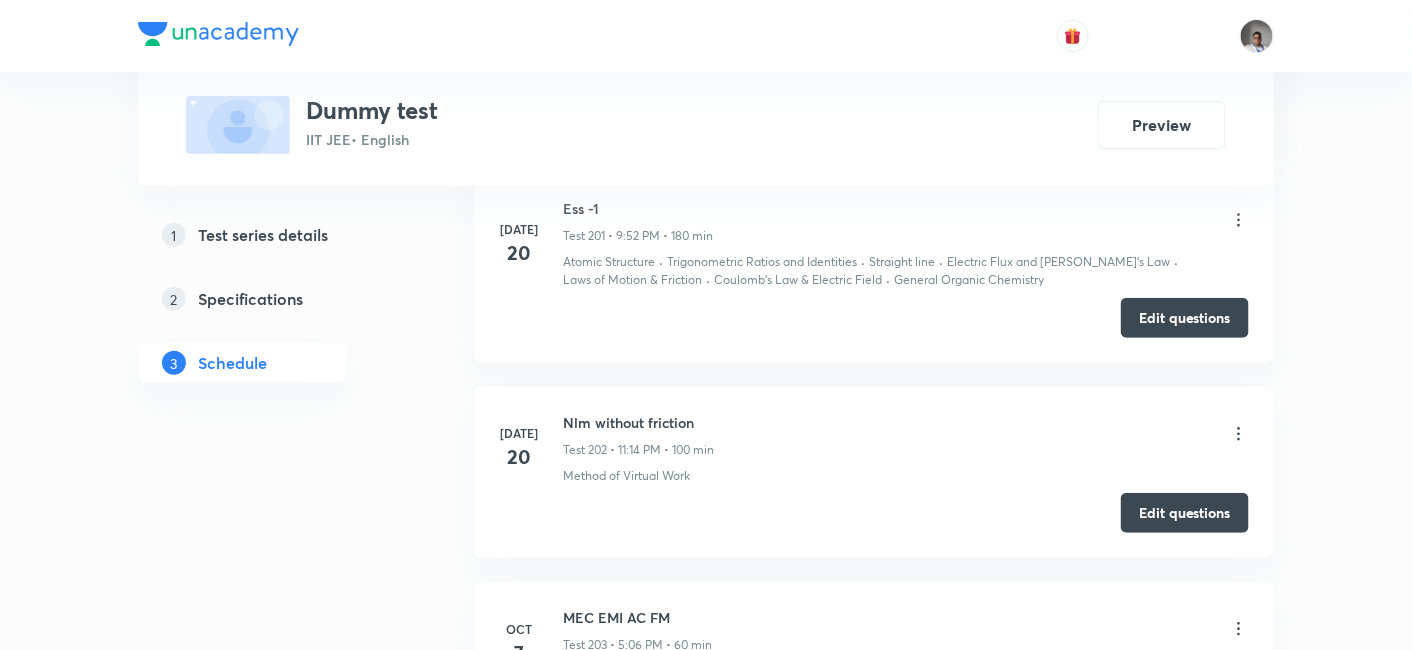 click on "Nlm without friction" at bounding box center (638, 422) 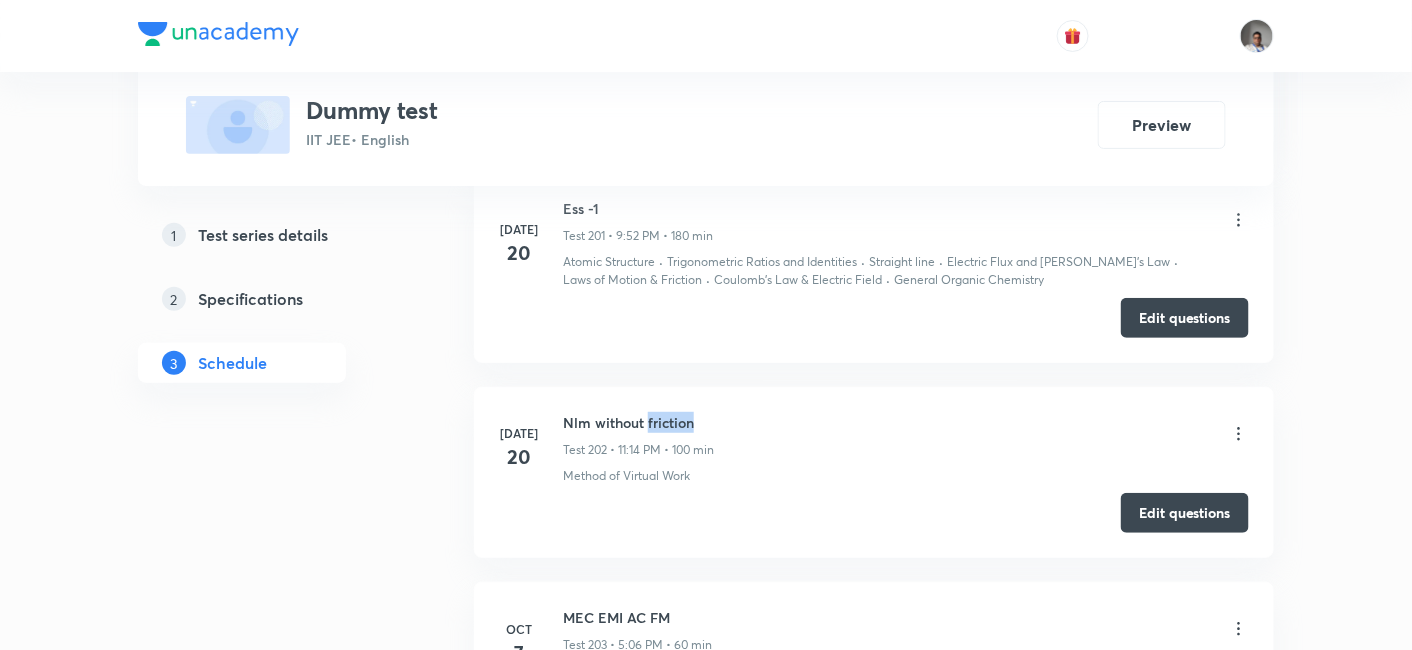 click on "Nlm without friction" at bounding box center (638, 422) 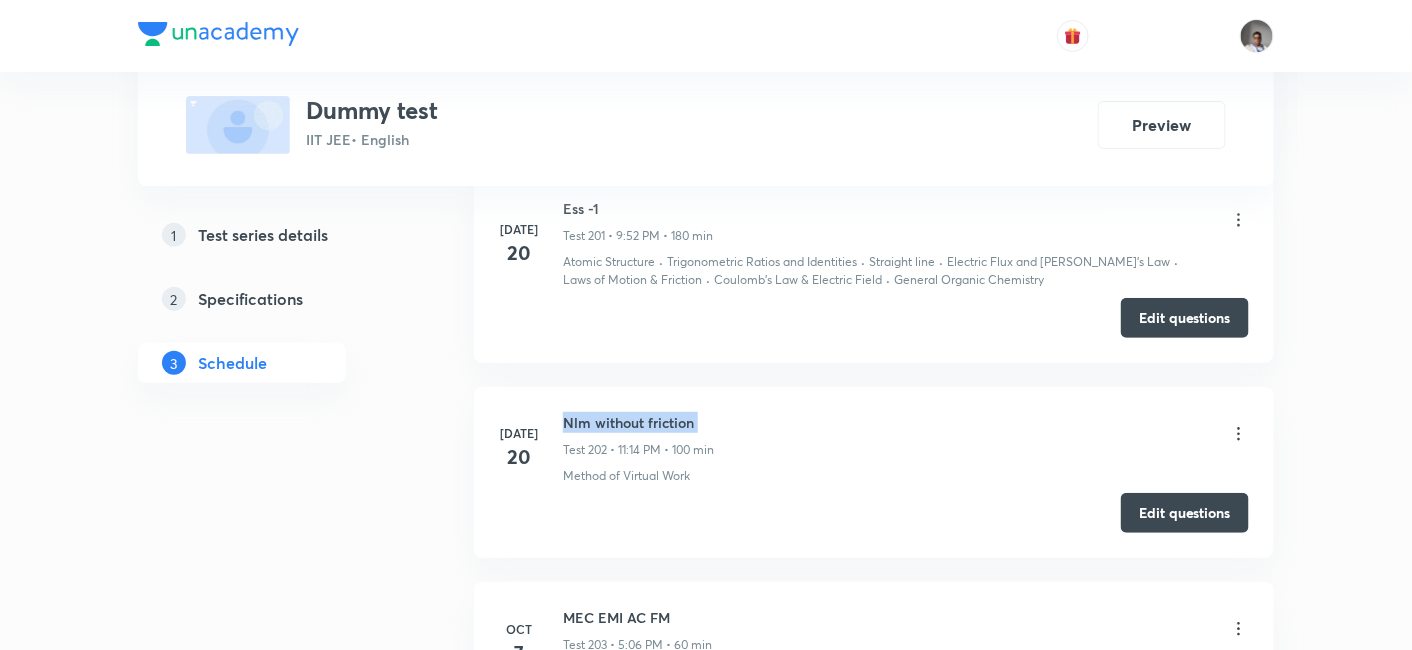click on "Nlm without friction" at bounding box center (638, 422) 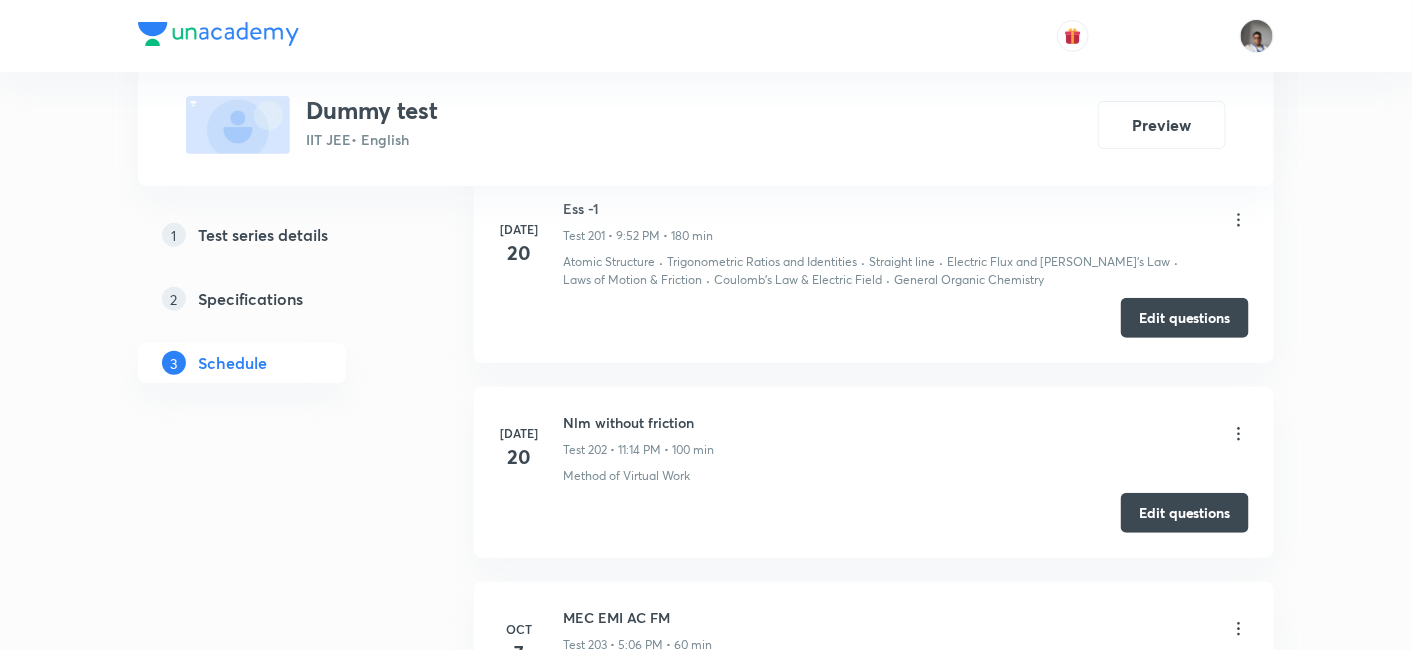 click on "Nlm without friction" at bounding box center [638, 422] 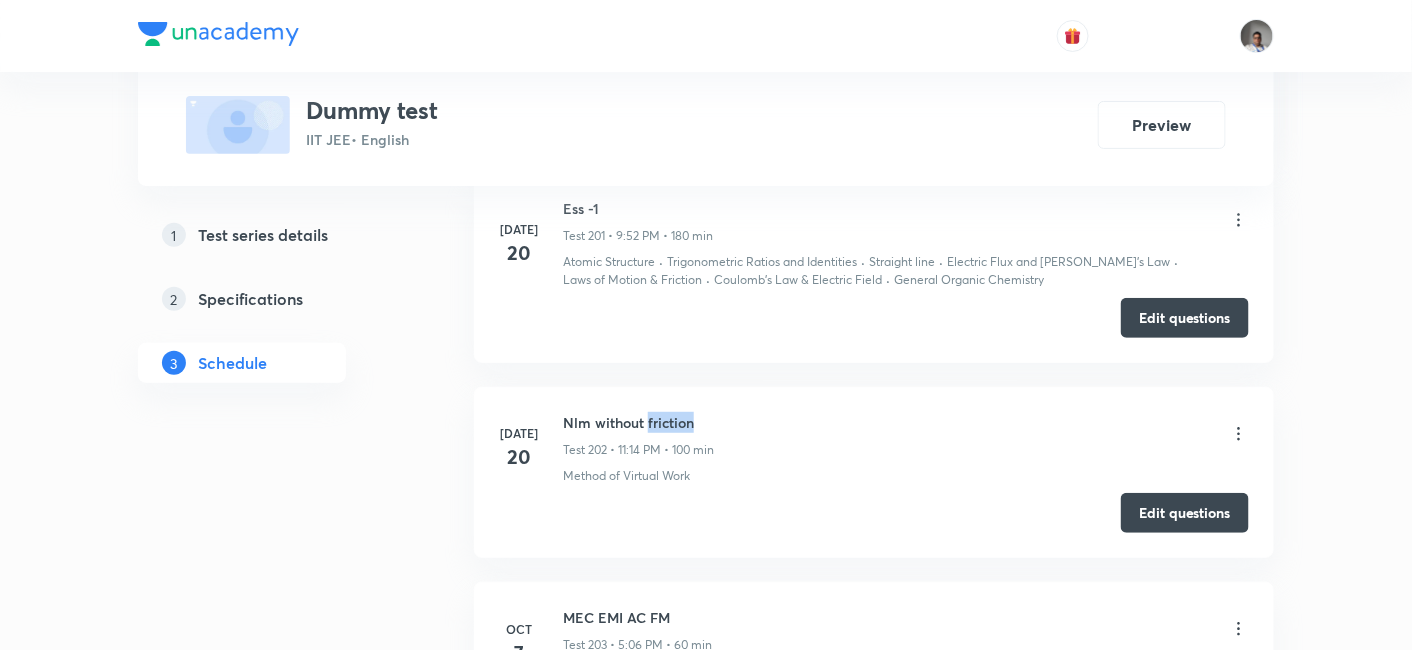 click on "Nlm without friction" at bounding box center (638, 422) 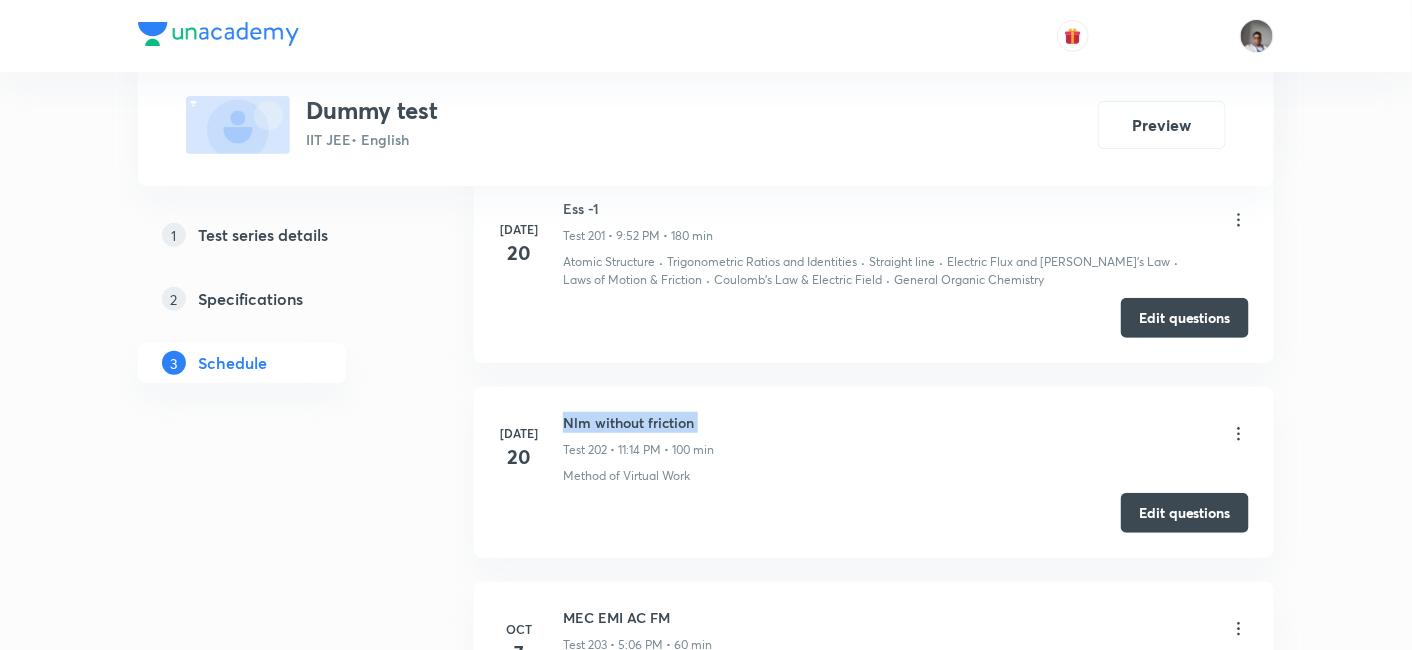click on "Nlm without friction" at bounding box center [638, 422] 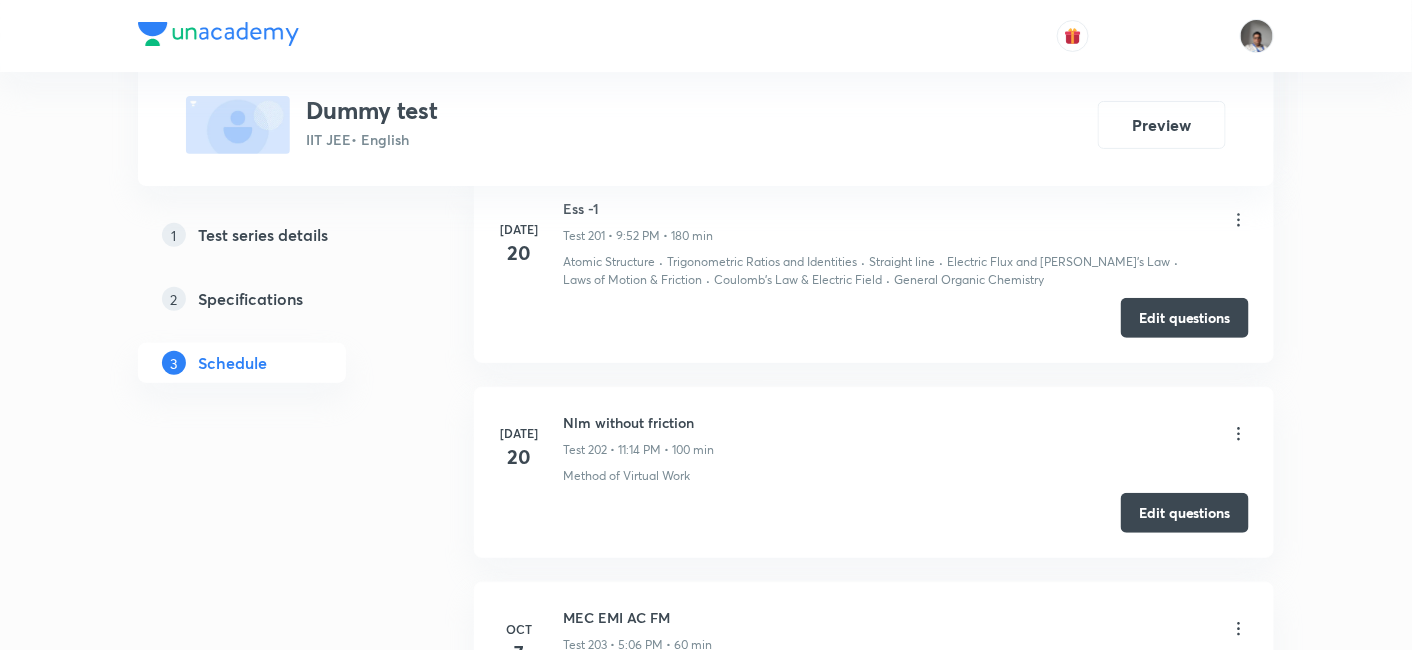 click on "Nlm without friction" at bounding box center (638, 422) 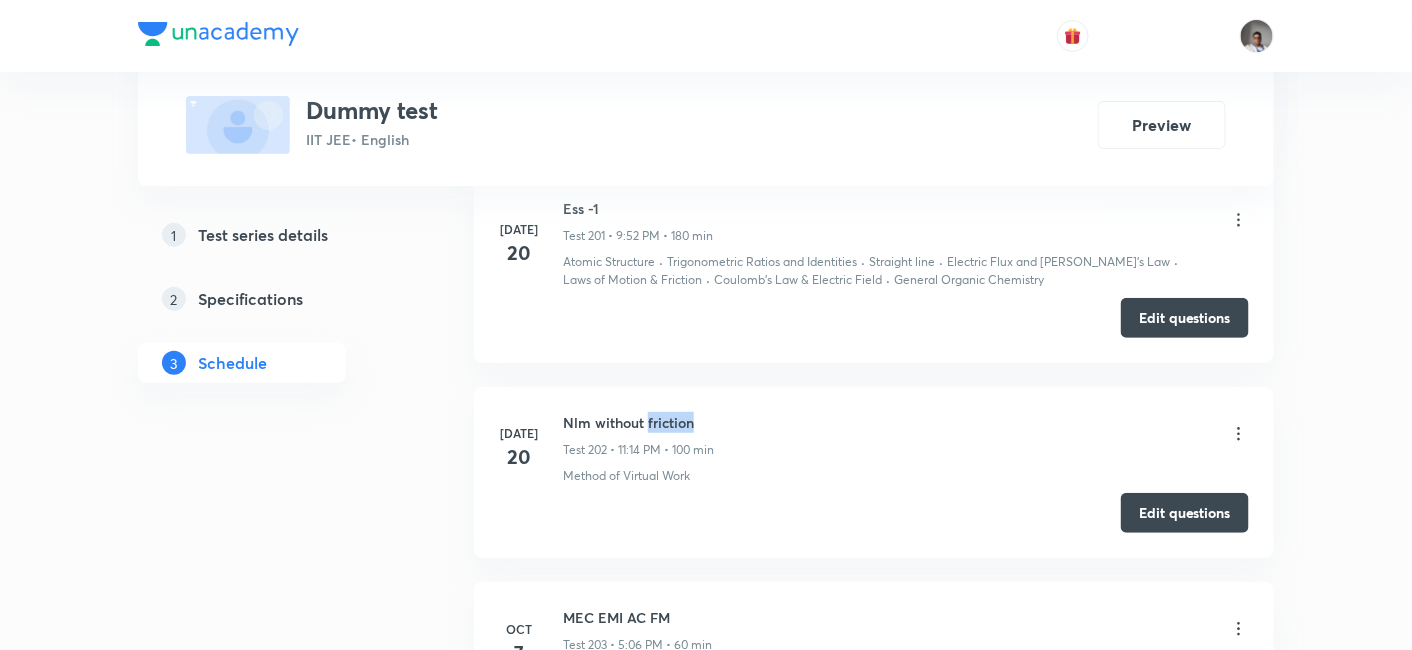 click on "Nlm without friction" at bounding box center [638, 422] 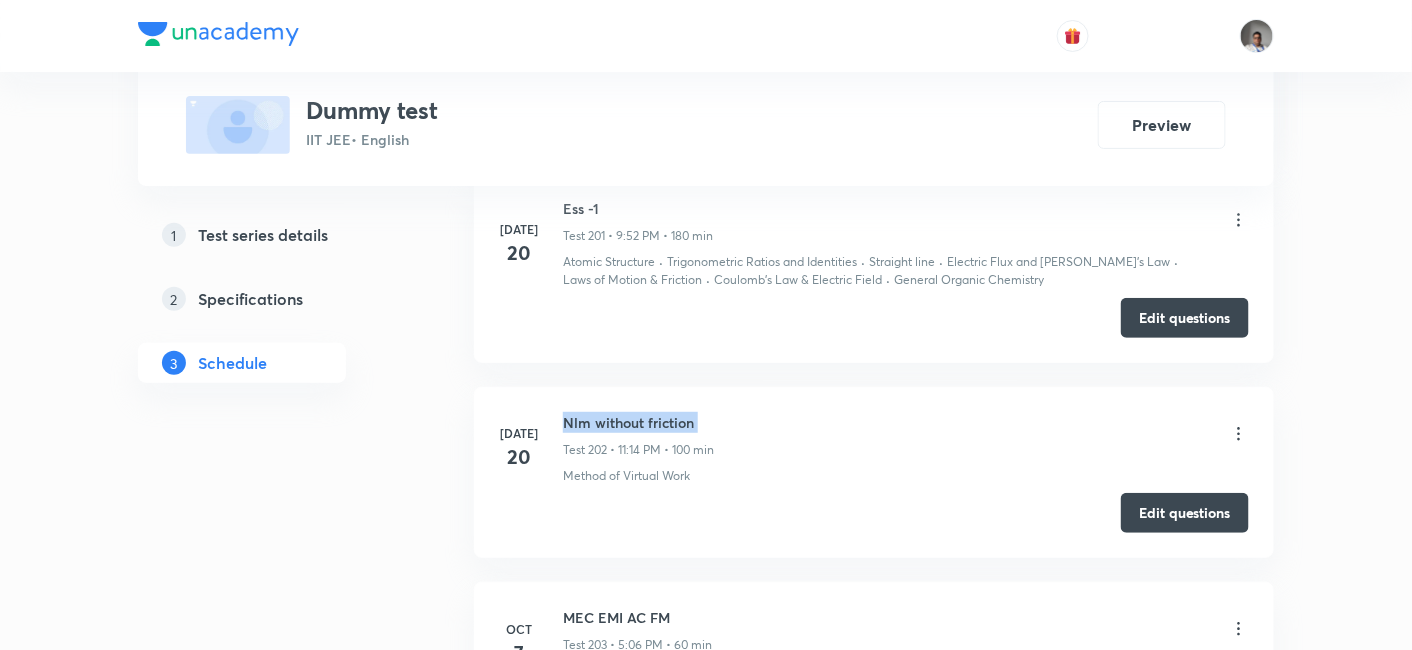 click on "Nlm without friction" at bounding box center (638, 422) 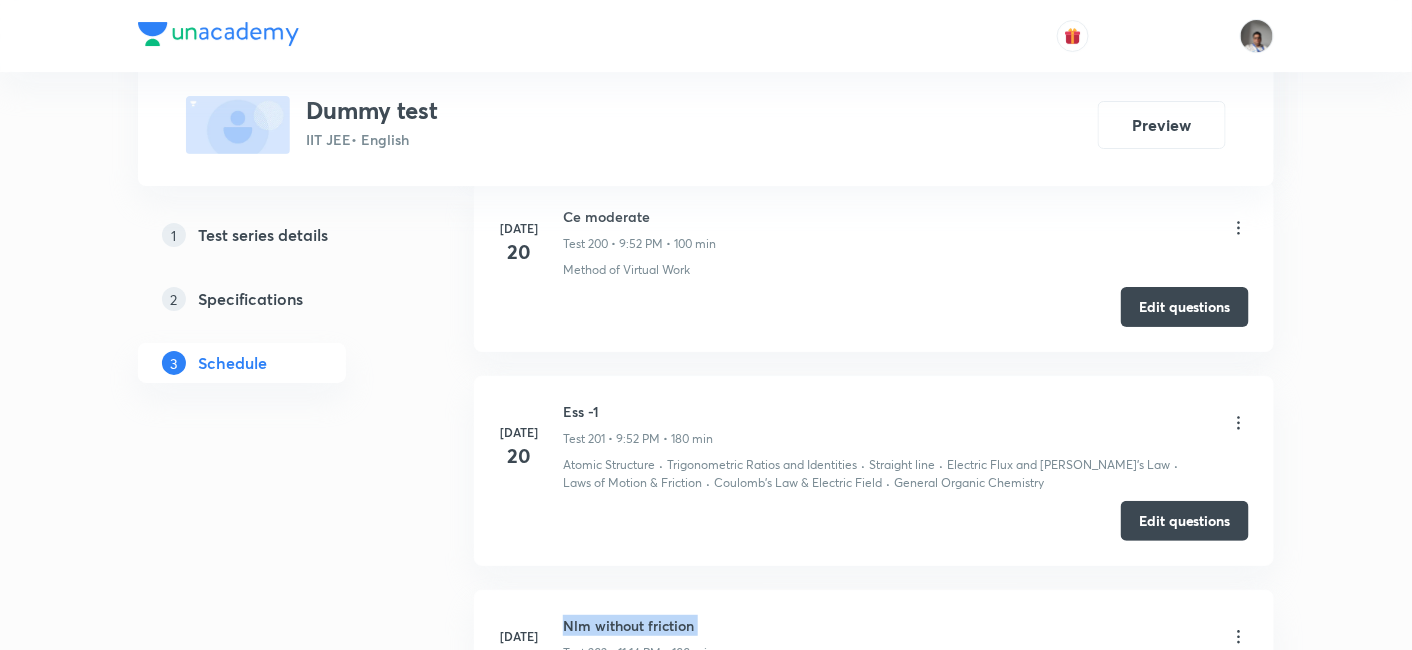 scroll, scrollTop: 40414, scrollLeft: 0, axis: vertical 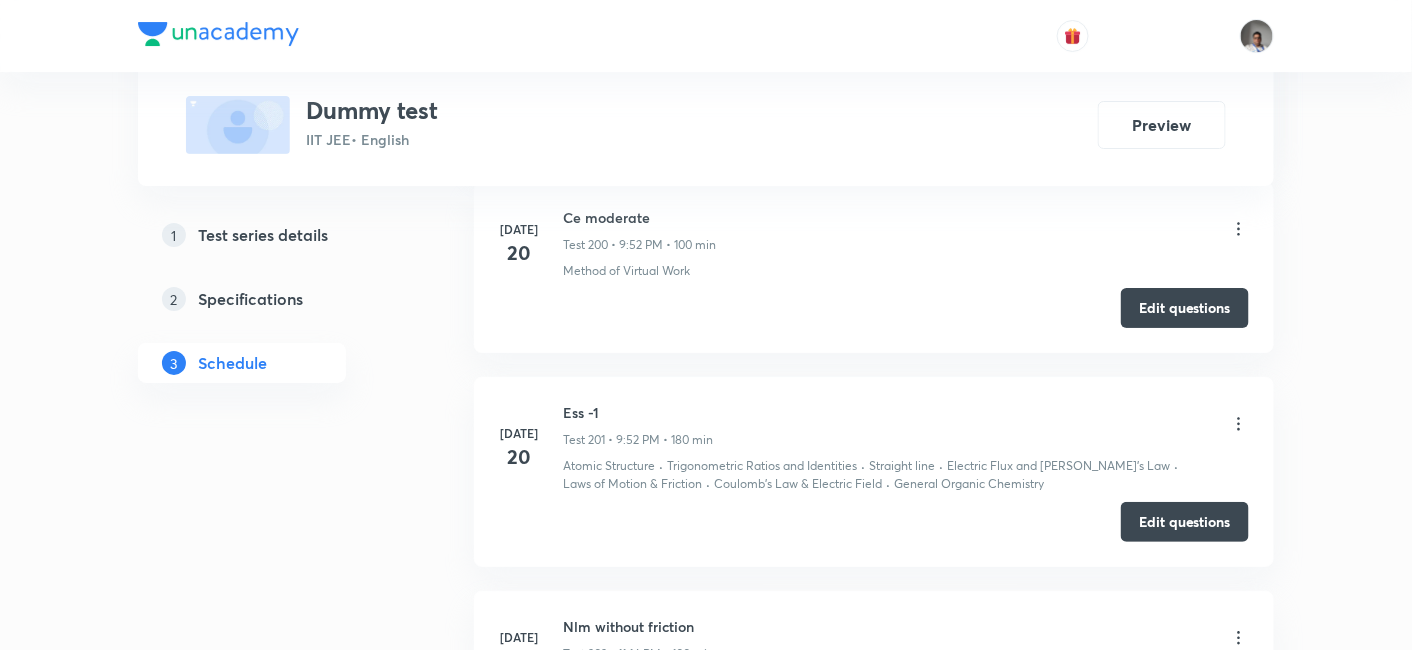 click on "Ess -1" at bounding box center (638, 412) 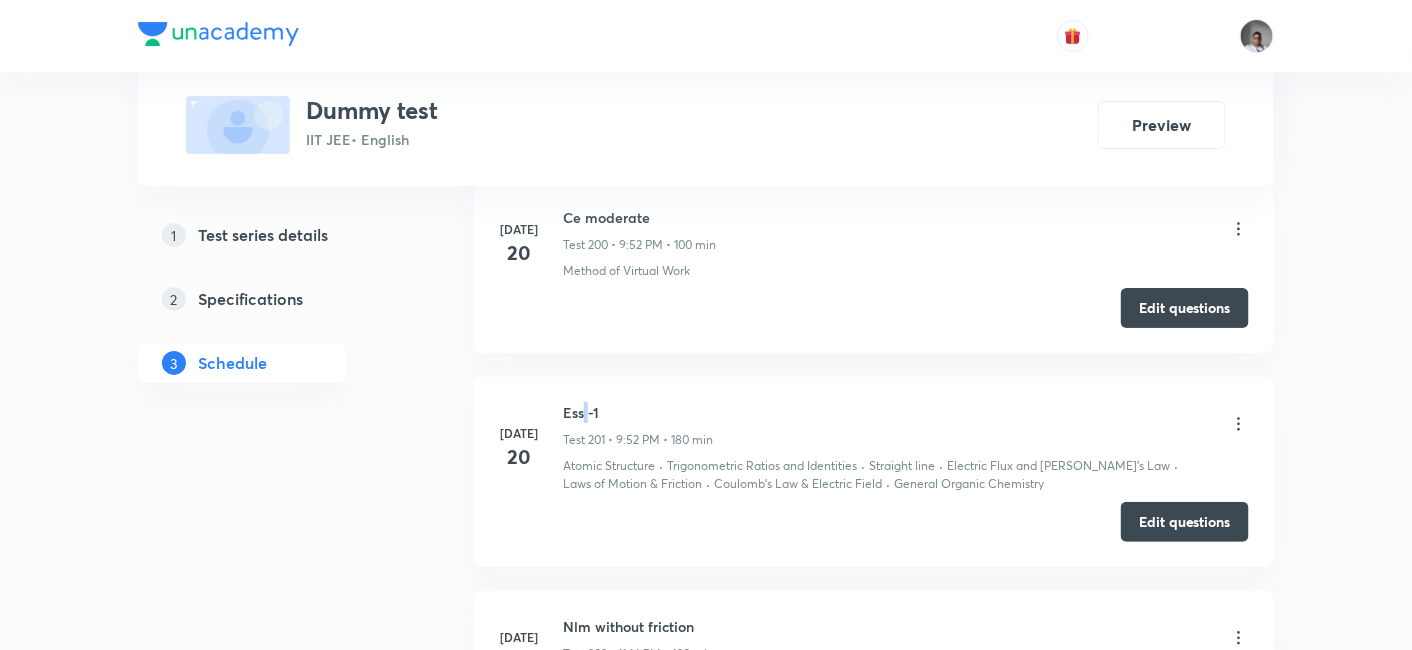 click on "Ess -1" at bounding box center (638, 412) 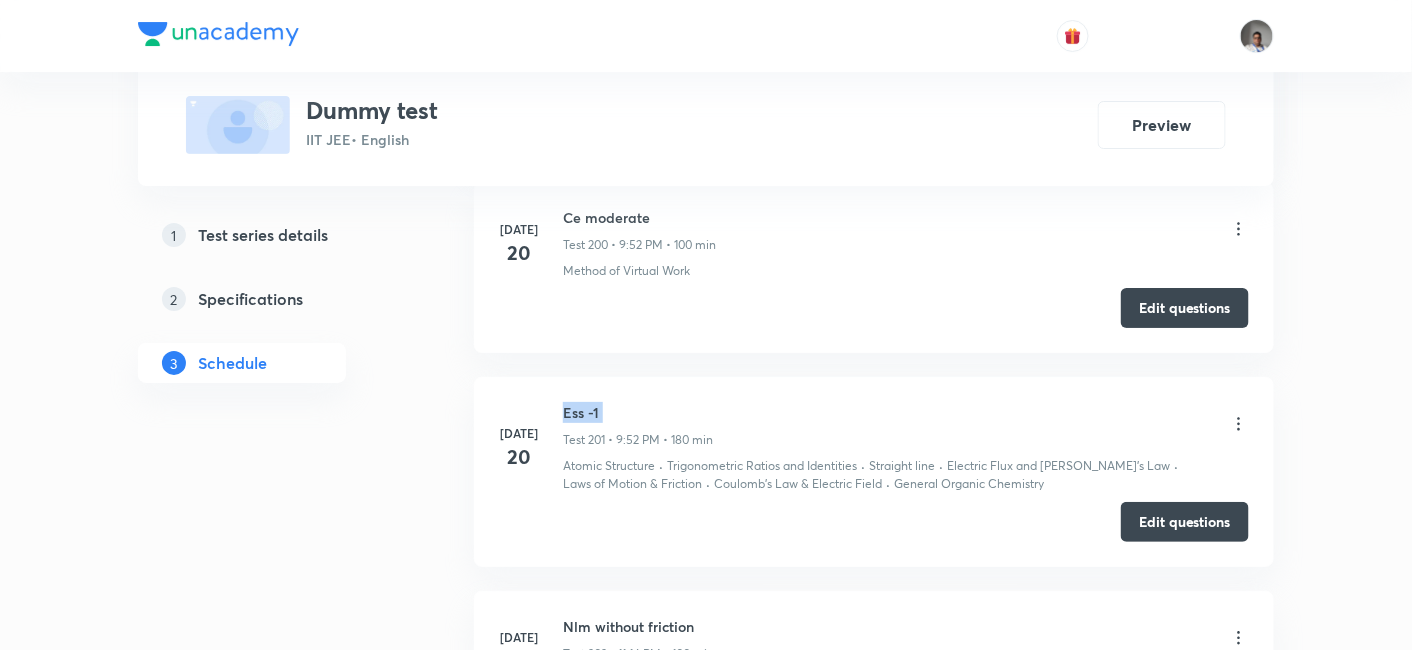 click on "Ess -1" at bounding box center (638, 412) 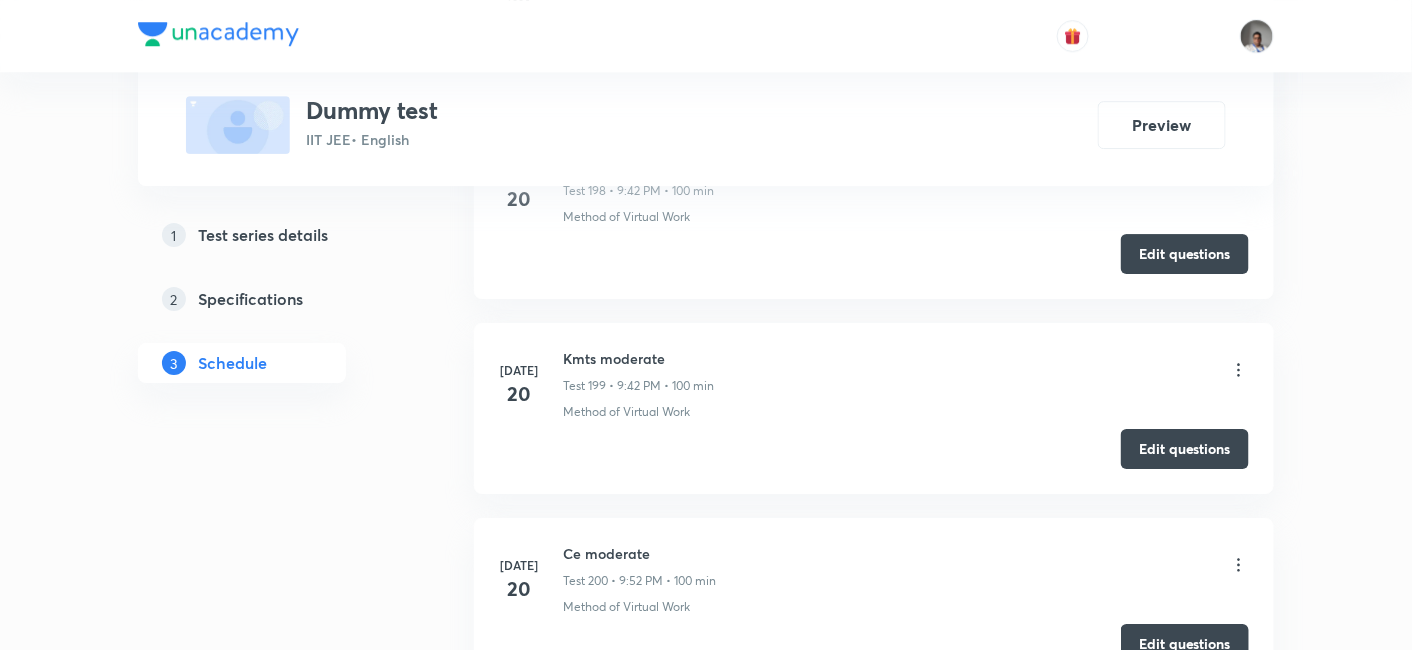 scroll, scrollTop: 40074, scrollLeft: 0, axis: vertical 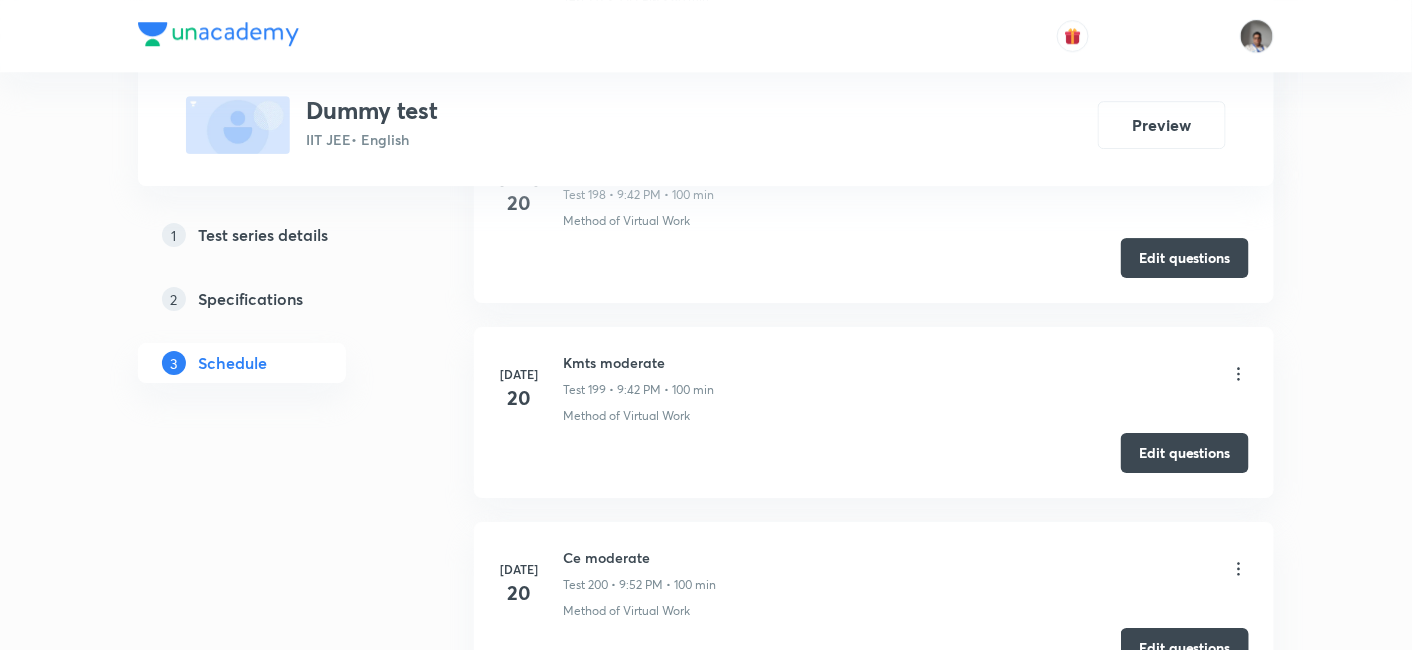 click on "Ce moderate" at bounding box center [639, 557] 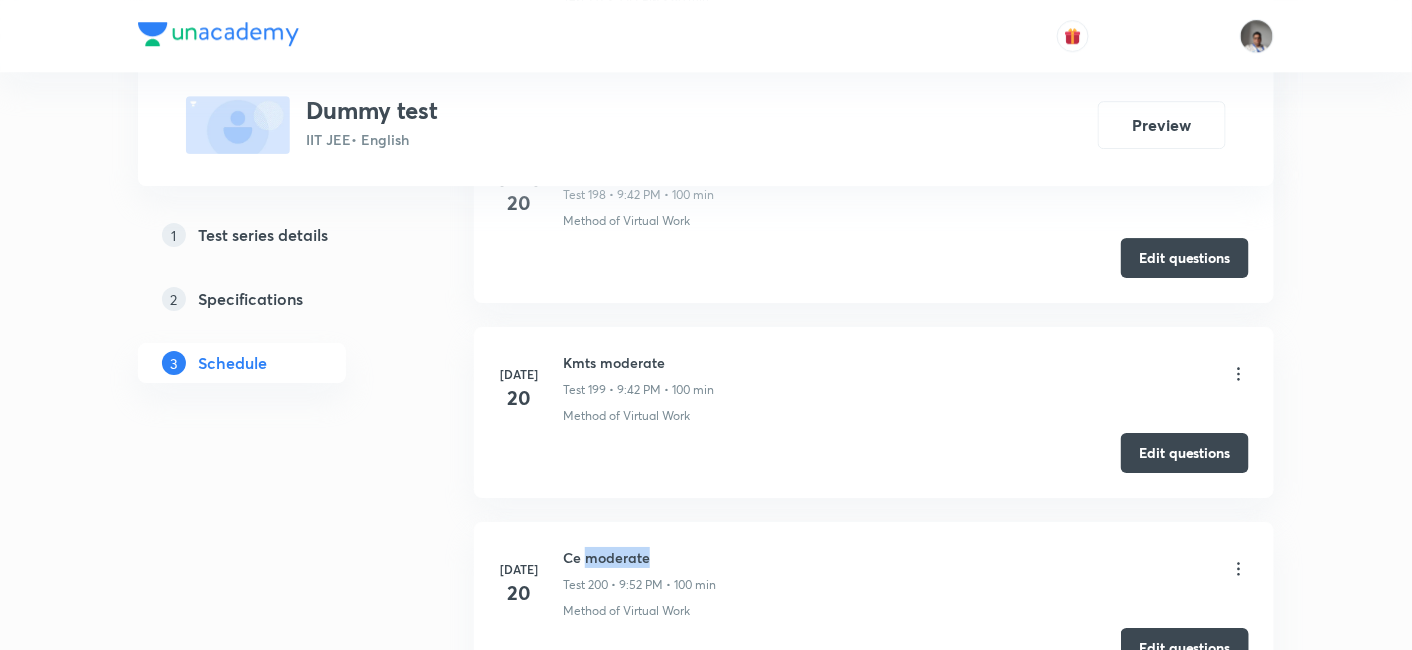 click on "Ce moderate" at bounding box center (639, 557) 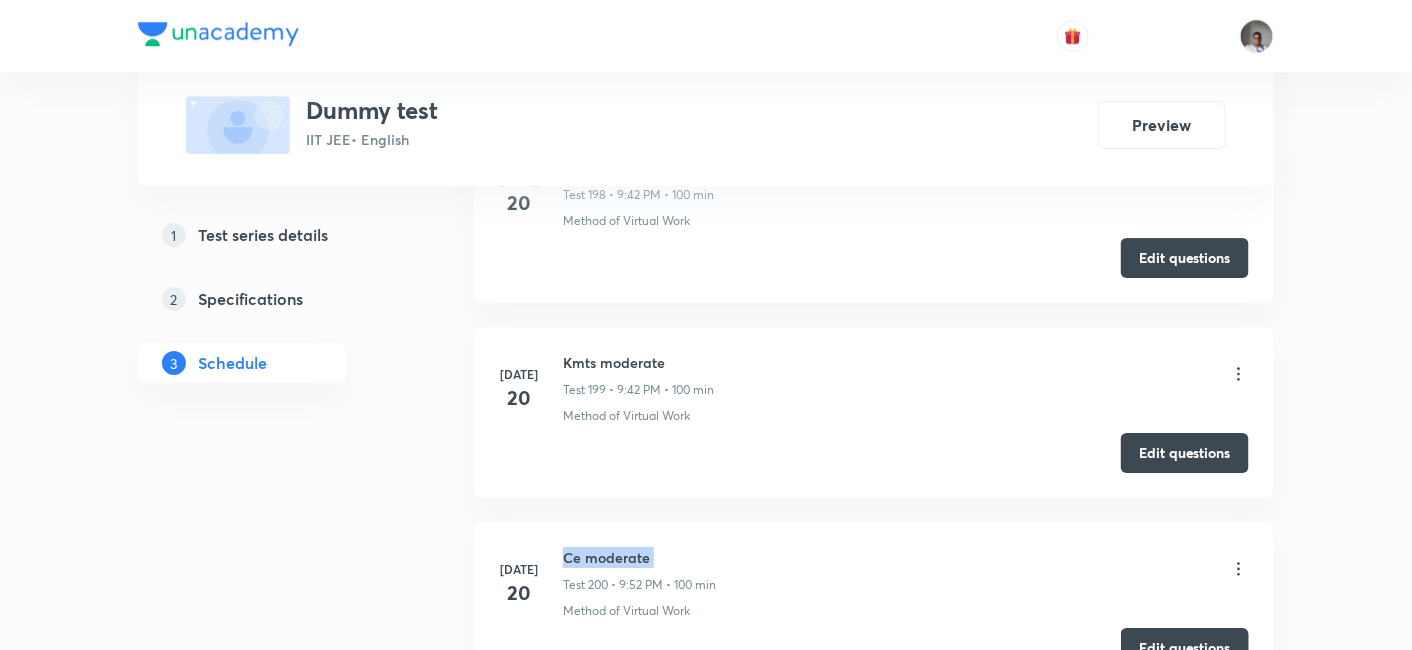 click on "Ce moderate" at bounding box center (639, 557) 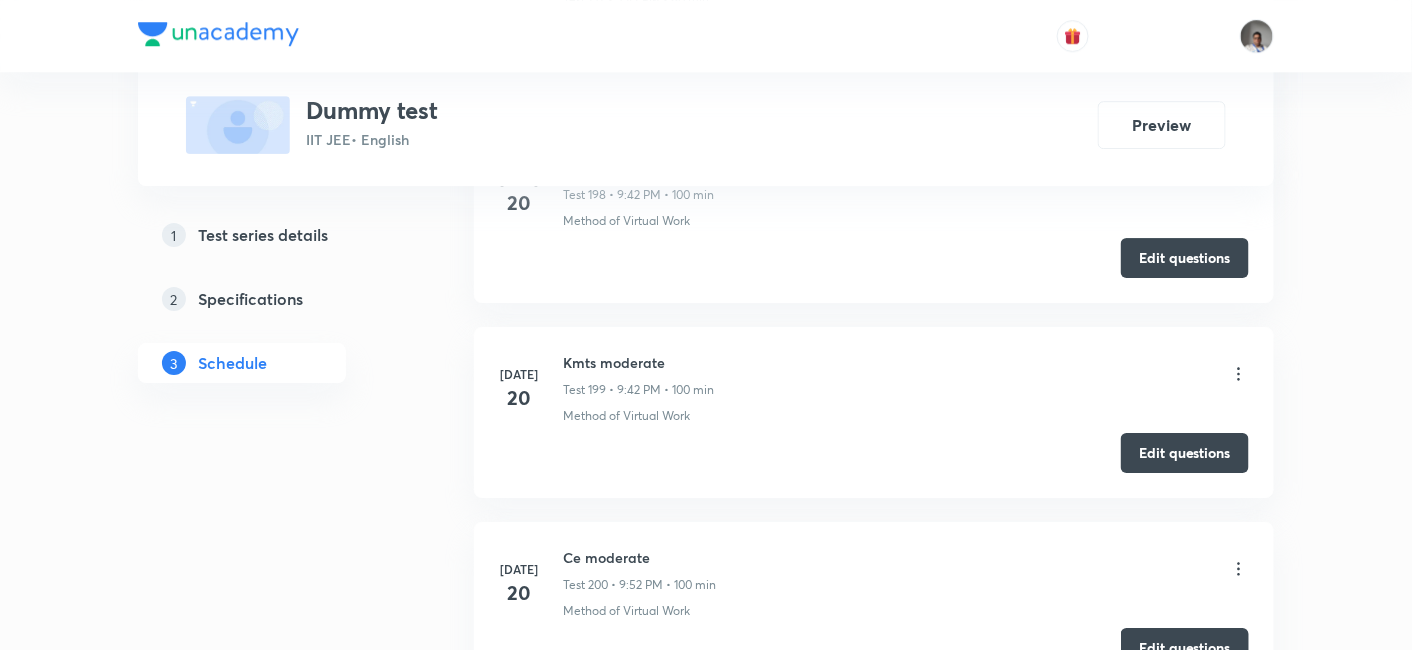 click on "Kmts moderate Test 199 • 9:42 PM • 100 min" at bounding box center [638, 375] 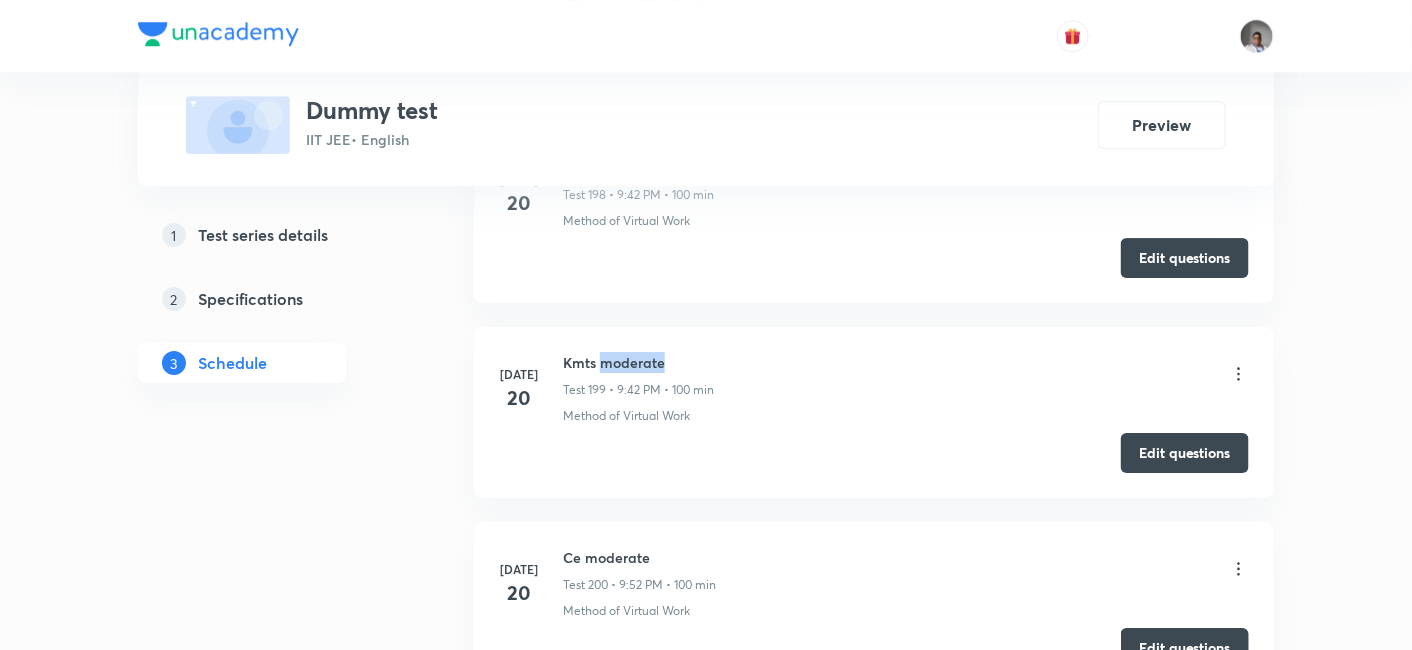 click on "Kmts moderate" at bounding box center (638, 362) 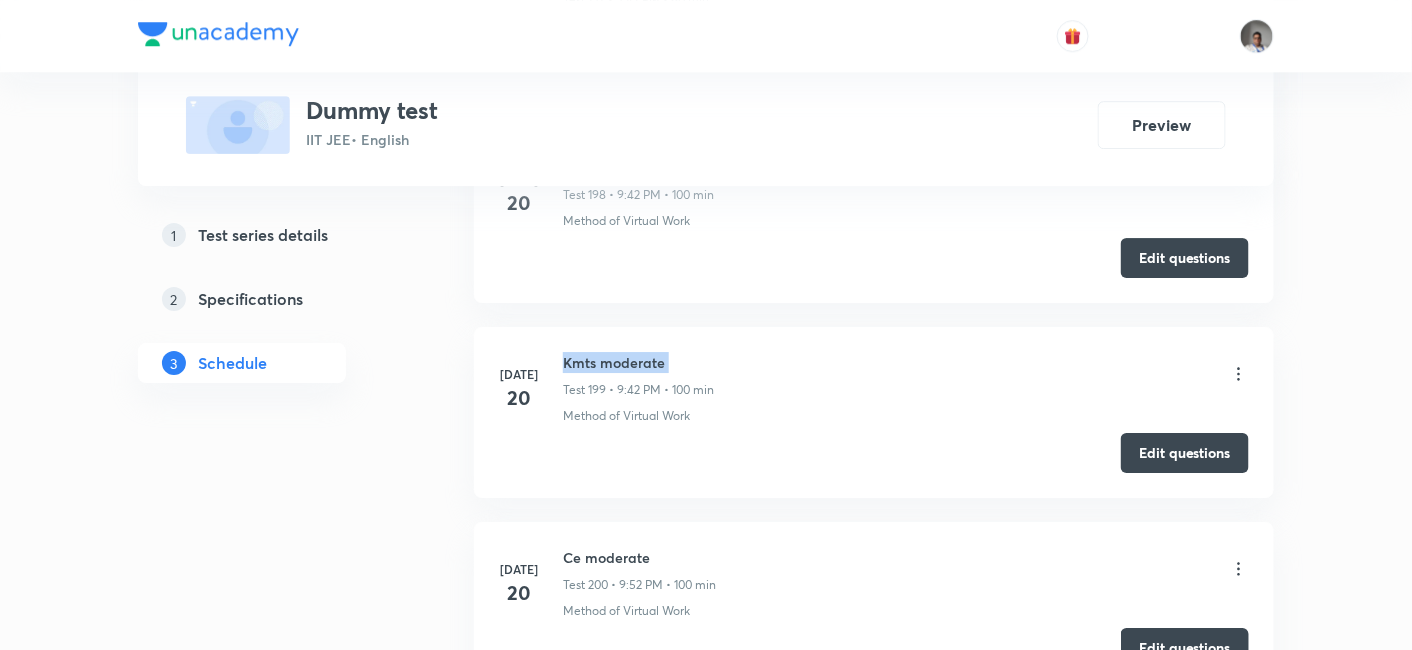 click on "Kmts moderate" at bounding box center [638, 362] 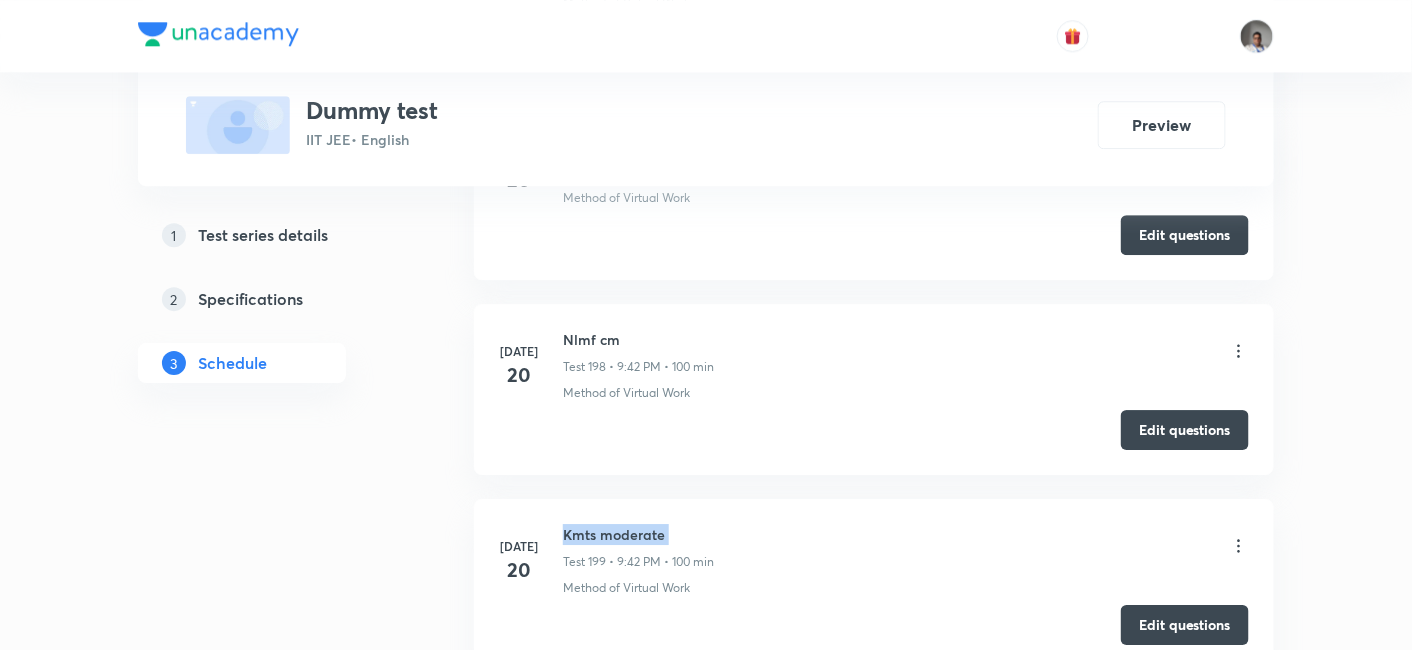 scroll, scrollTop: 39900, scrollLeft: 0, axis: vertical 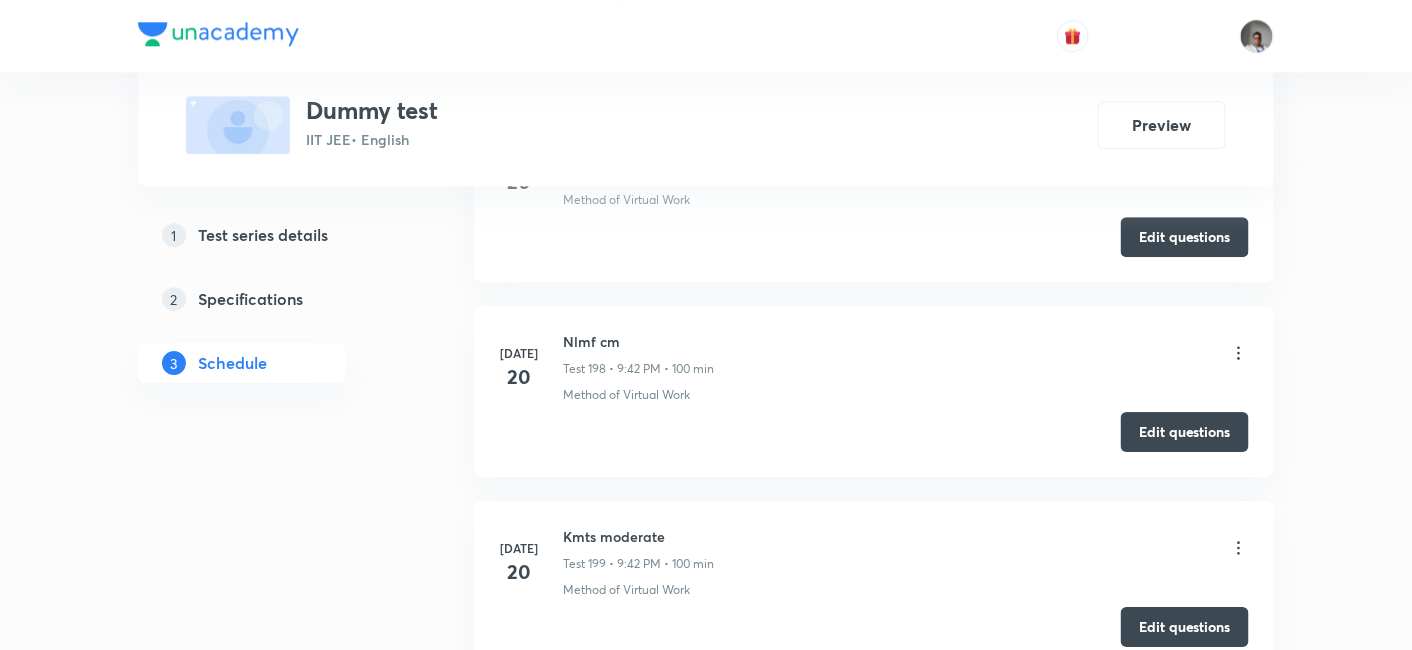 click on "Nlmf cm" at bounding box center [638, 341] 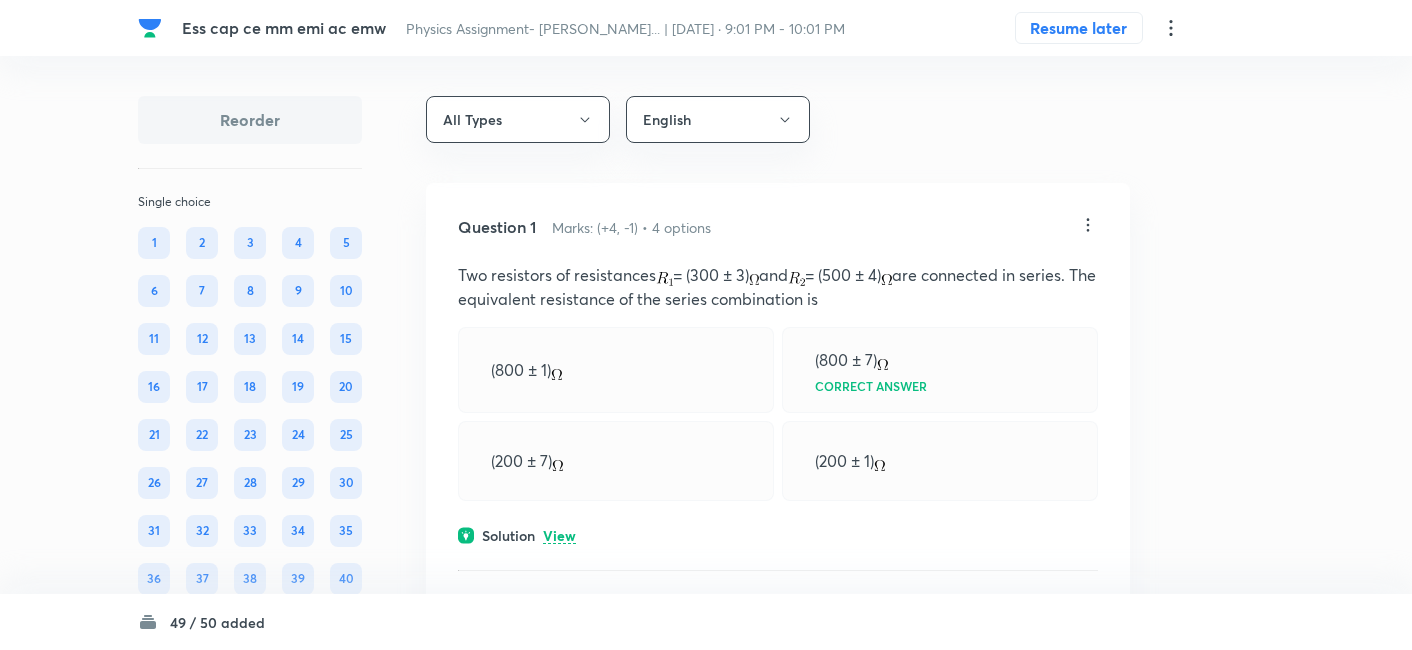 scroll, scrollTop: 0, scrollLeft: 0, axis: both 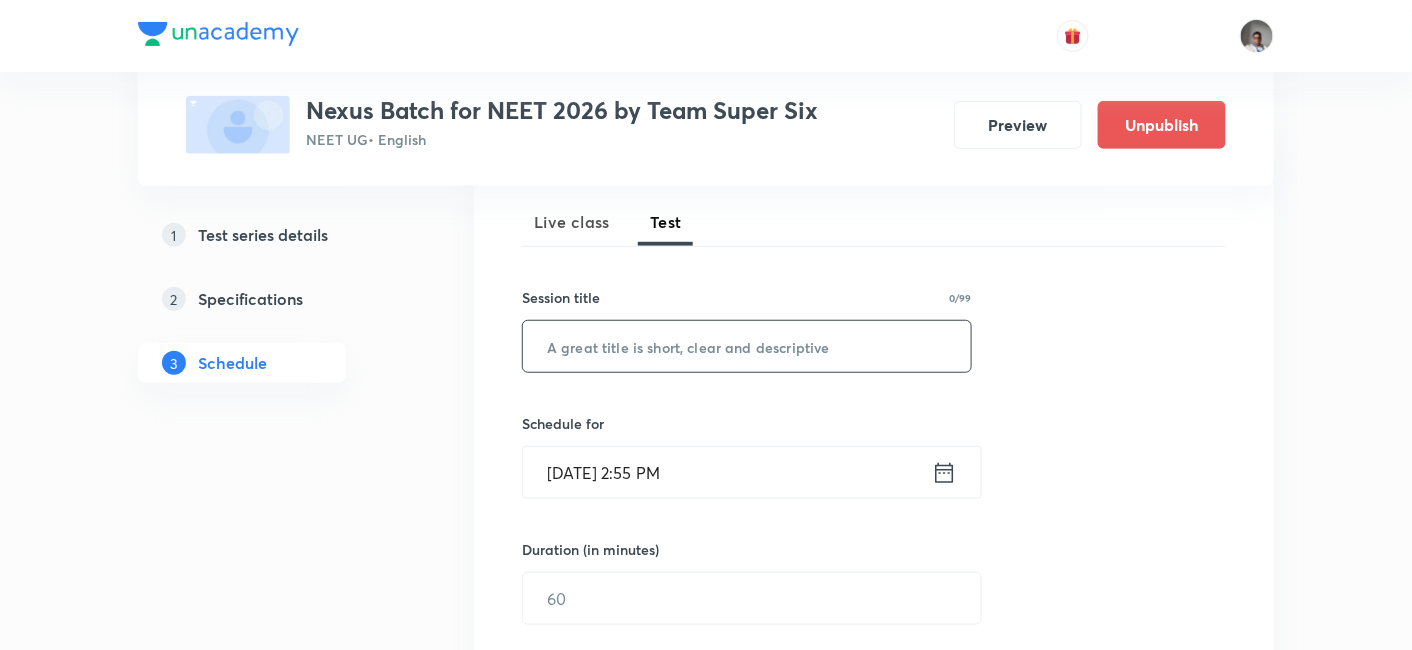 click at bounding box center (747, 346) 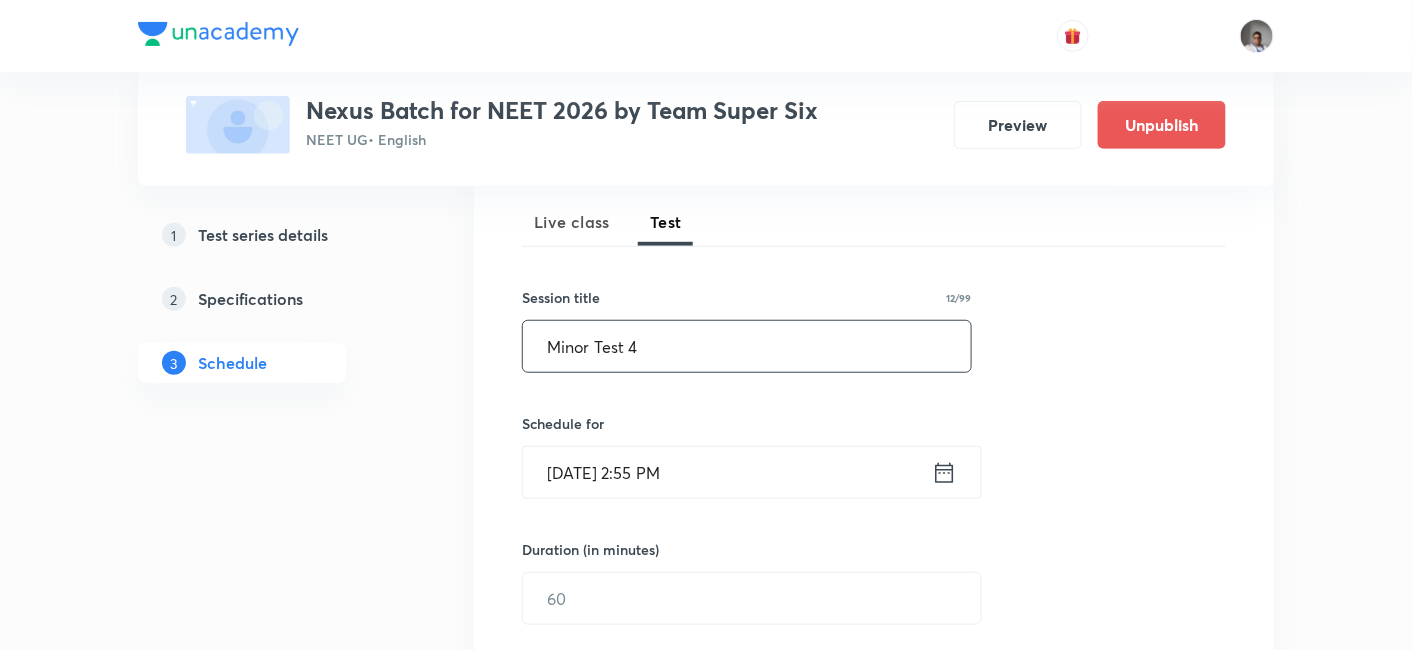 type on "Minor Test 4" 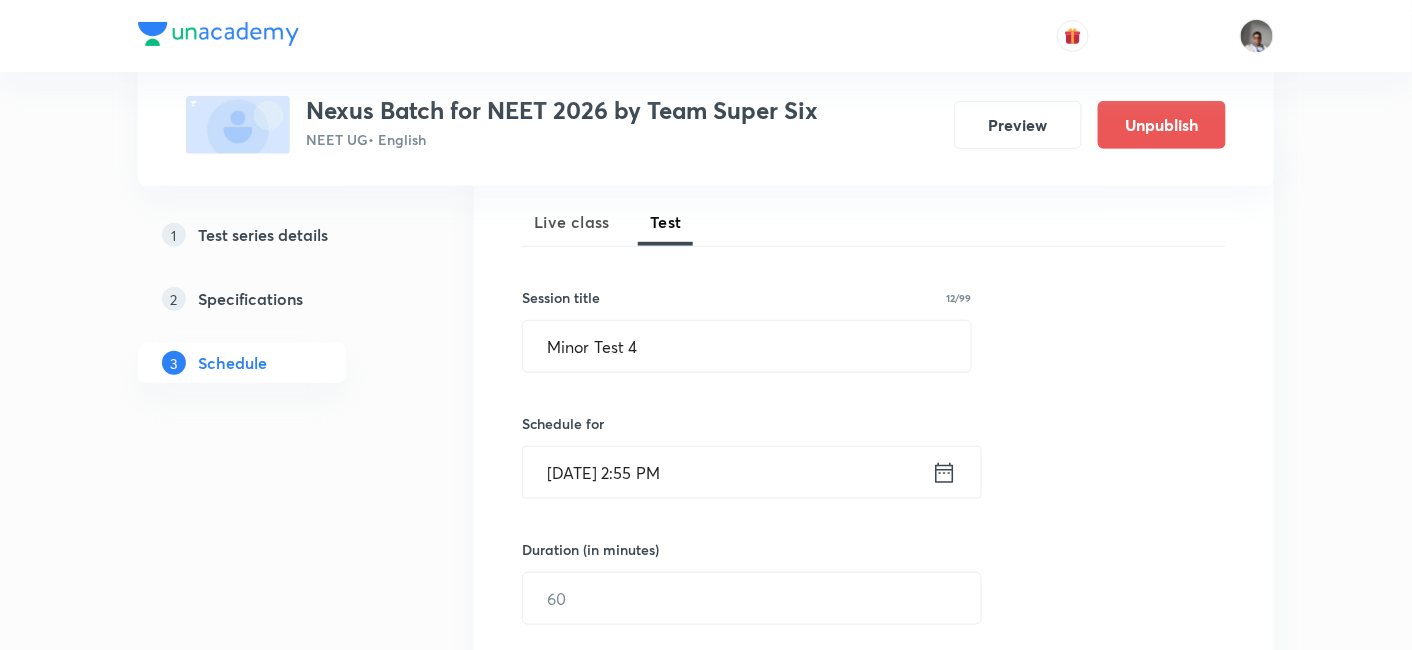 click 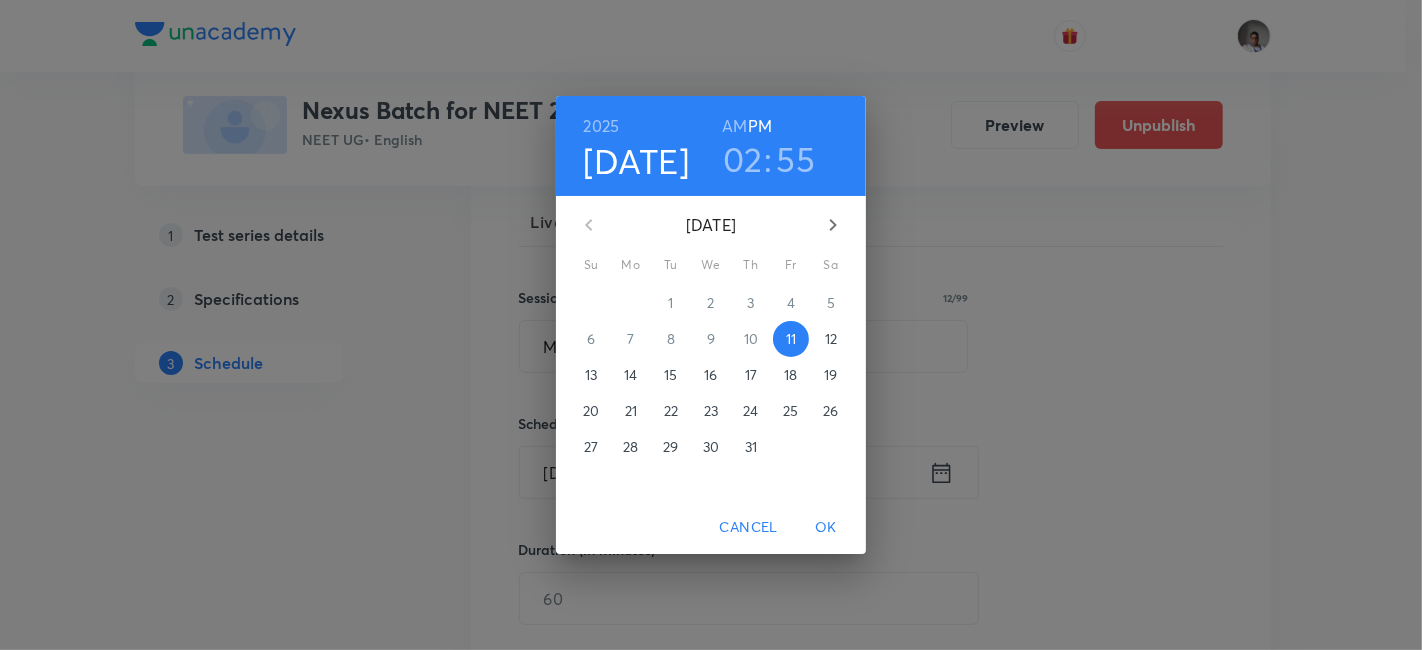 click on "13" at bounding box center [591, 375] 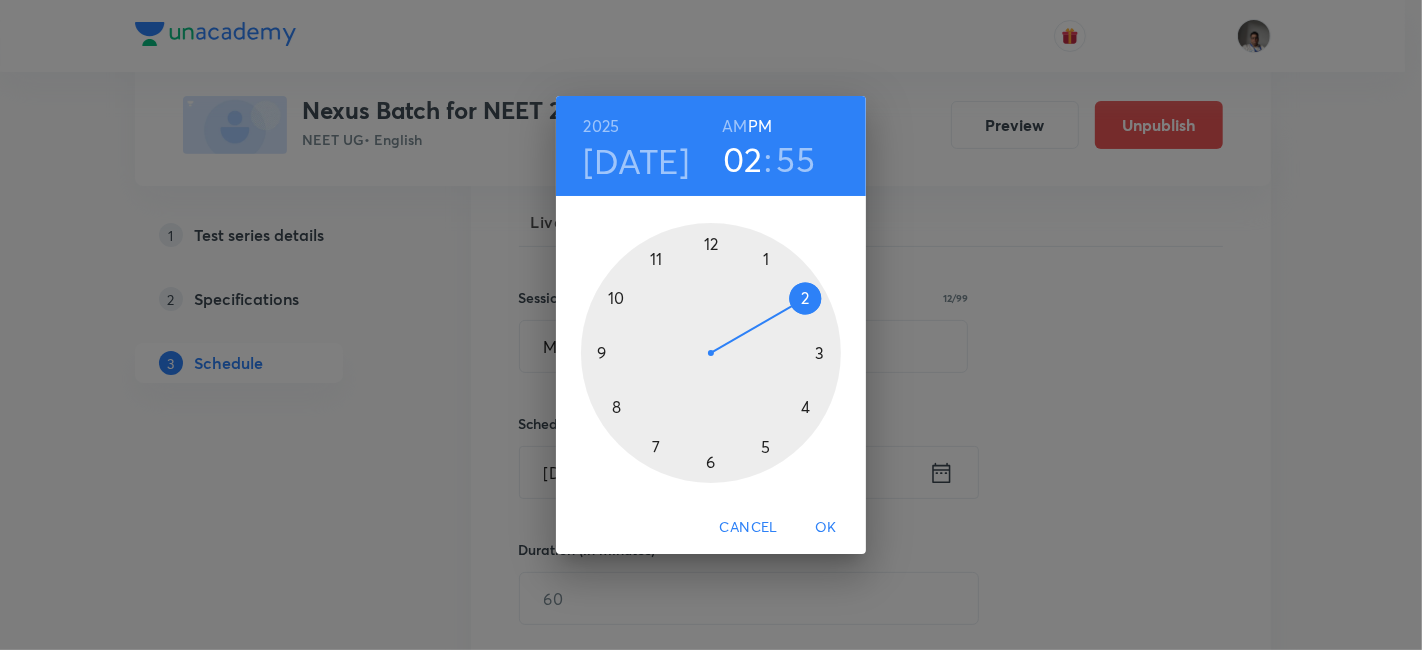 click at bounding box center (711, 353) 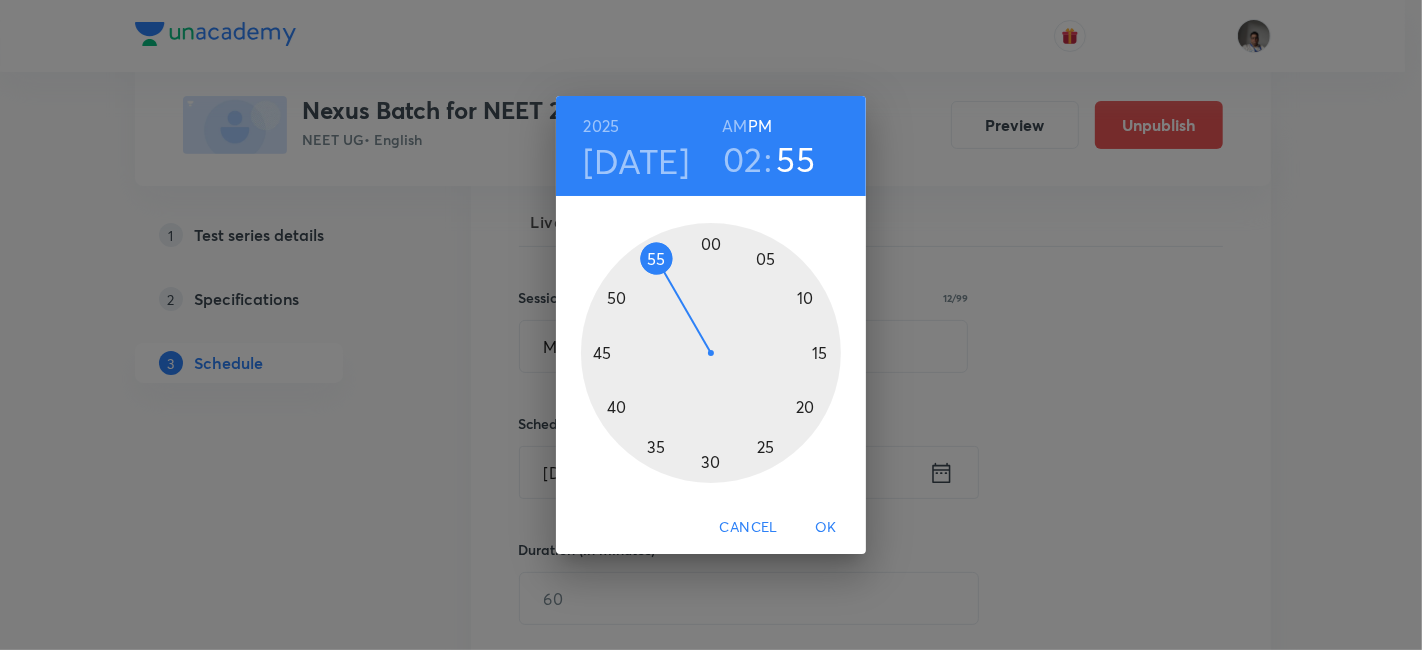 click at bounding box center [711, 353] 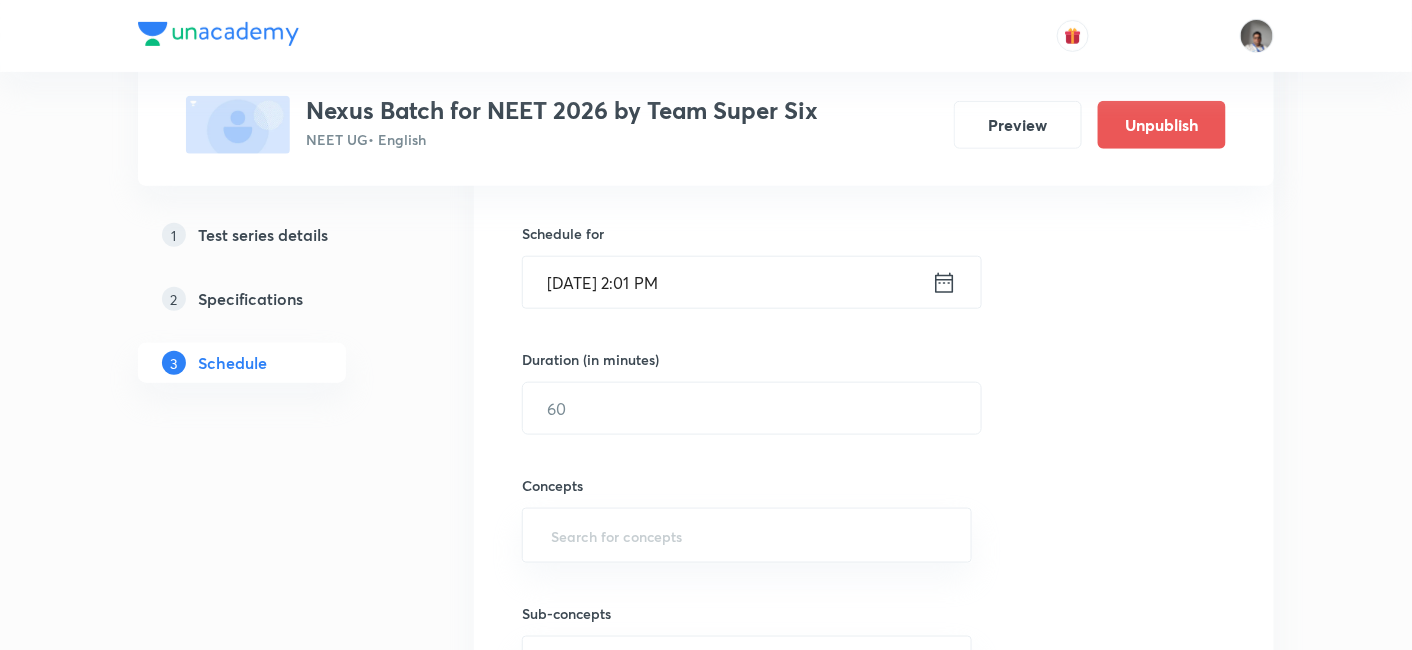 scroll, scrollTop: 472, scrollLeft: 0, axis: vertical 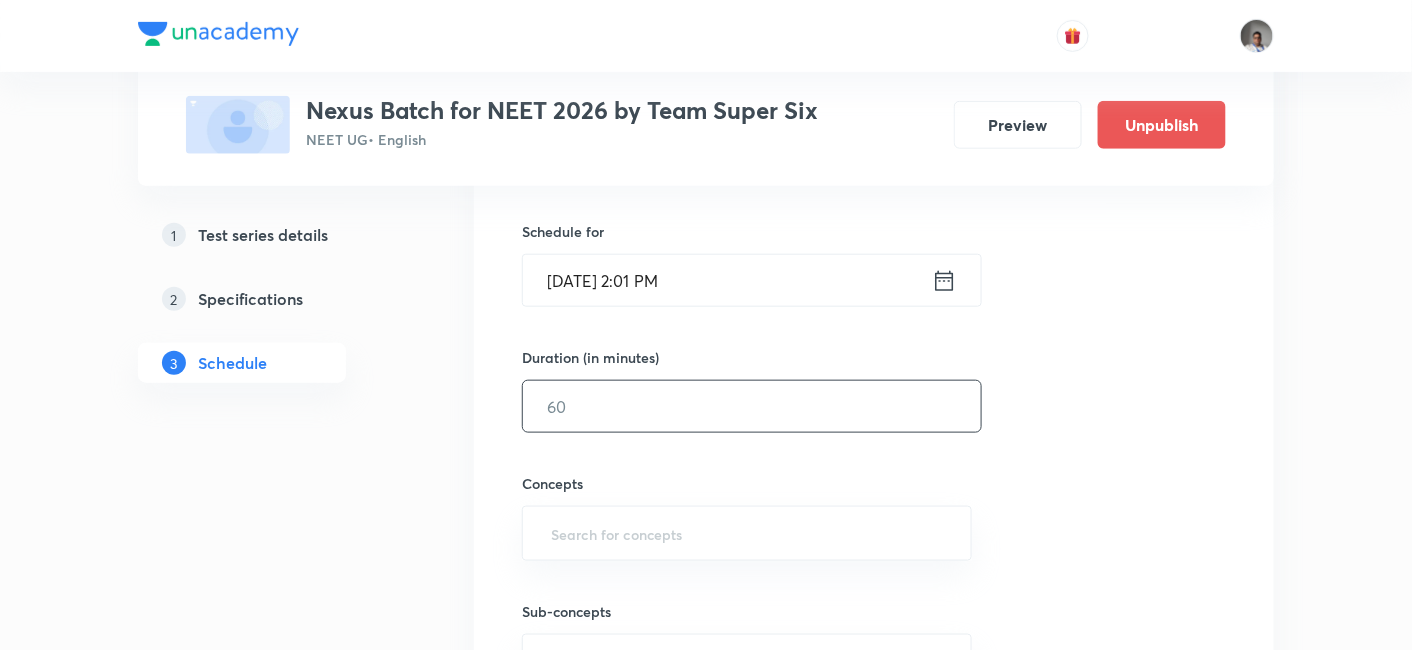 click at bounding box center [752, 406] 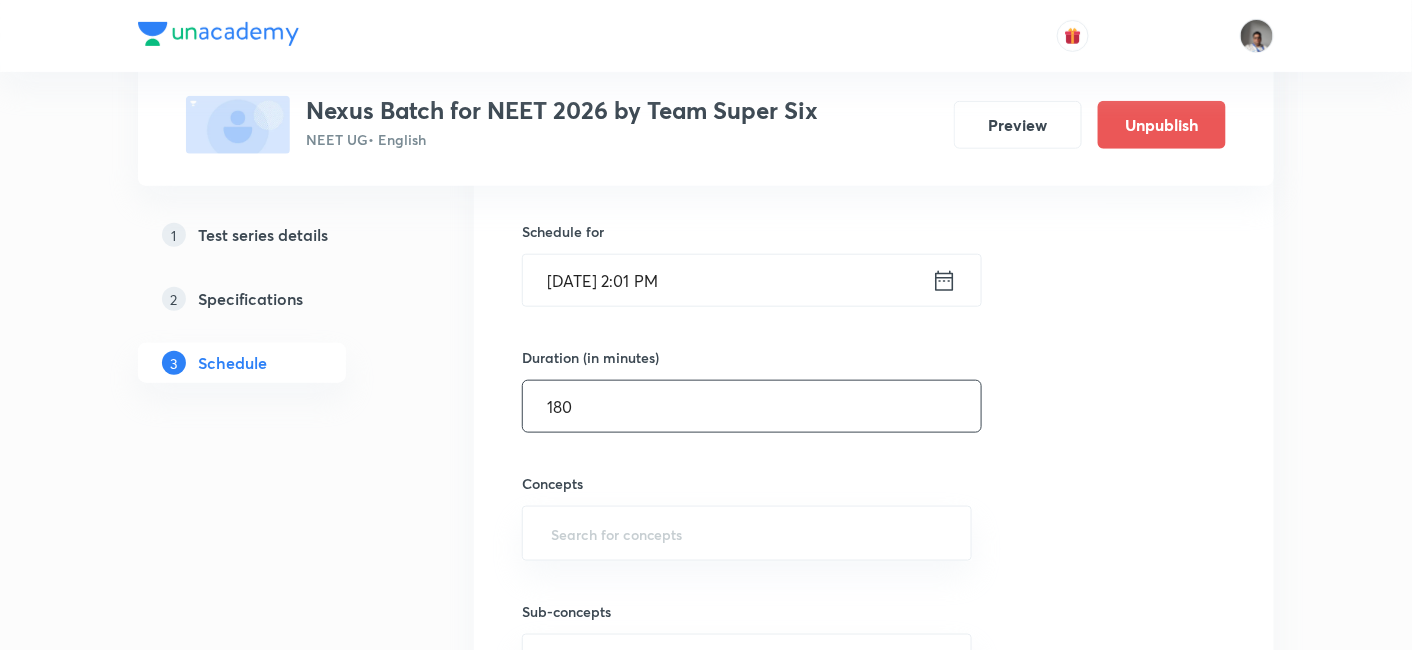 type on "180" 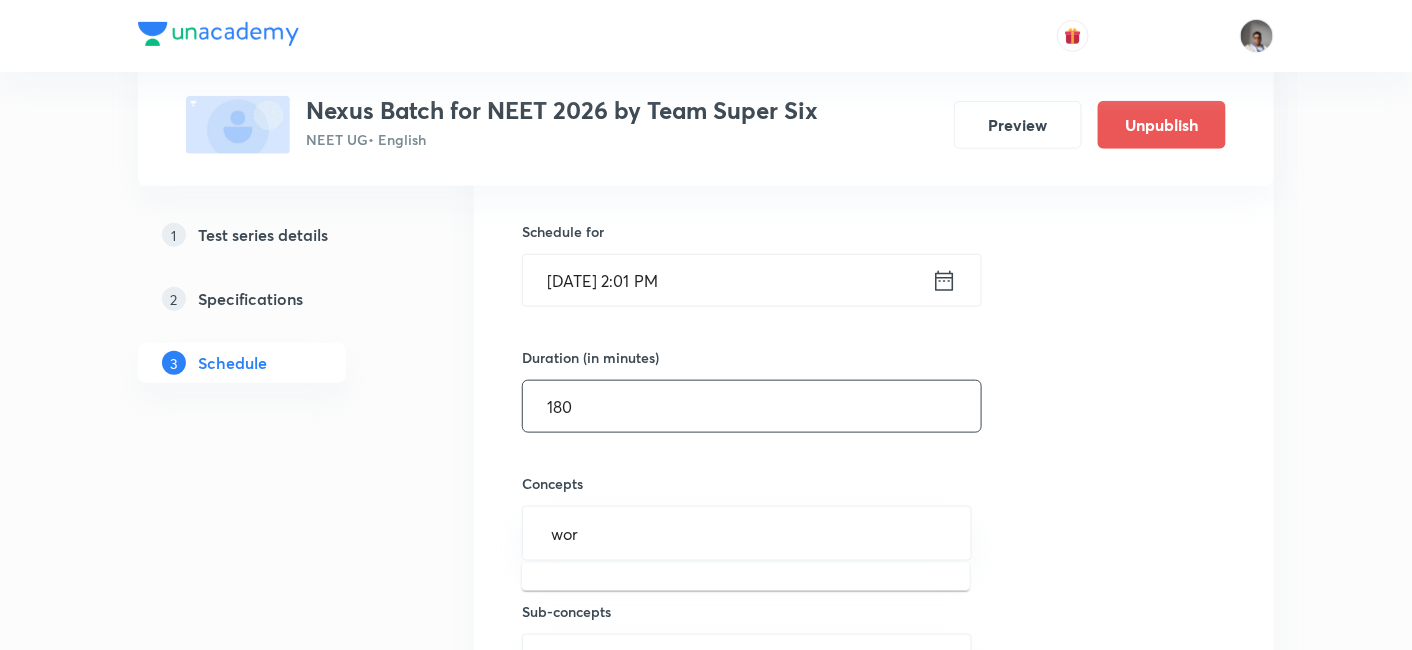 type on "work" 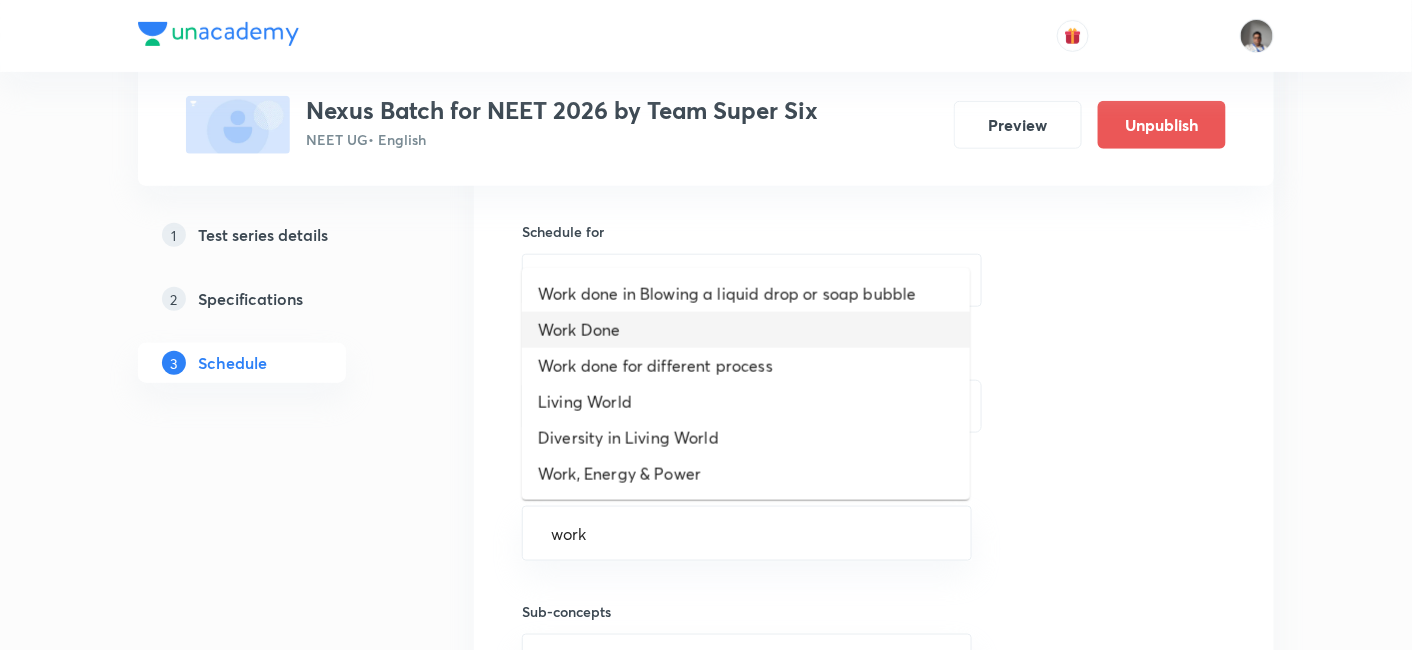 click on "Work Done" at bounding box center [746, 330] 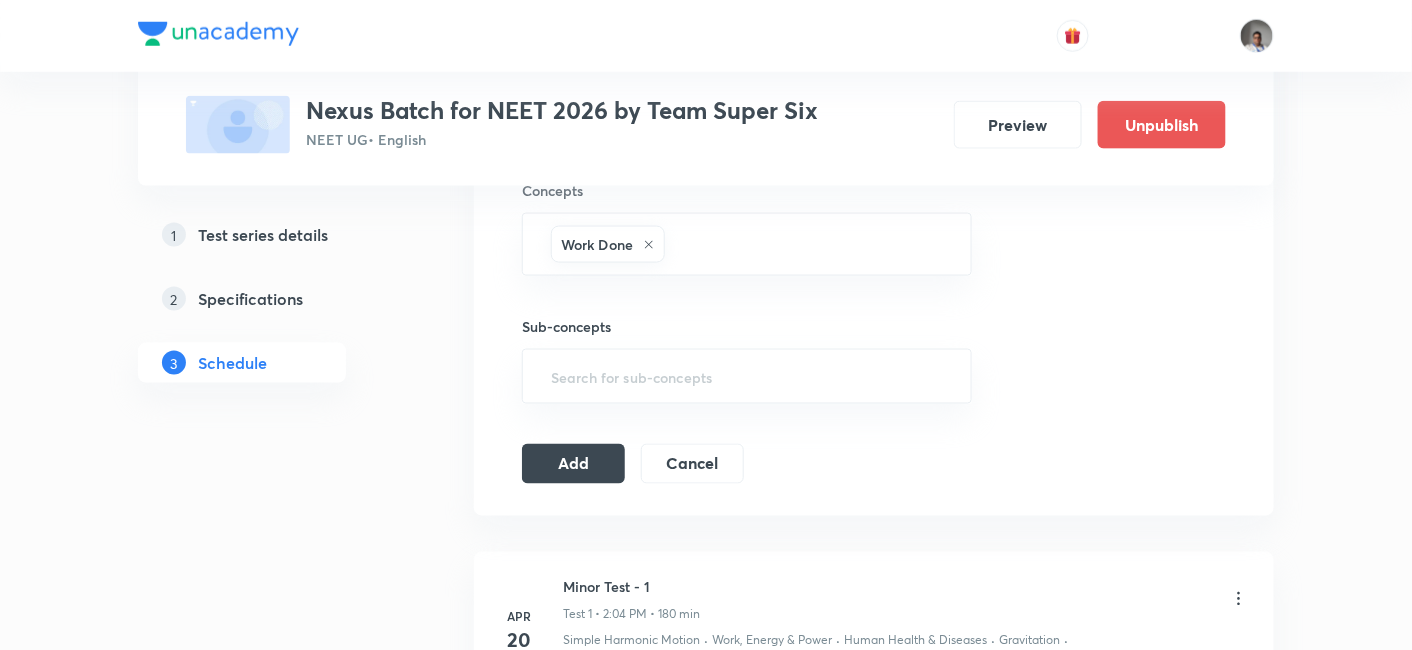 scroll, scrollTop: 768, scrollLeft: 0, axis: vertical 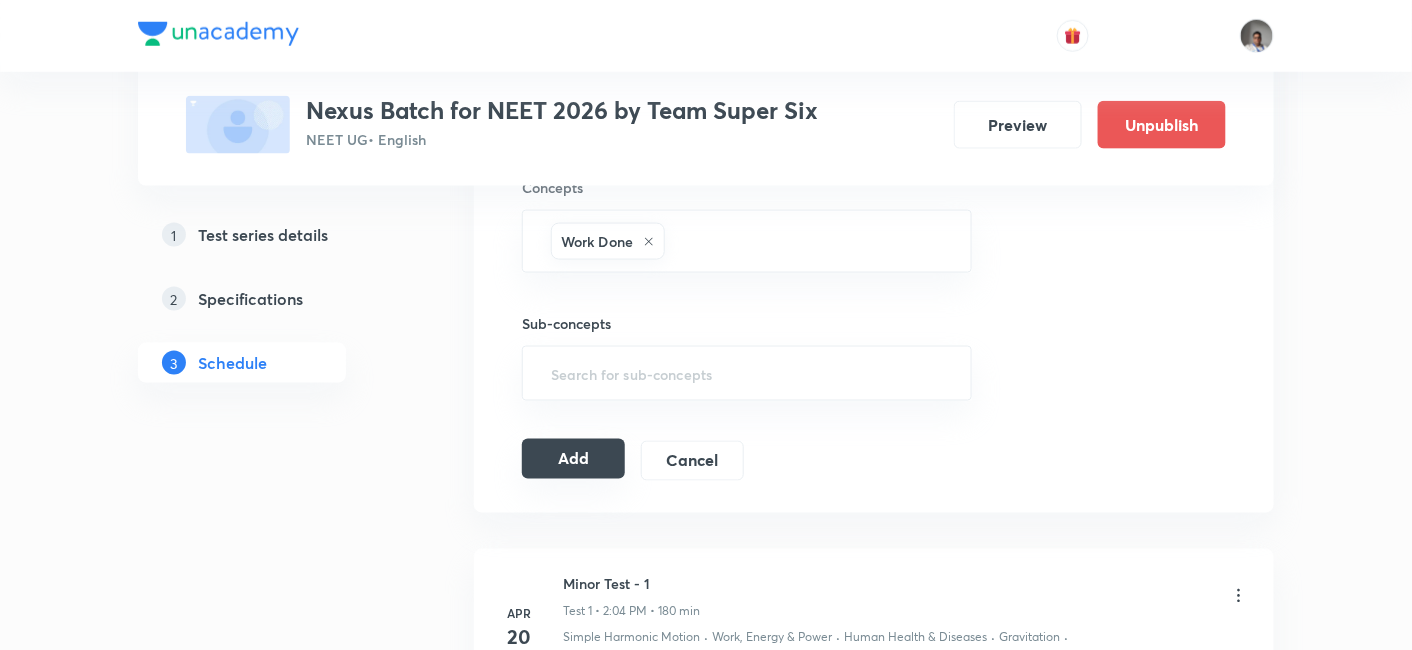 click on "Add" at bounding box center (573, 459) 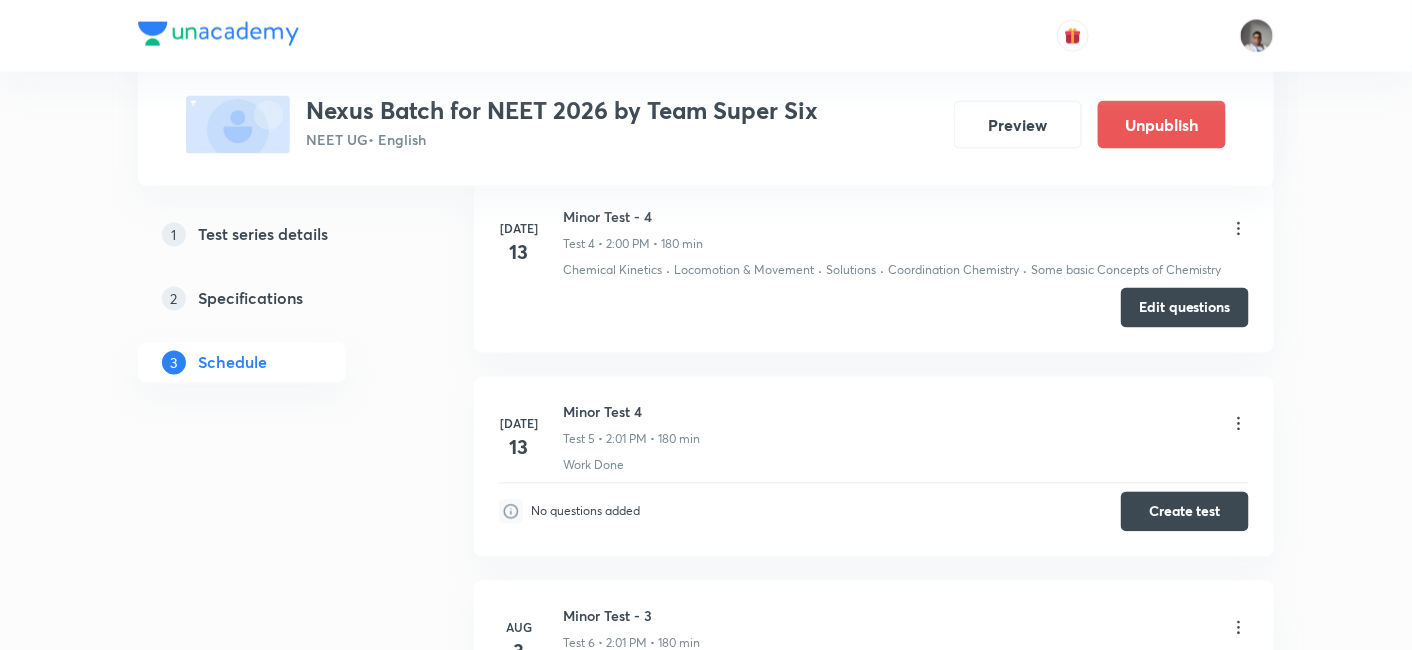 scroll, scrollTop: 996, scrollLeft: 0, axis: vertical 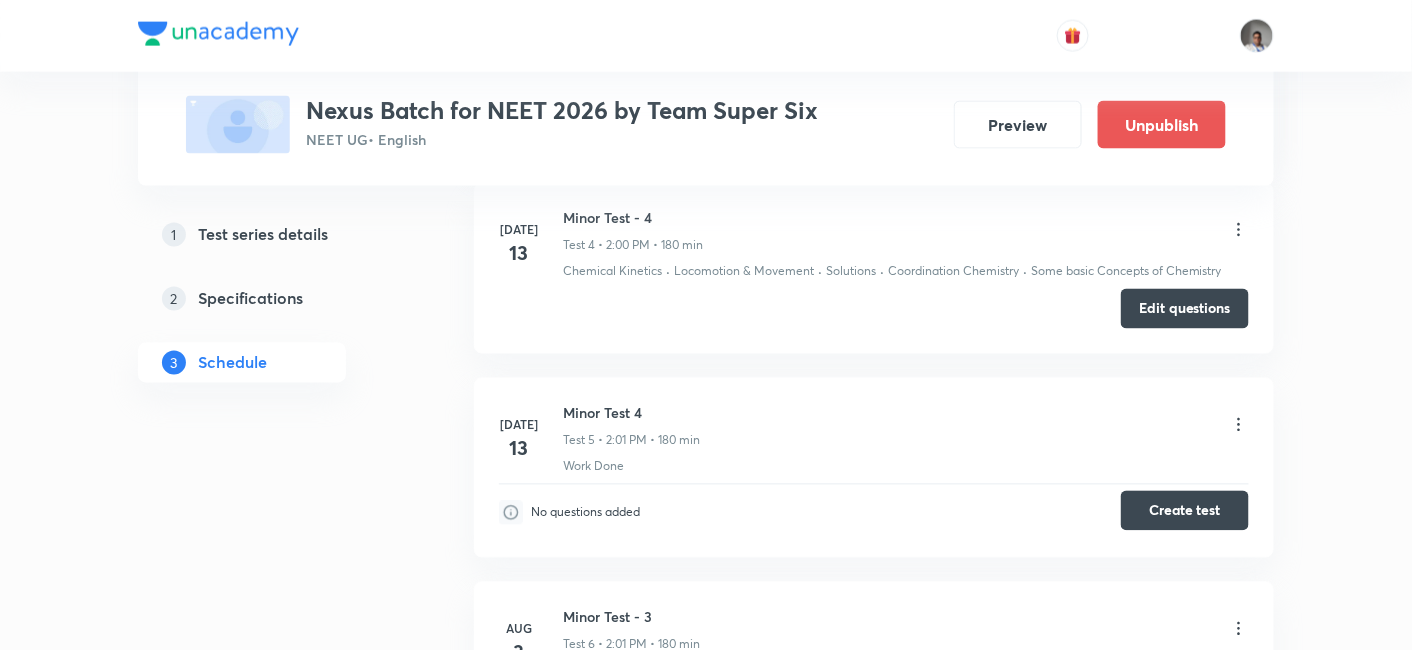 click on "Create test" at bounding box center (1185, 511) 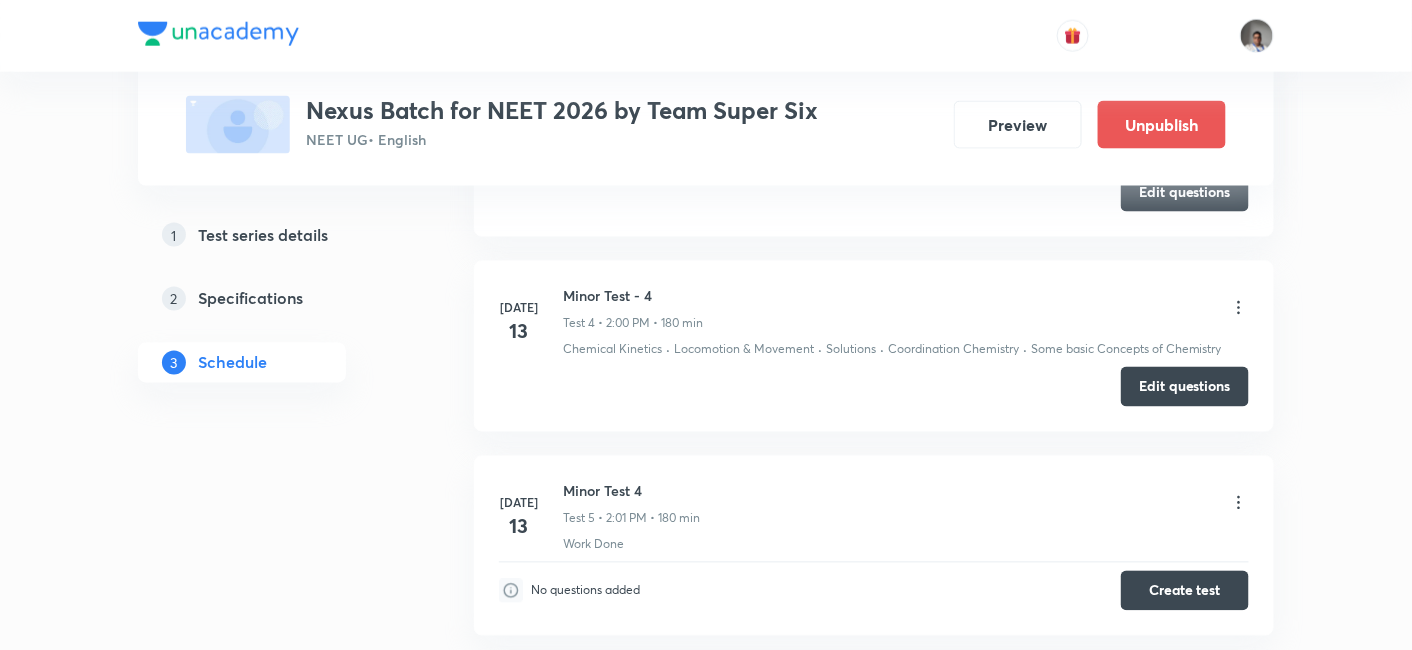scroll, scrollTop: 917, scrollLeft: 0, axis: vertical 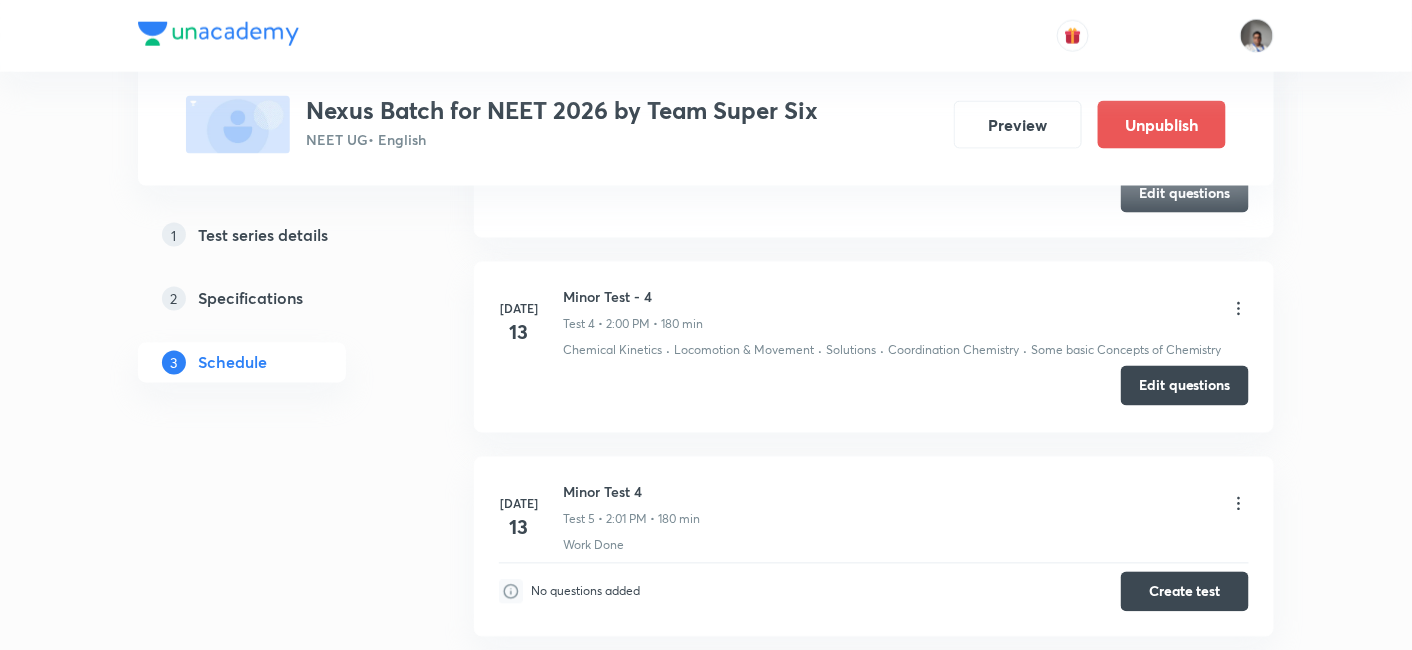 click on "Edit questions" at bounding box center (1185, 386) 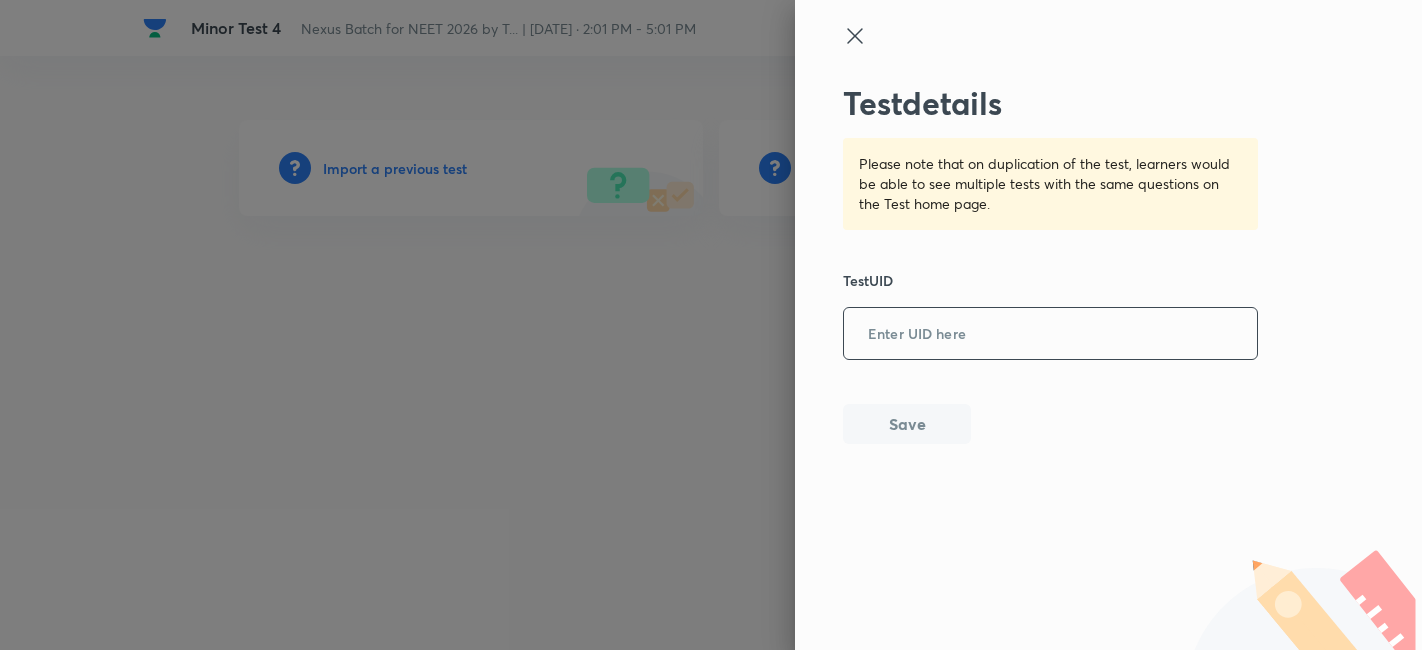 scroll, scrollTop: 0, scrollLeft: 0, axis: both 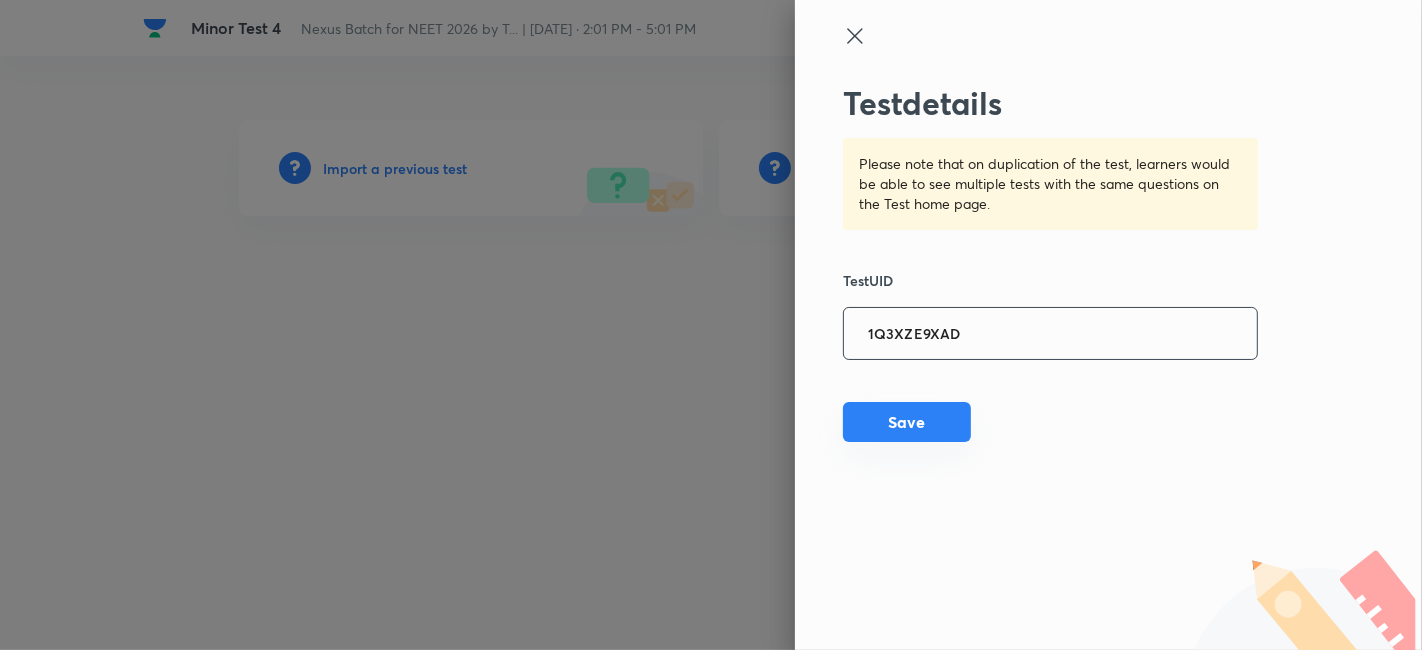 type on "1Q3XZE9XAD" 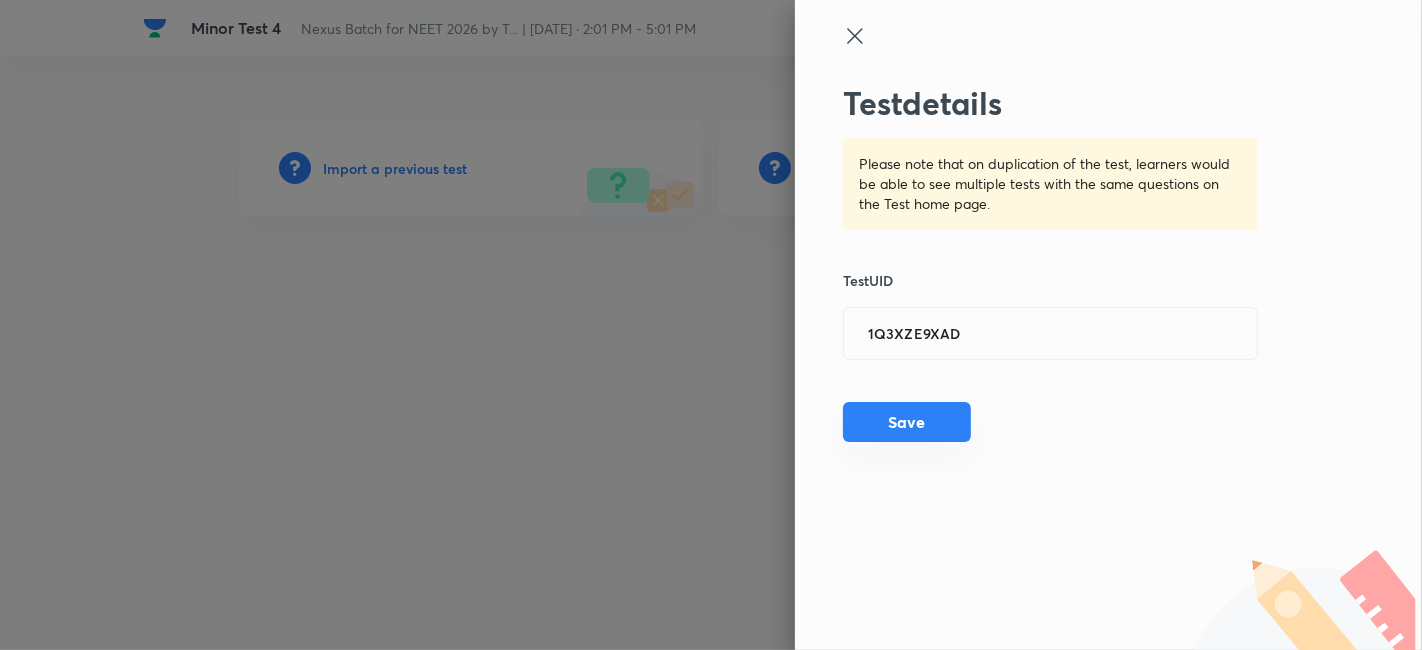 click on "Save" at bounding box center (907, 422) 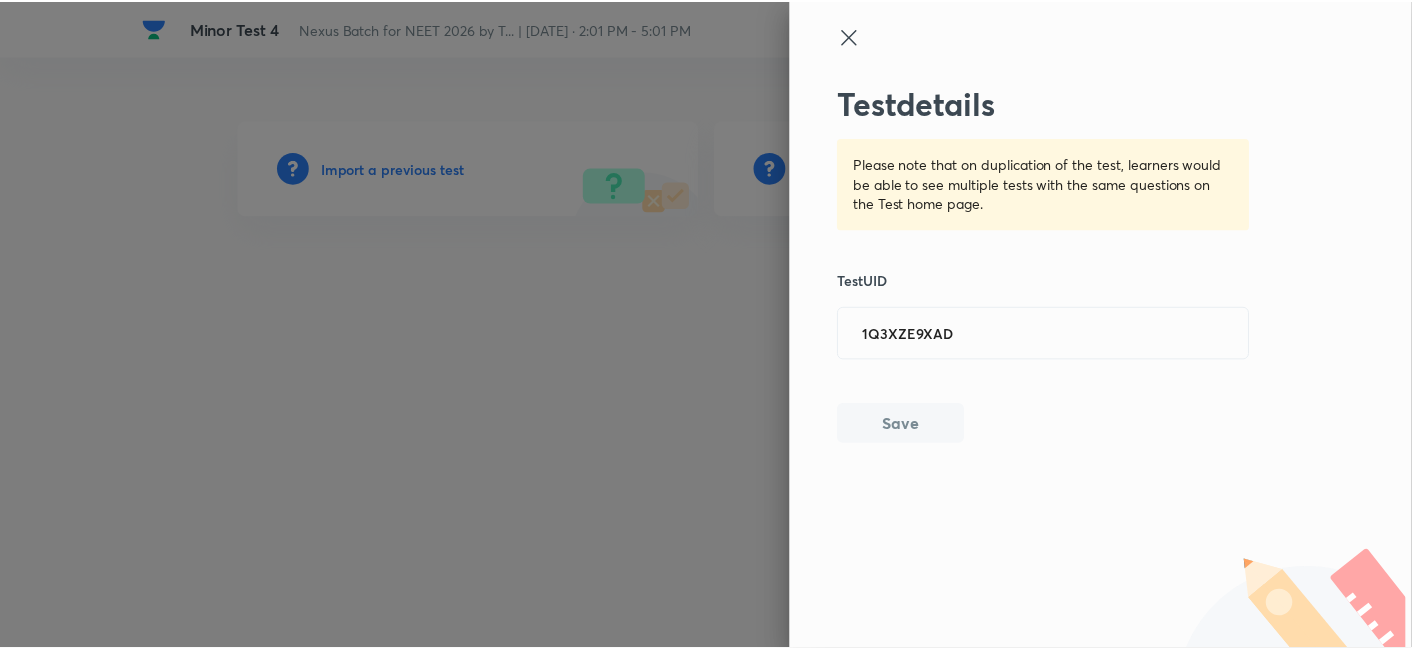 scroll, scrollTop: 0, scrollLeft: 0, axis: both 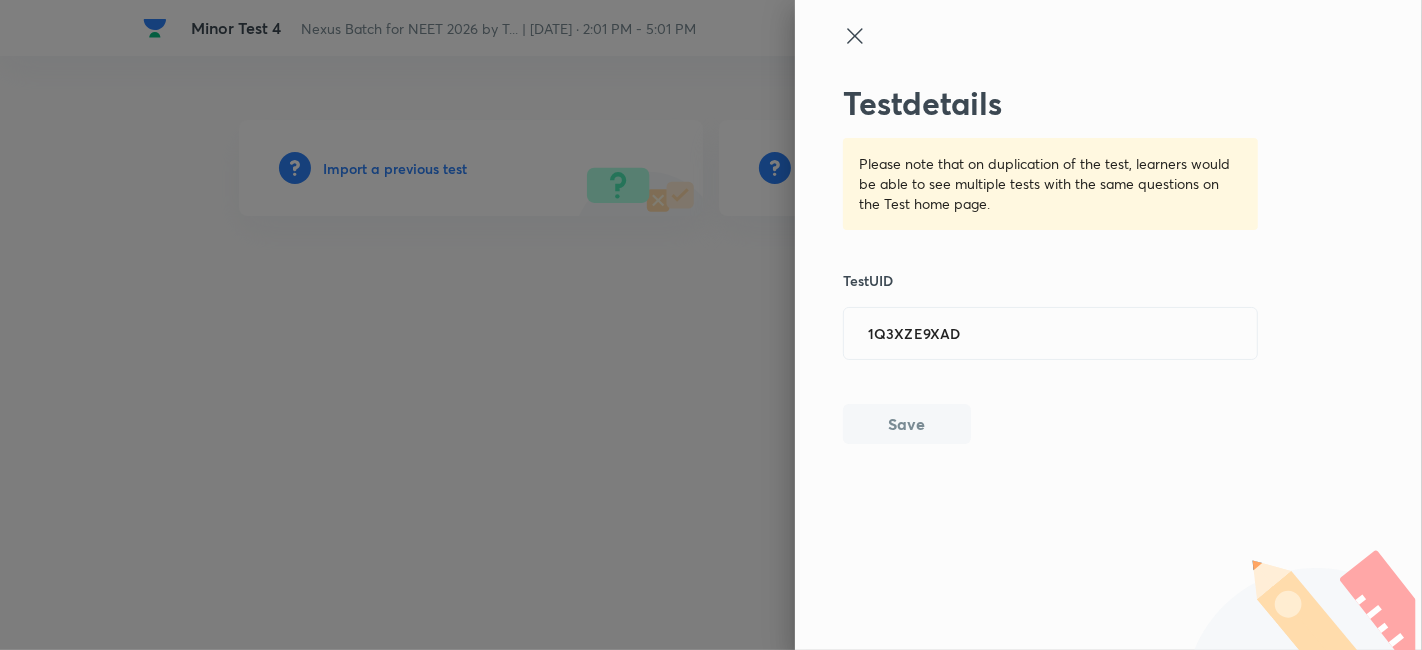 type 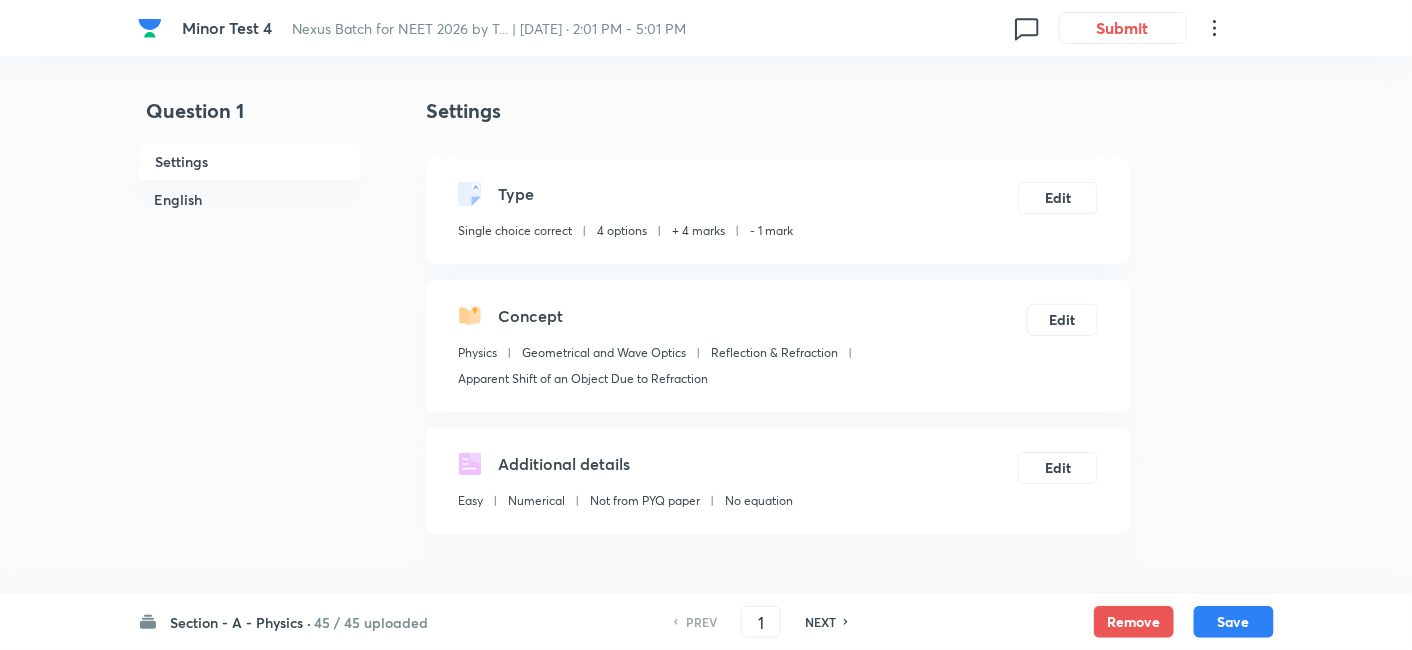 click on "45 / 45 uploaded" at bounding box center (371, 622) 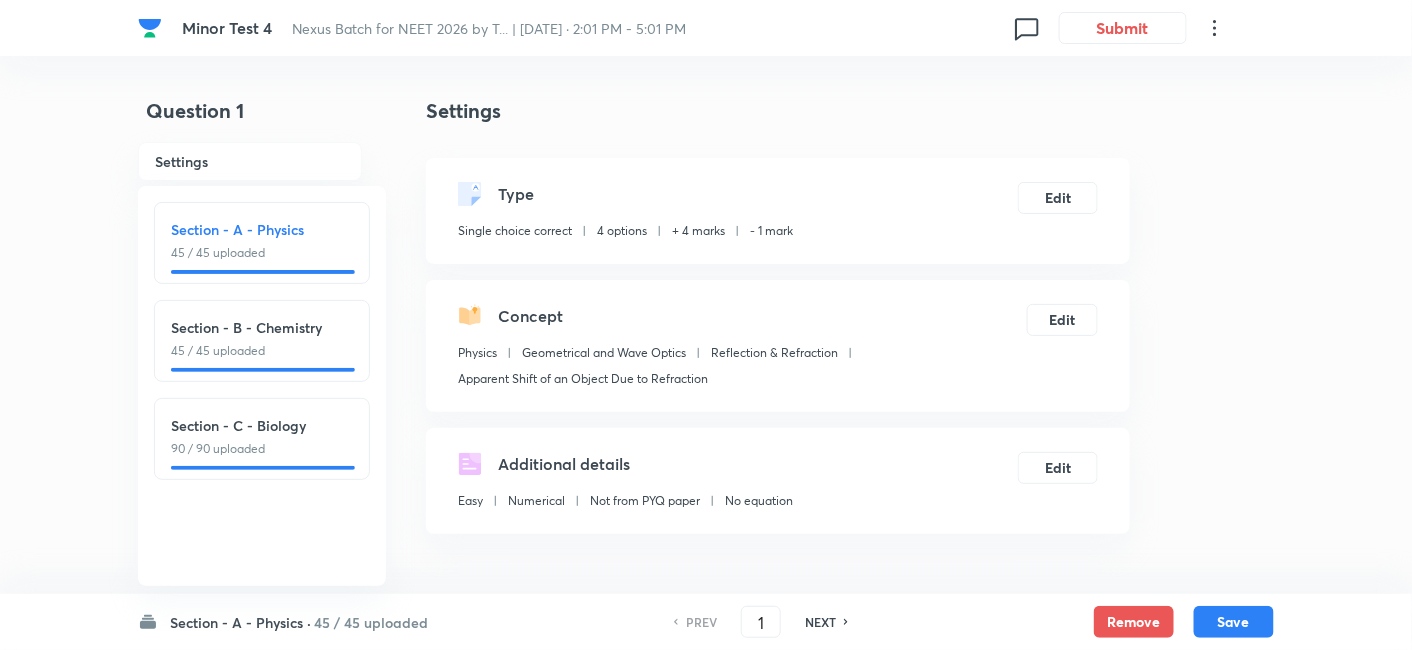 click on "Section - B - Chemistry 45 / 45 uploaded" at bounding box center (262, 338) 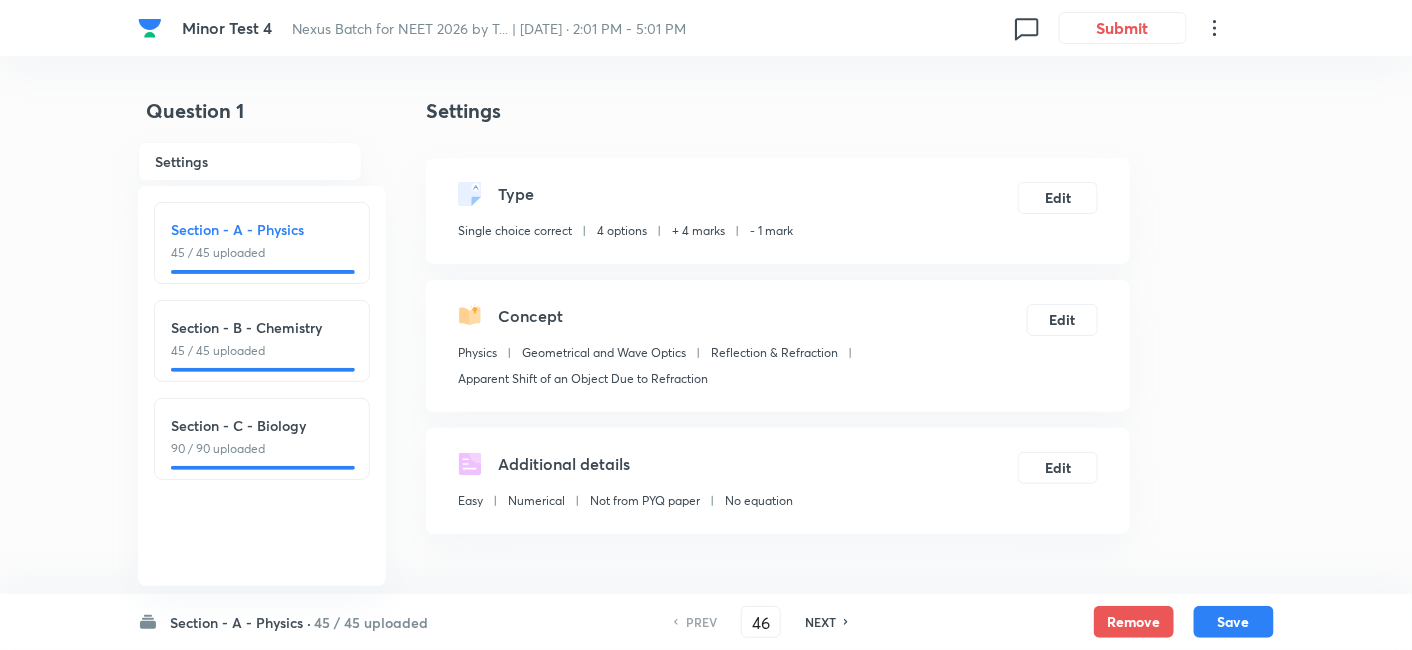 checkbox on "false" 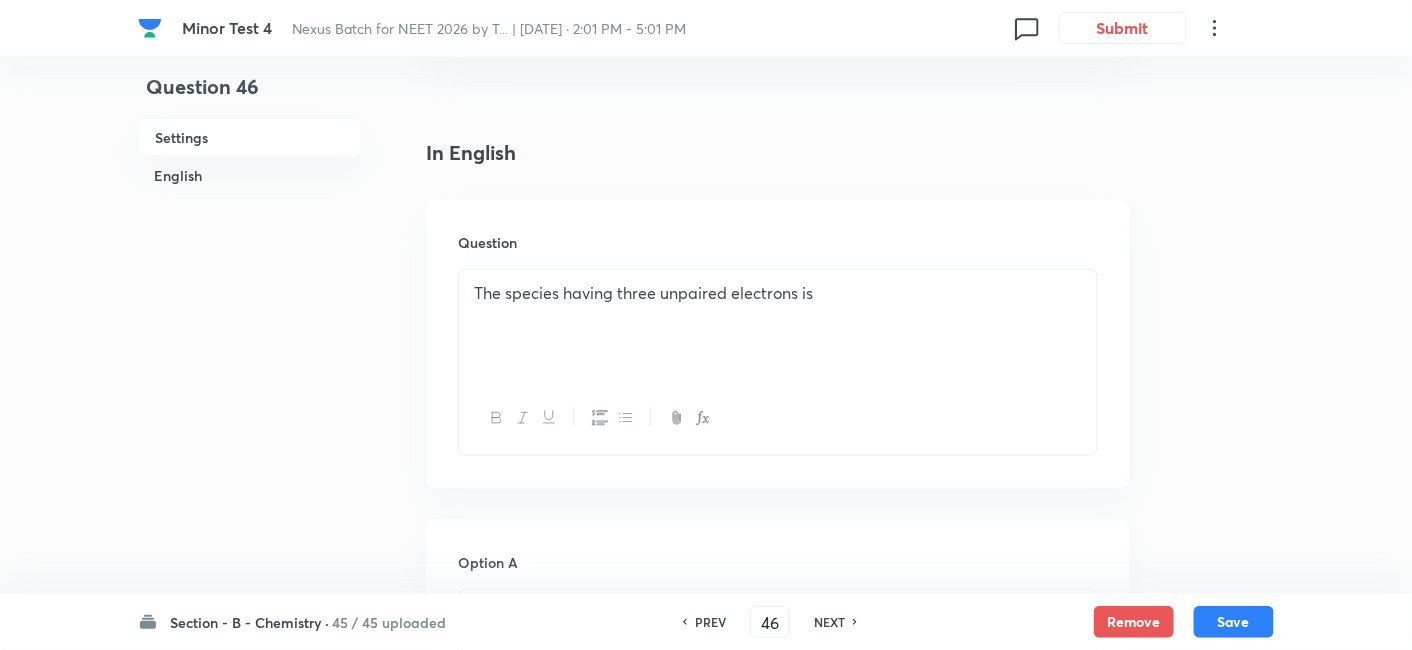 scroll, scrollTop: 451, scrollLeft: 0, axis: vertical 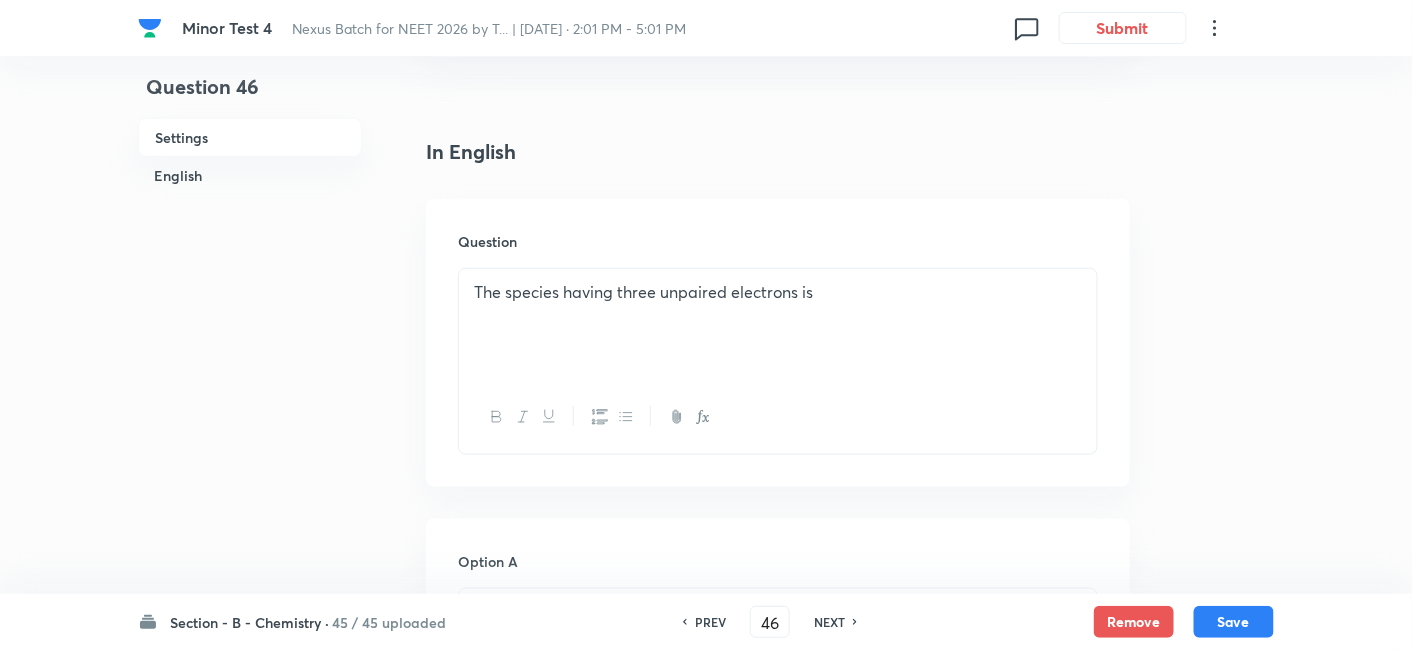 click on "45 / 45 uploaded" at bounding box center [389, 622] 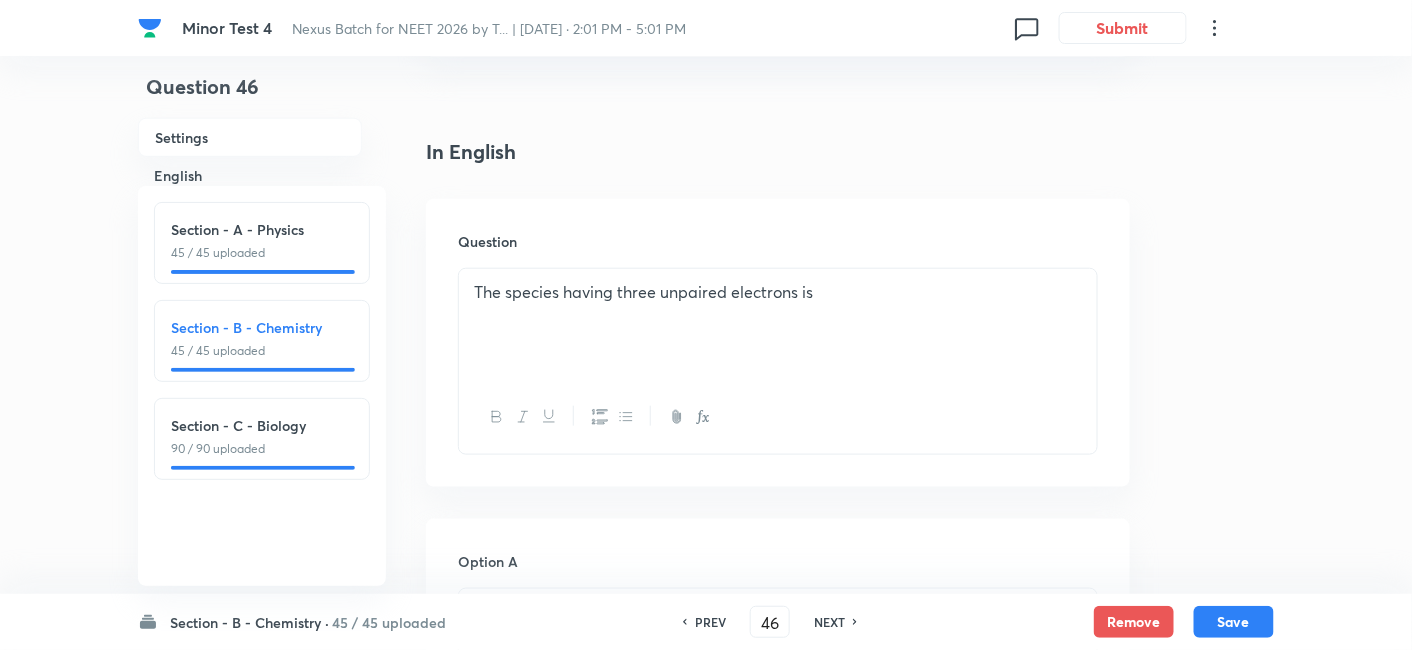 click on "Section - C - Biology 90 / 90 uploaded" at bounding box center (262, 436) 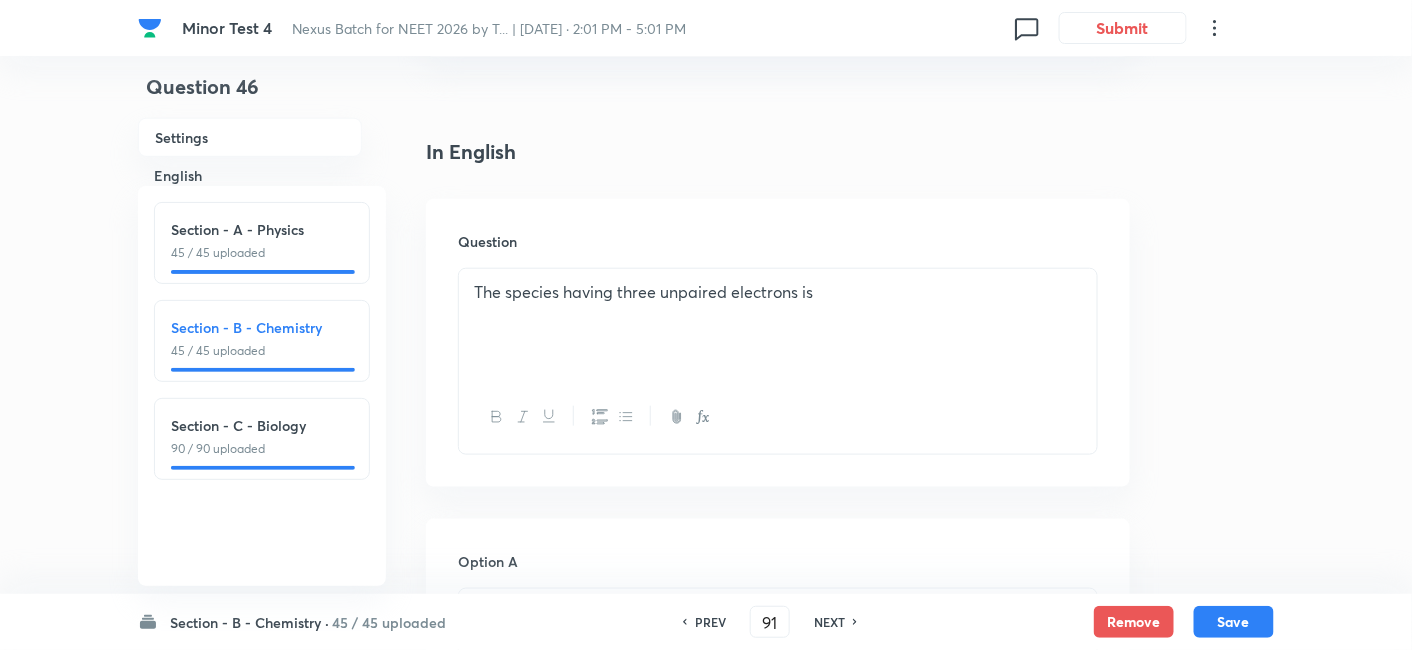 checkbox on "false" 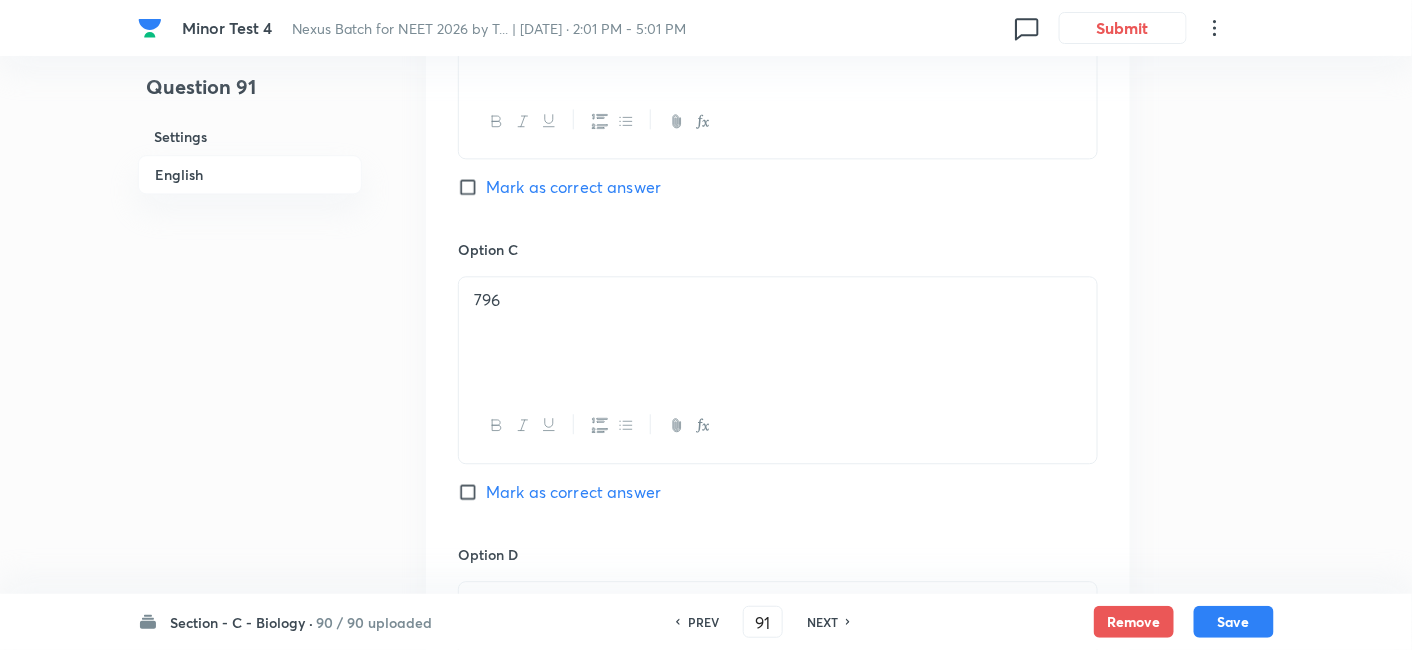 scroll, scrollTop: 1328, scrollLeft: 0, axis: vertical 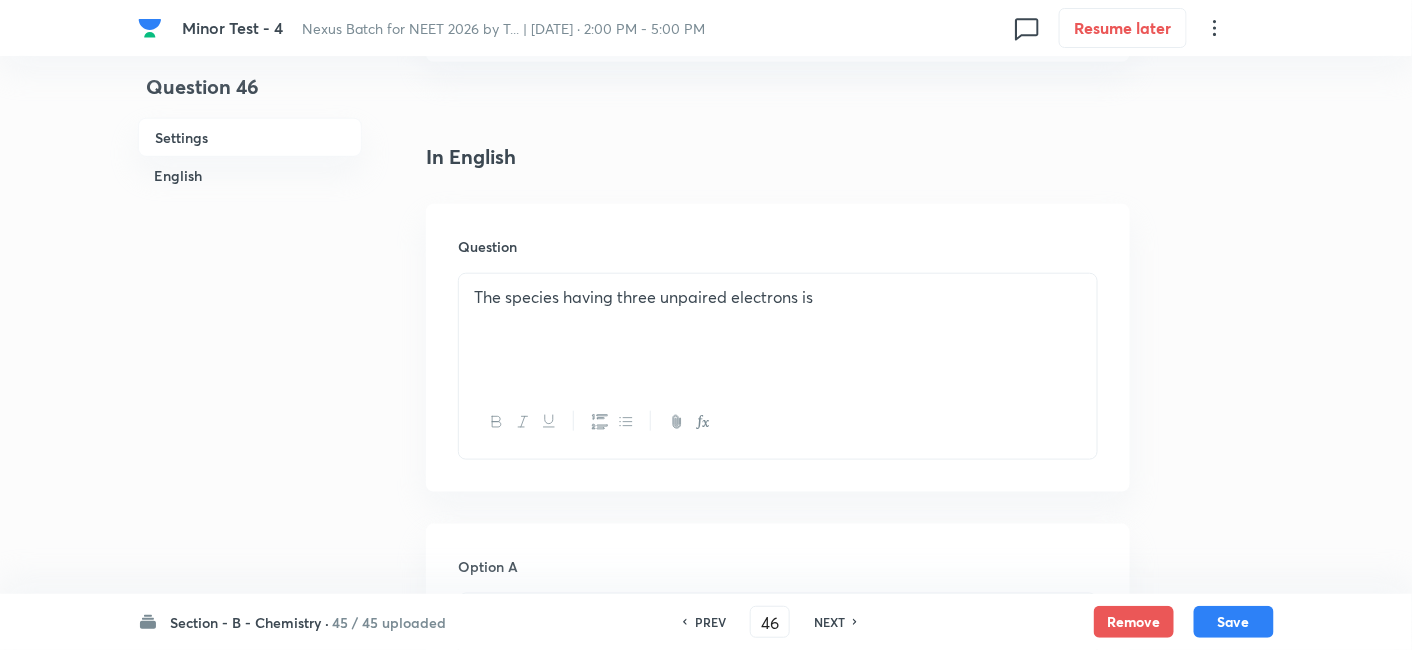 click on "45 / 45 uploaded" at bounding box center (389, 622) 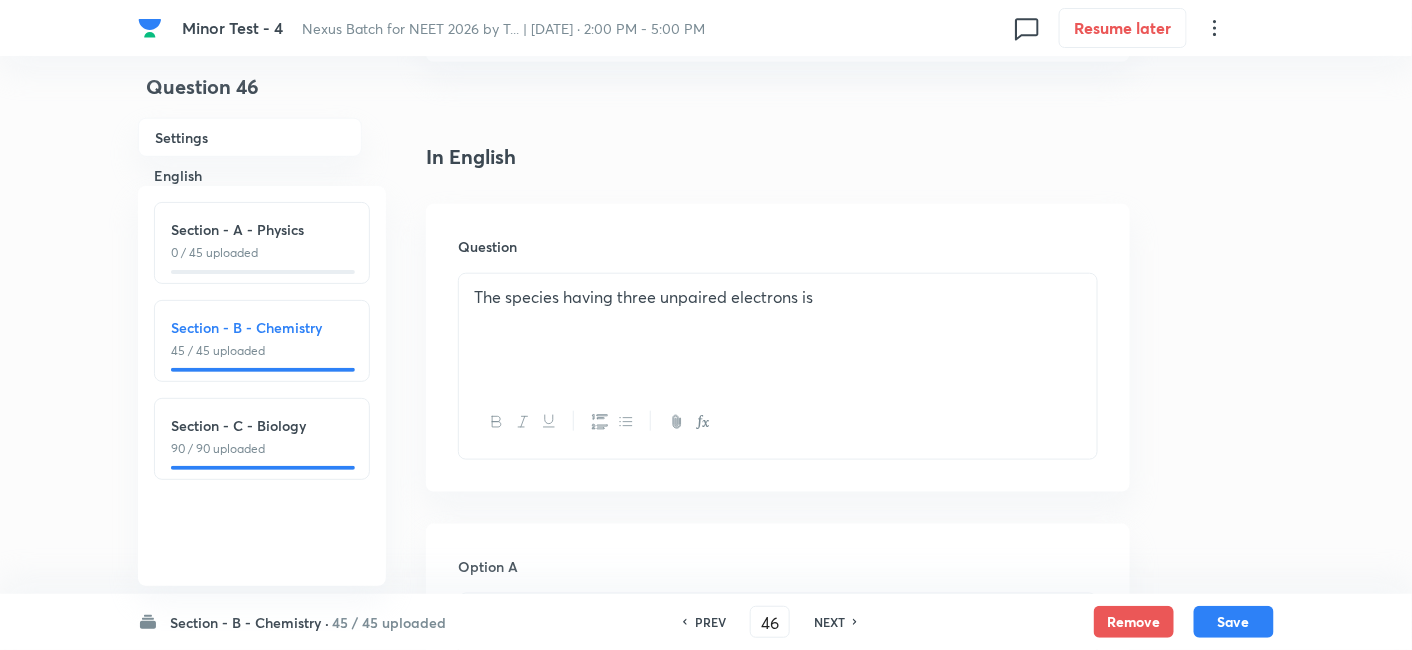 click on "Section - C - Biology 90 / 90 uploaded" at bounding box center [262, 439] 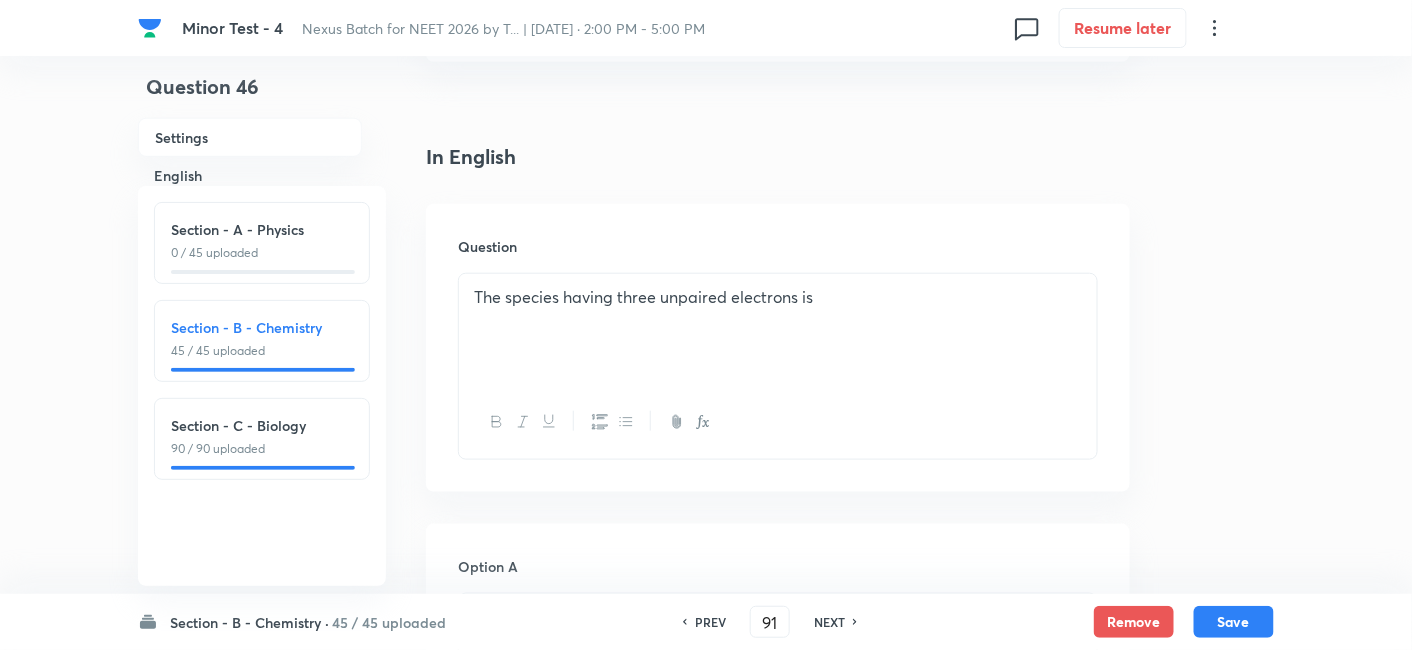 checkbox on "false" 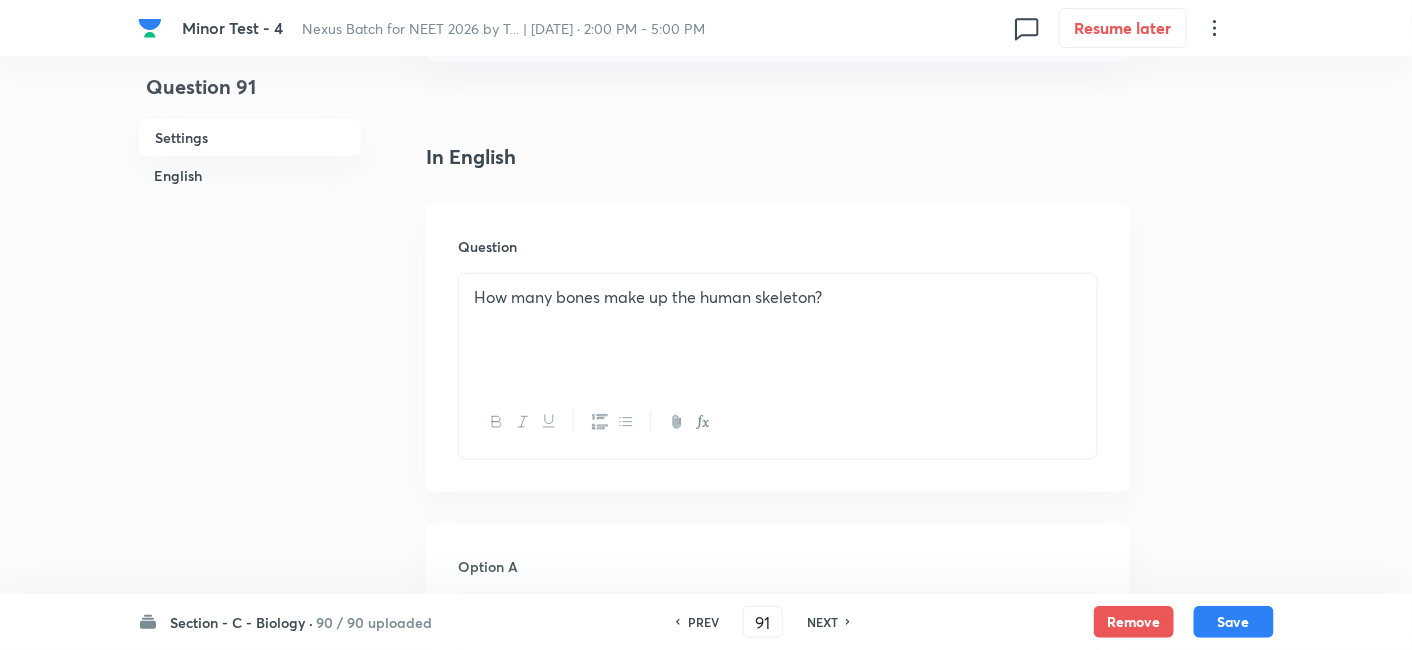click on "90 / 90 uploaded" at bounding box center [374, 622] 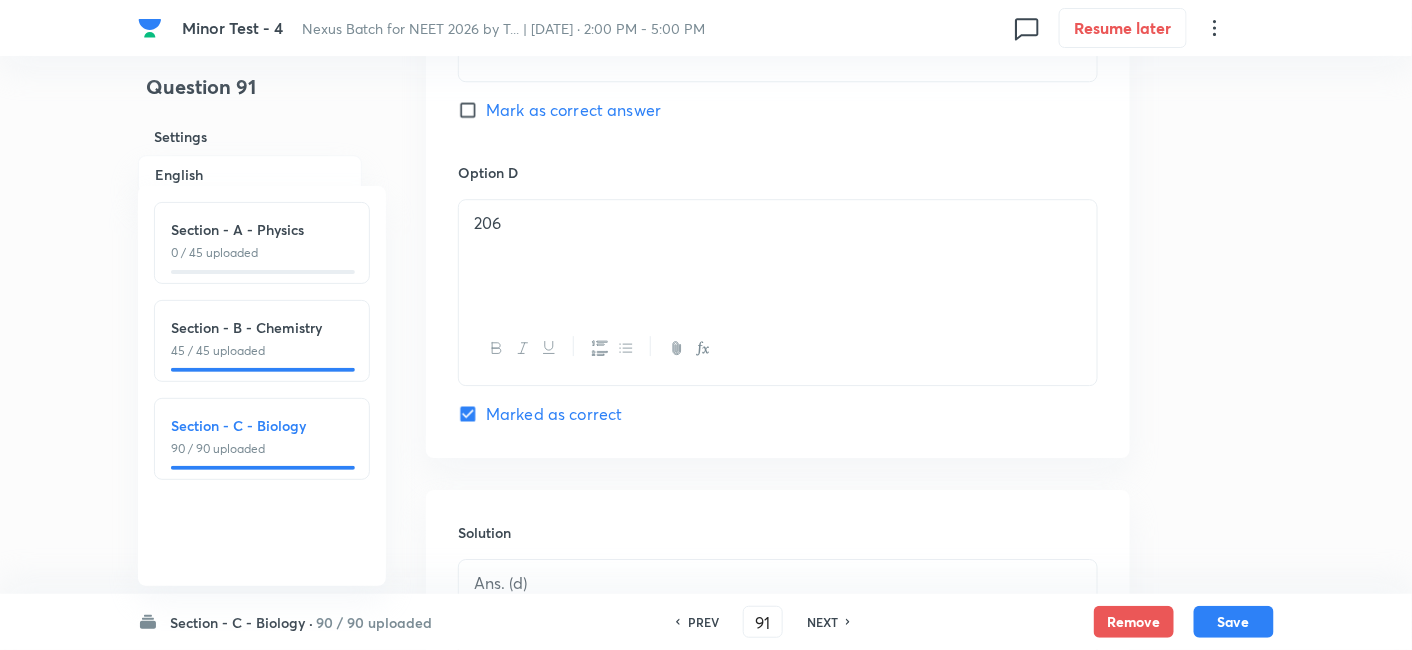 scroll, scrollTop: 2055, scrollLeft: 0, axis: vertical 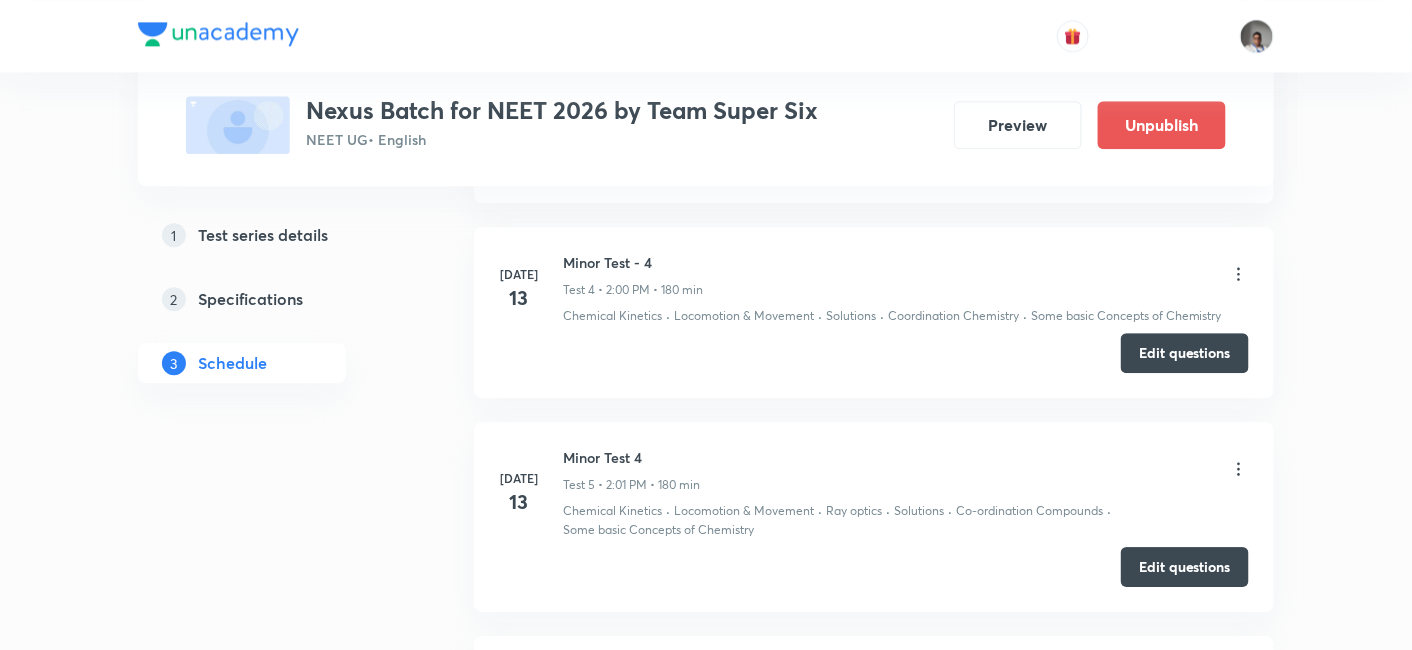 click 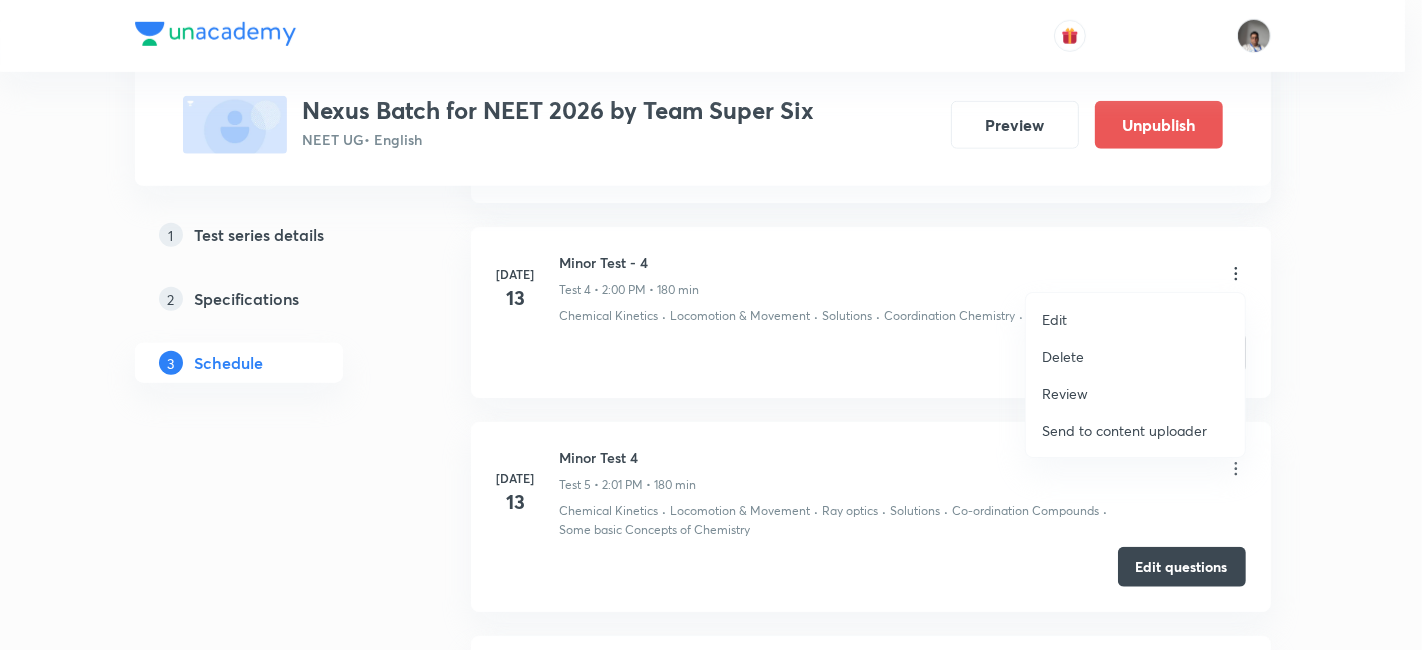 click on "Delete" at bounding box center (1063, 356) 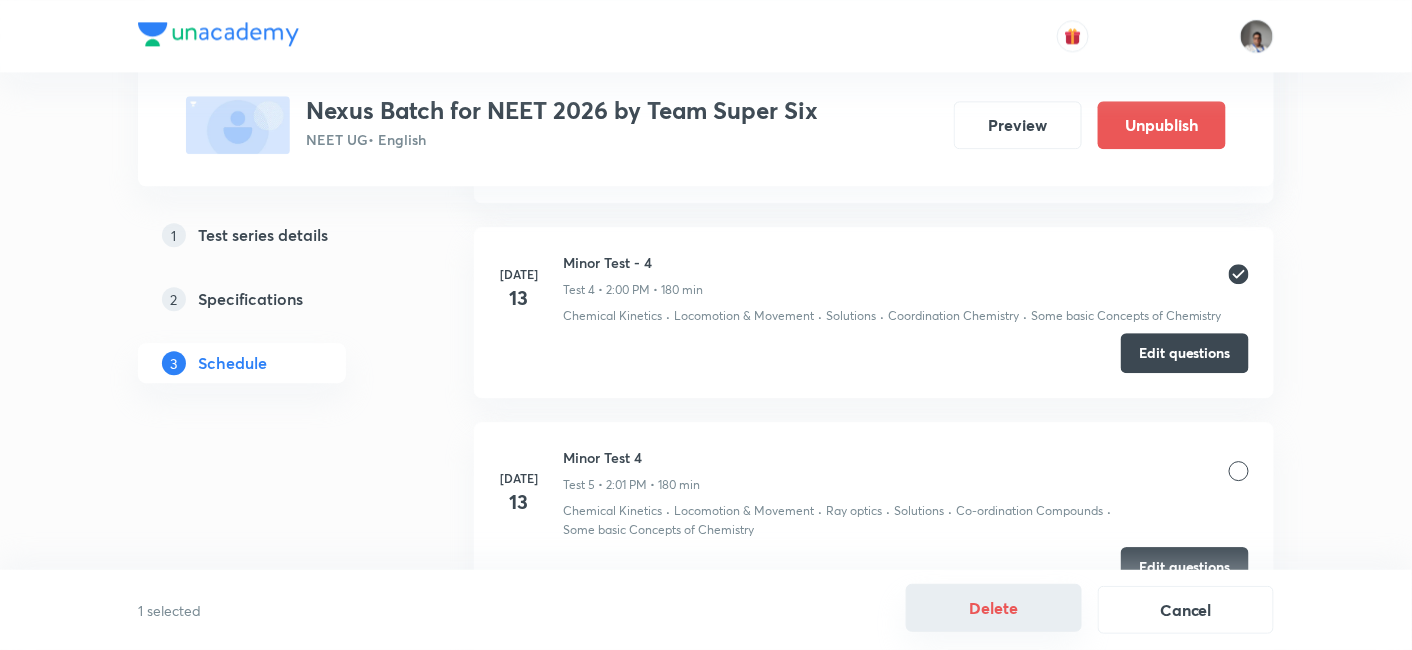 click on "Delete" at bounding box center [994, 608] 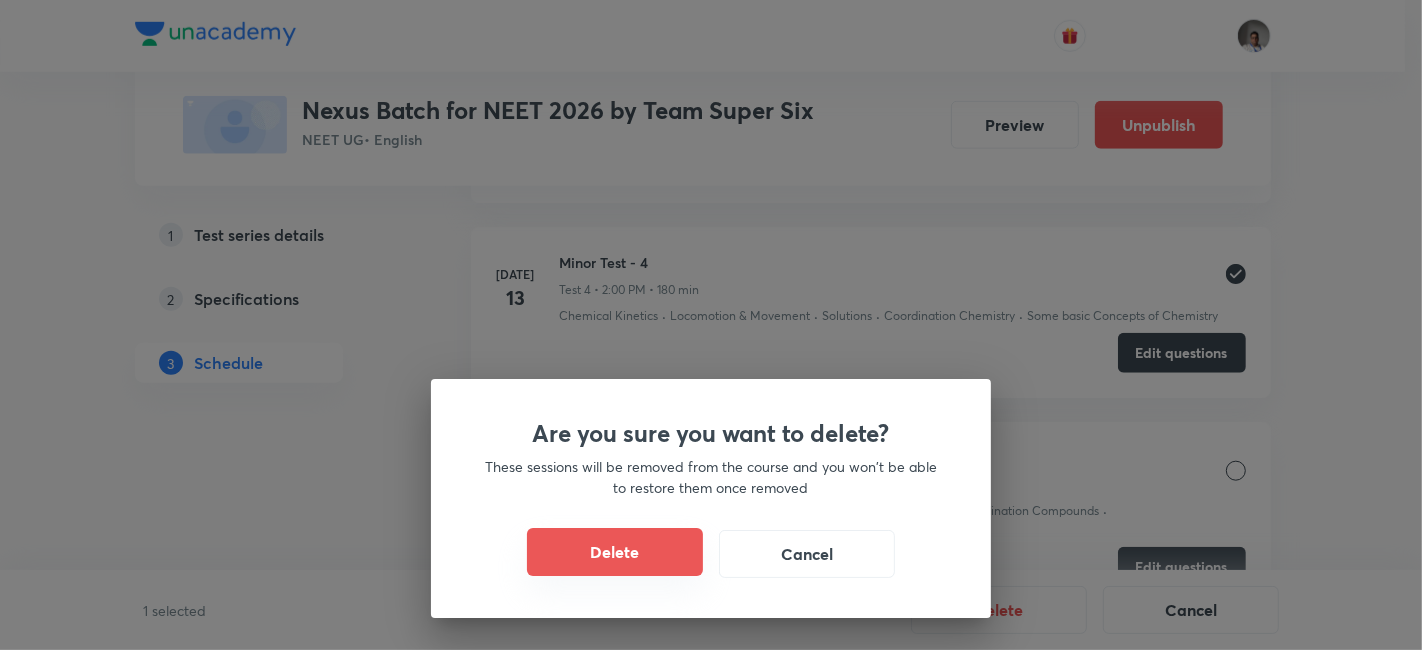 click on "Delete" at bounding box center (615, 552) 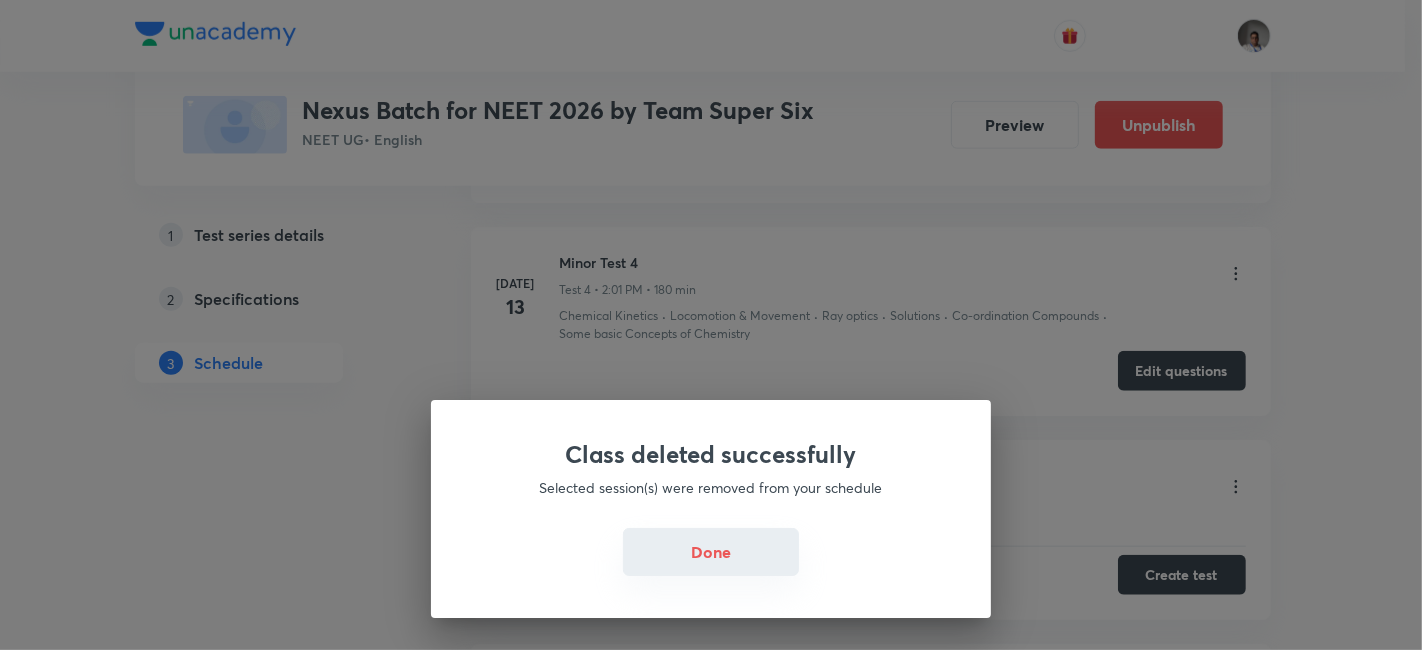 click on "Done" at bounding box center [711, 552] 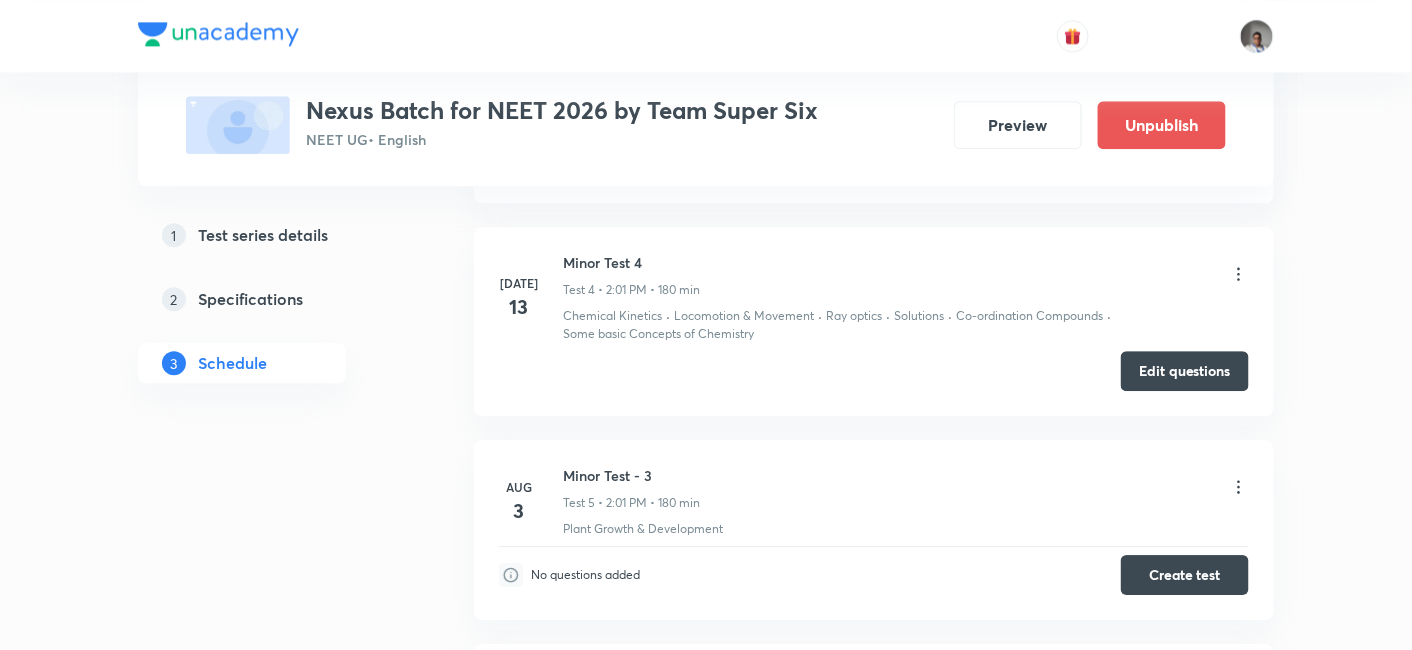click on "Locomotion & Movement" at bounding box center [744, 316] 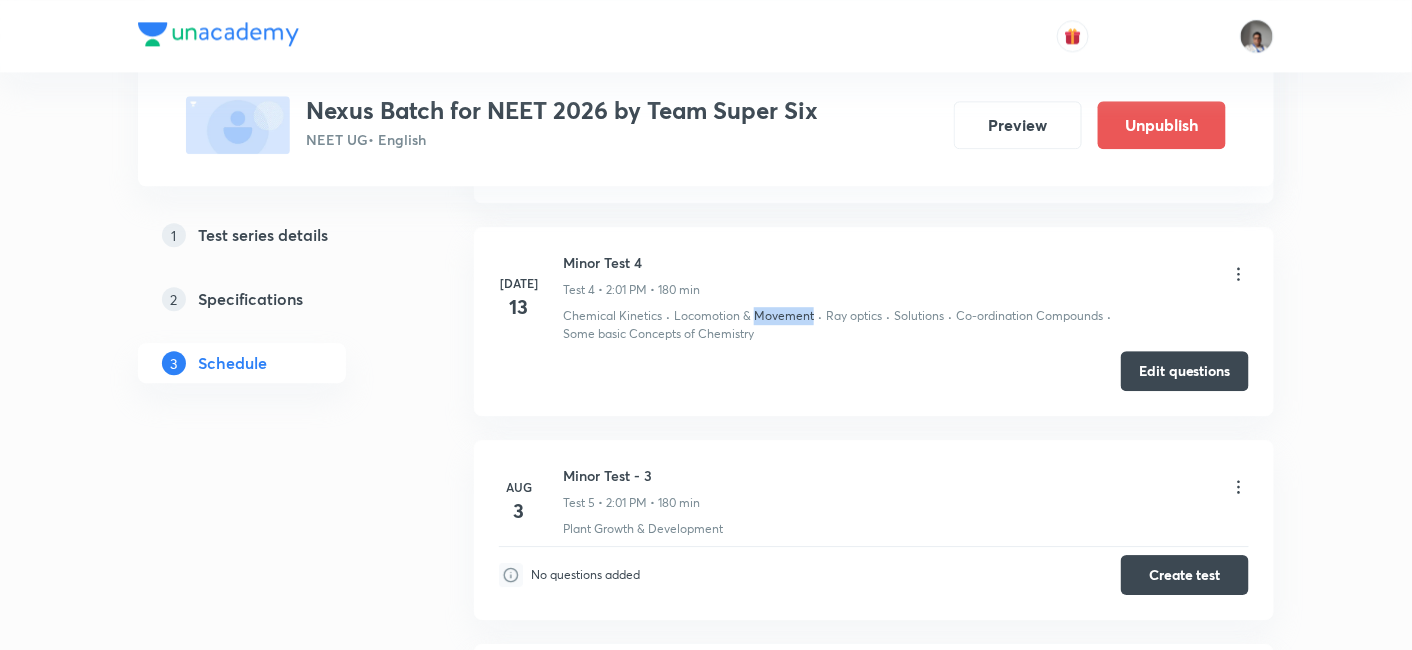 click on "Locomotion & Movement" at bounding box center (744, 316) 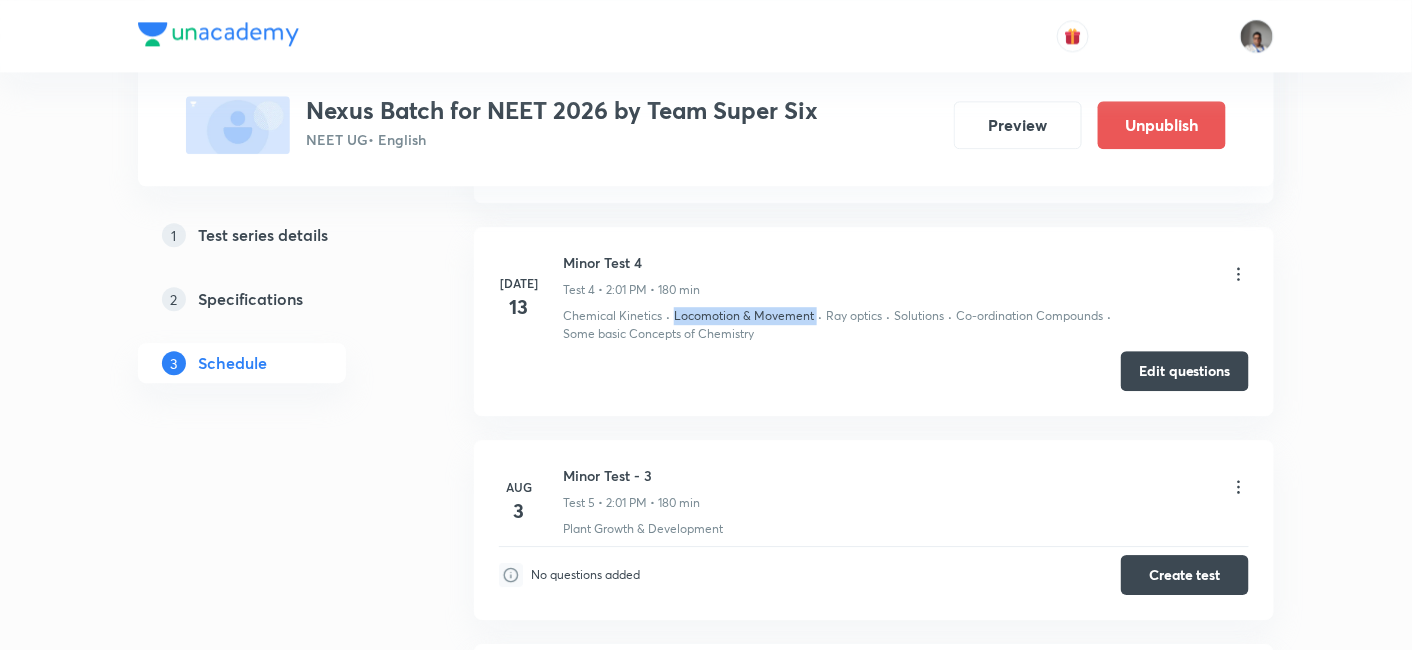 click on "Locomotion & Movement" at bounding box center [744, 316] 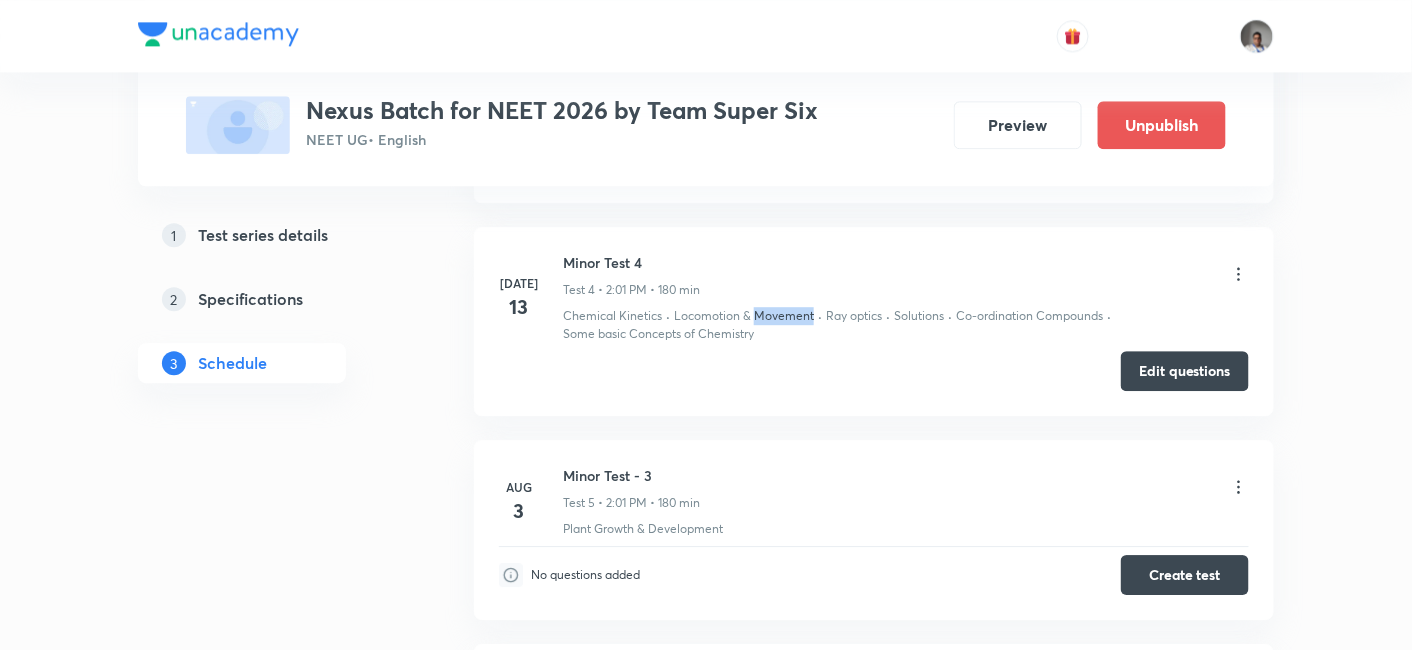 click on "Locomotion & Movement" at bounding box center (744, 316) 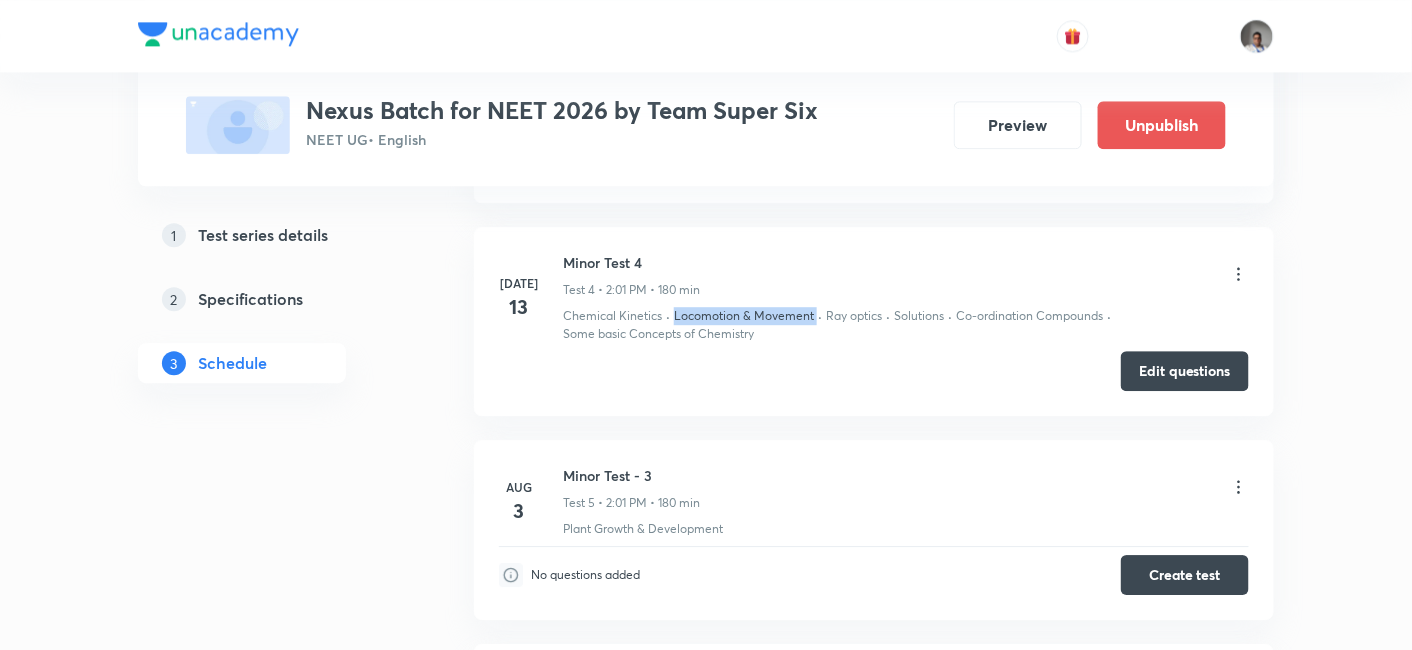 click on "Locomotion & Movement" at bounding box center (744, 316) 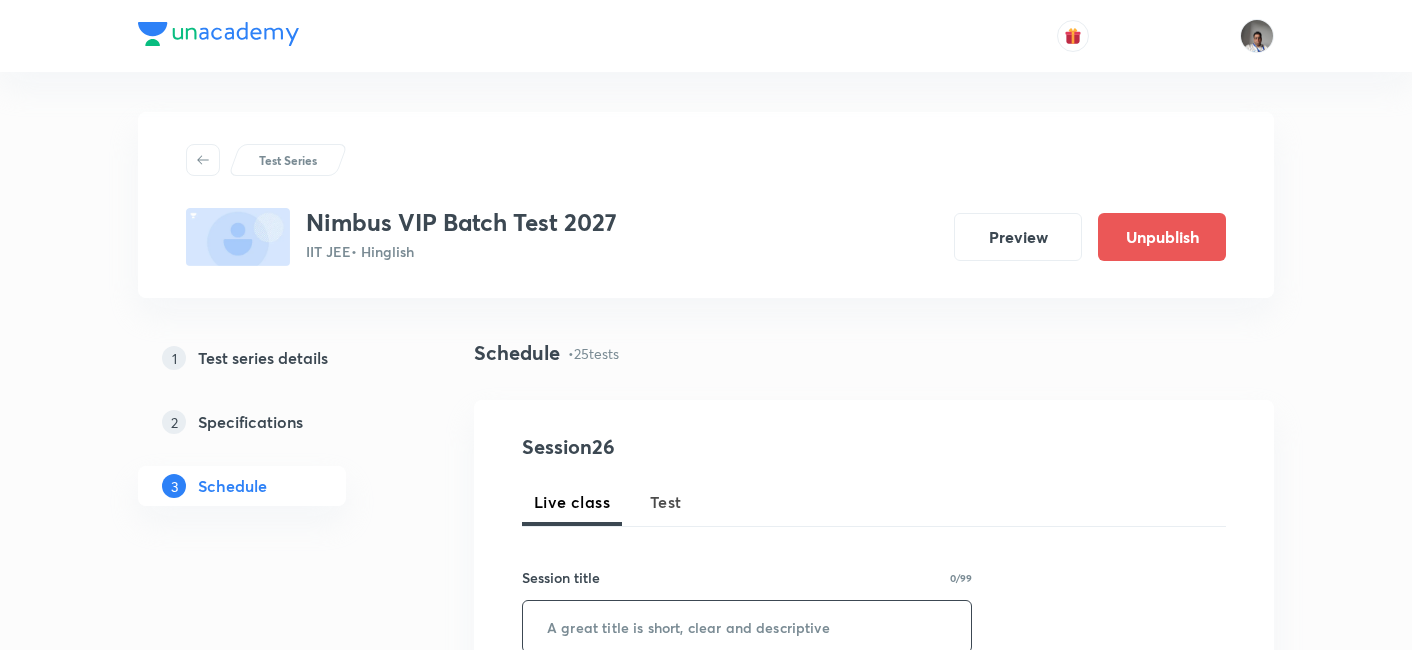 scroll, scrollTop: 0, scrollLeft: 0, axis: both 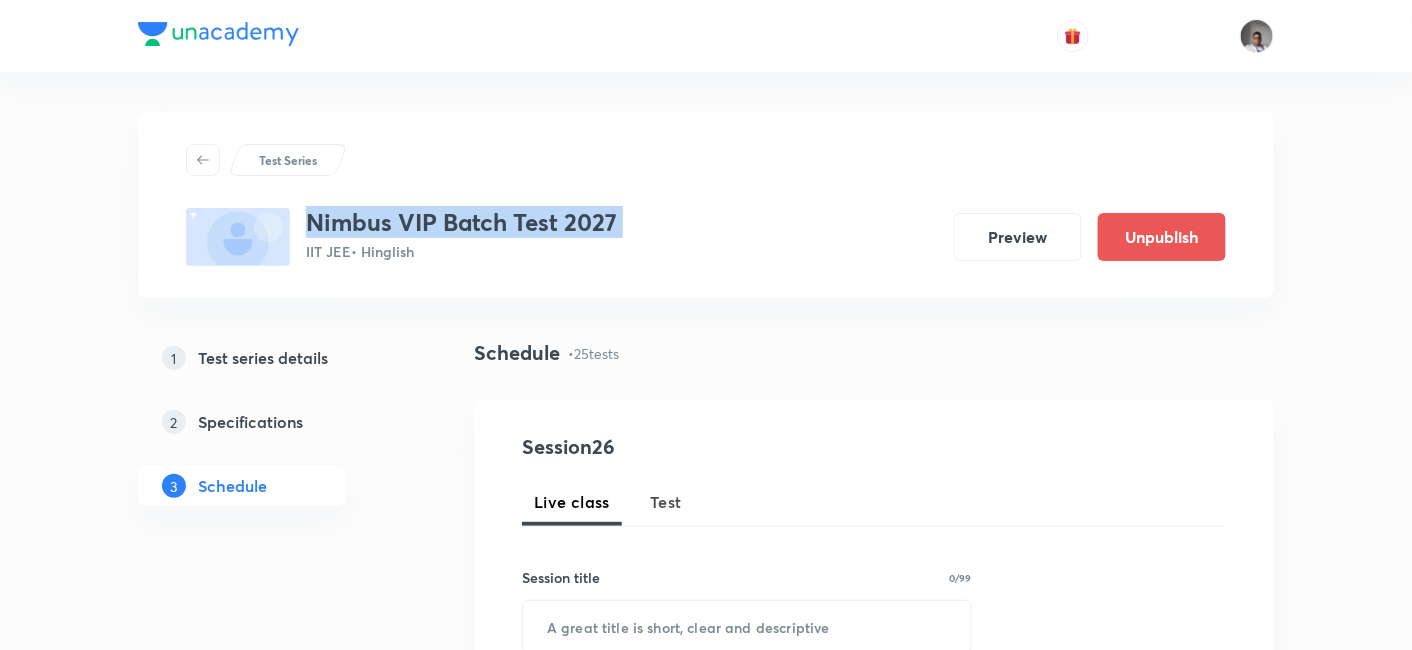 click on "Test" at bounding box center (666, 502) 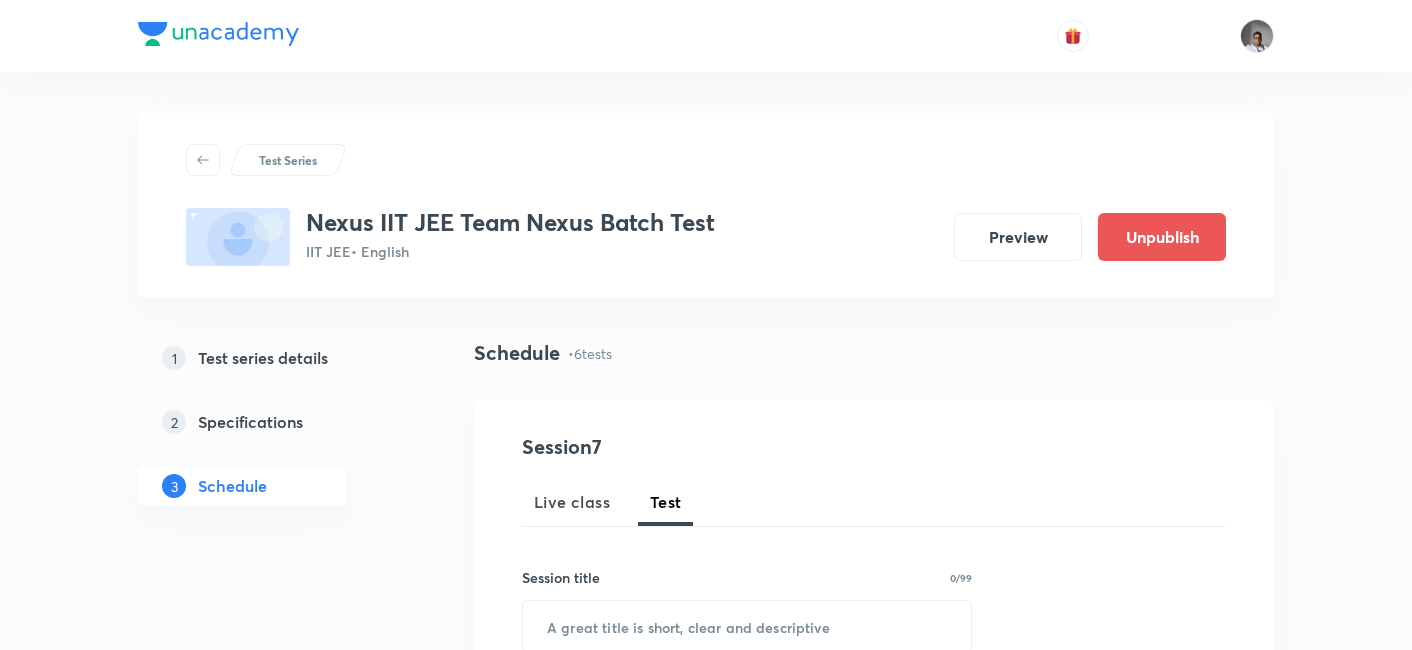 scroll, scrollTop: 1929, scrollLeft: 0, axis: vertical 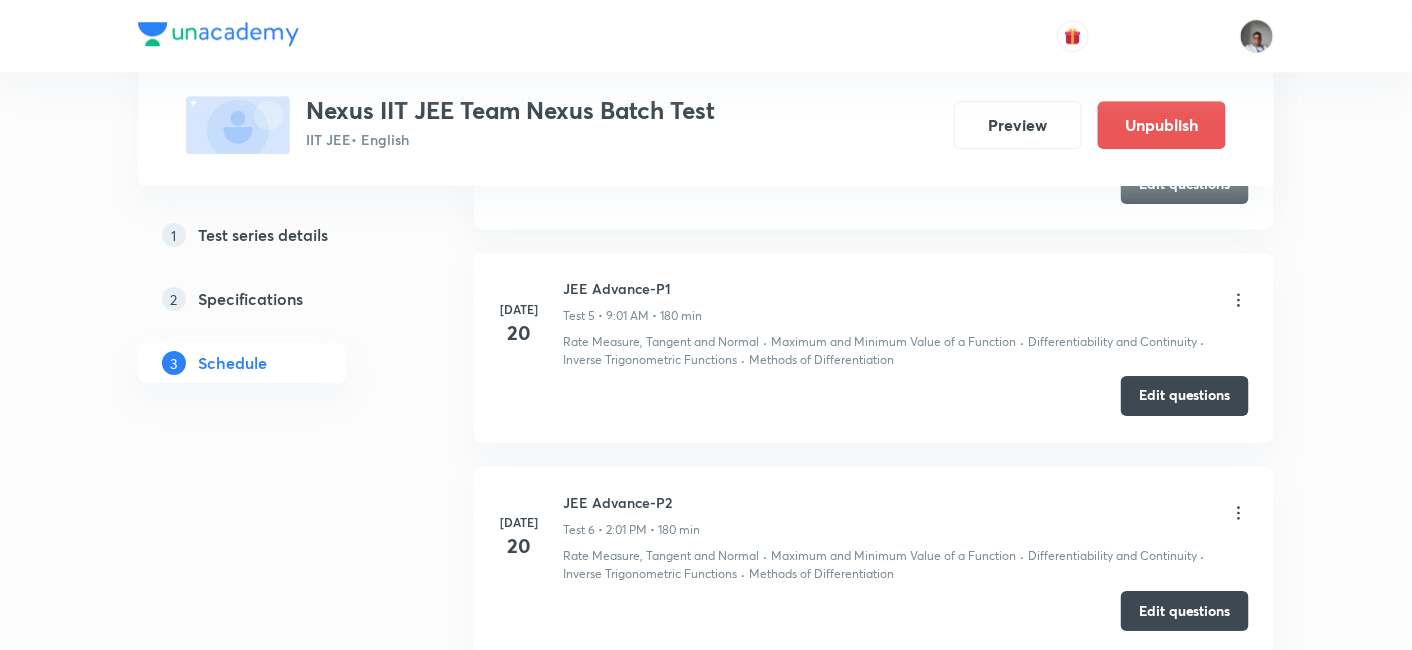 click on "Edit questions" at bounding box center (1185, 396) 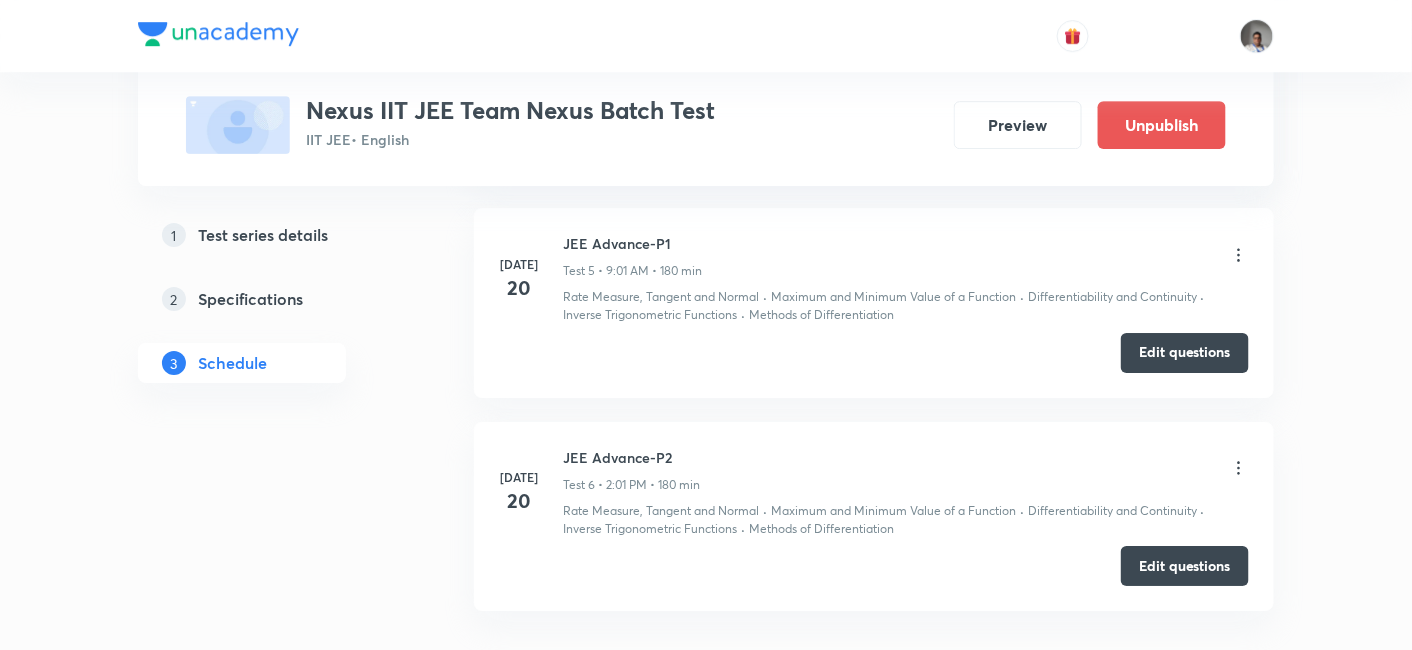 scroll, scrollTop: 1984, scrollLeft: 0, axis: vertical 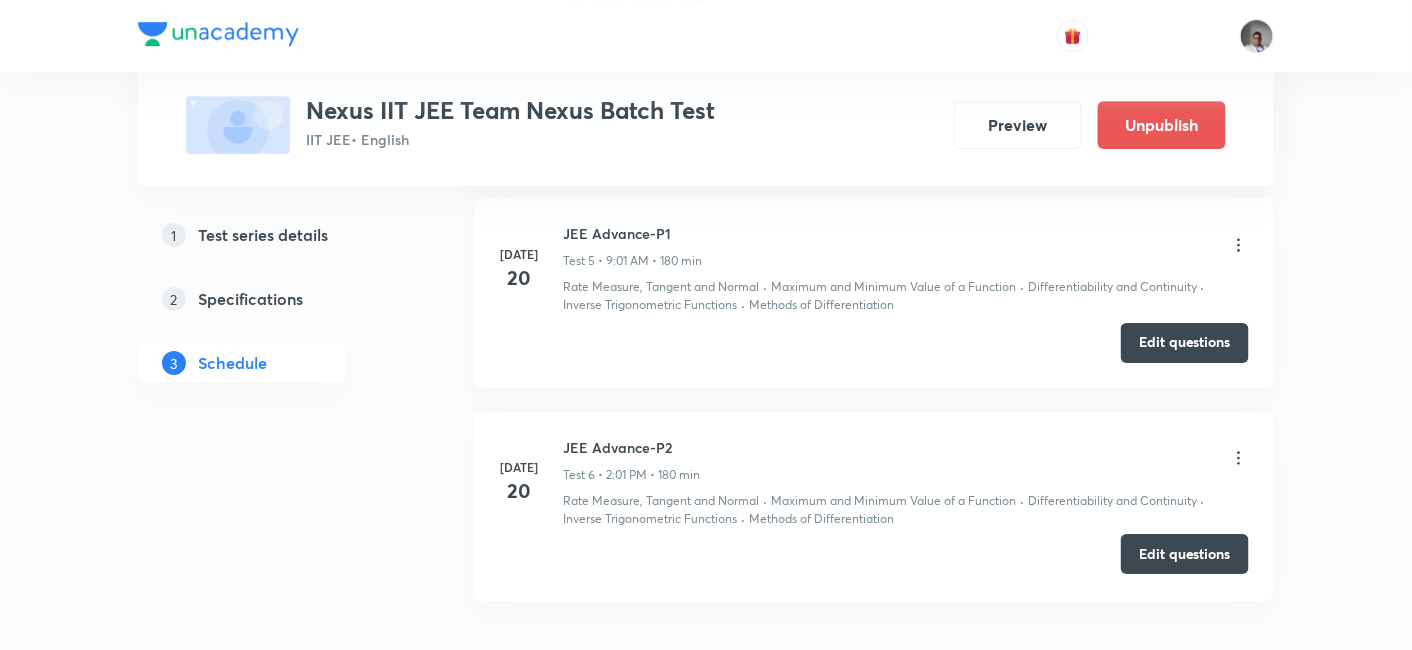 click on "Edit questions" at bounding box center (1185, 554) 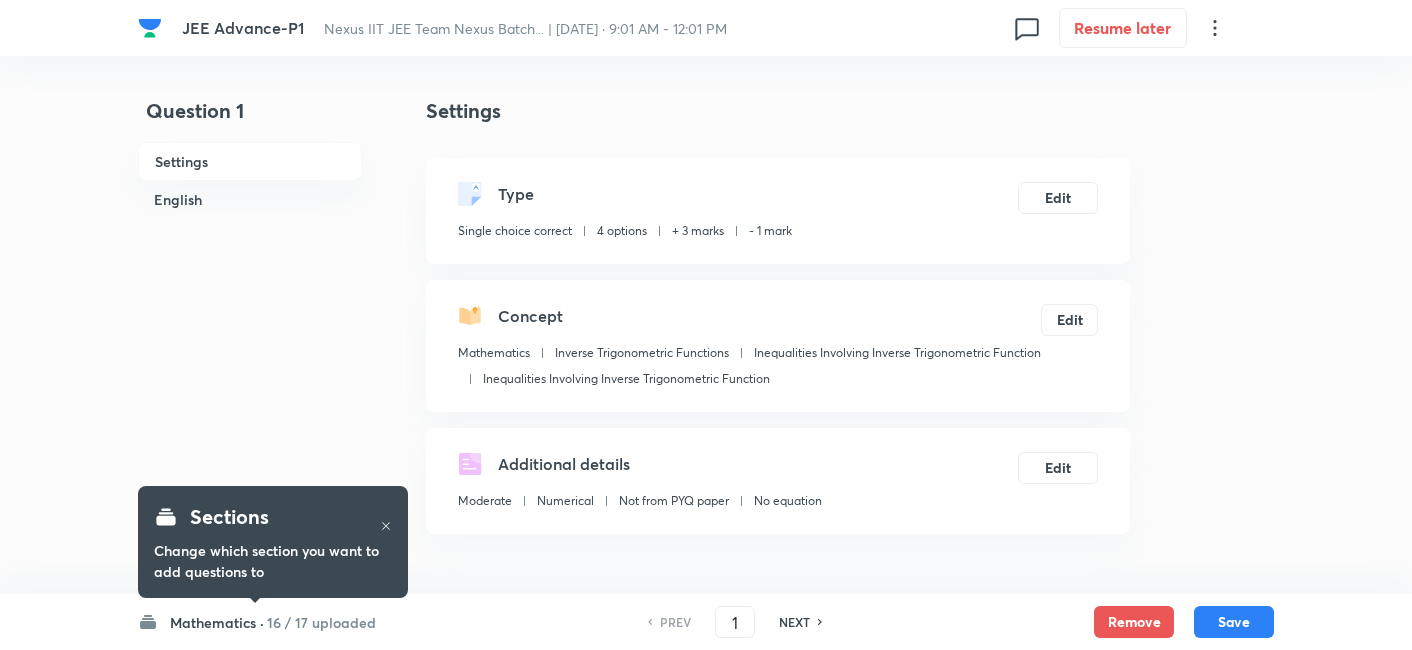 scroll, scrollTop: 0, scrollLeft: 0, axis: both 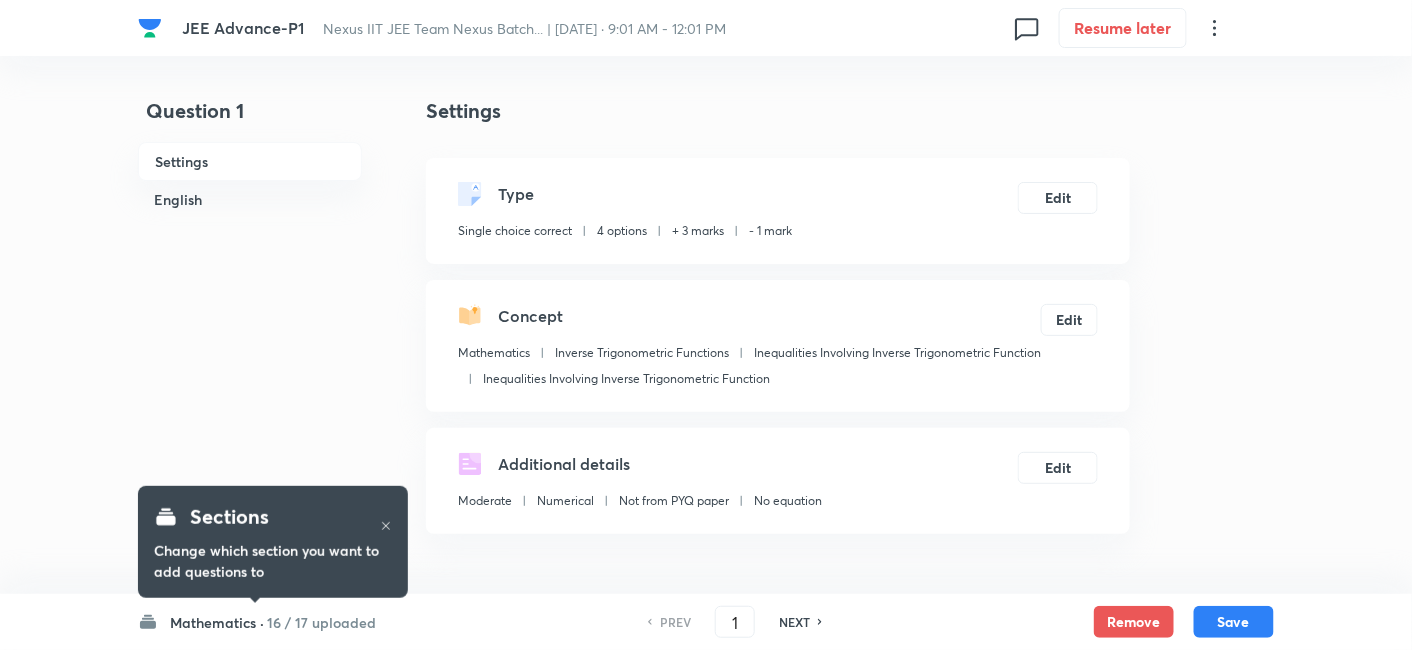 click on "16 / 17 uploaded" at bounding box center (321, 622) 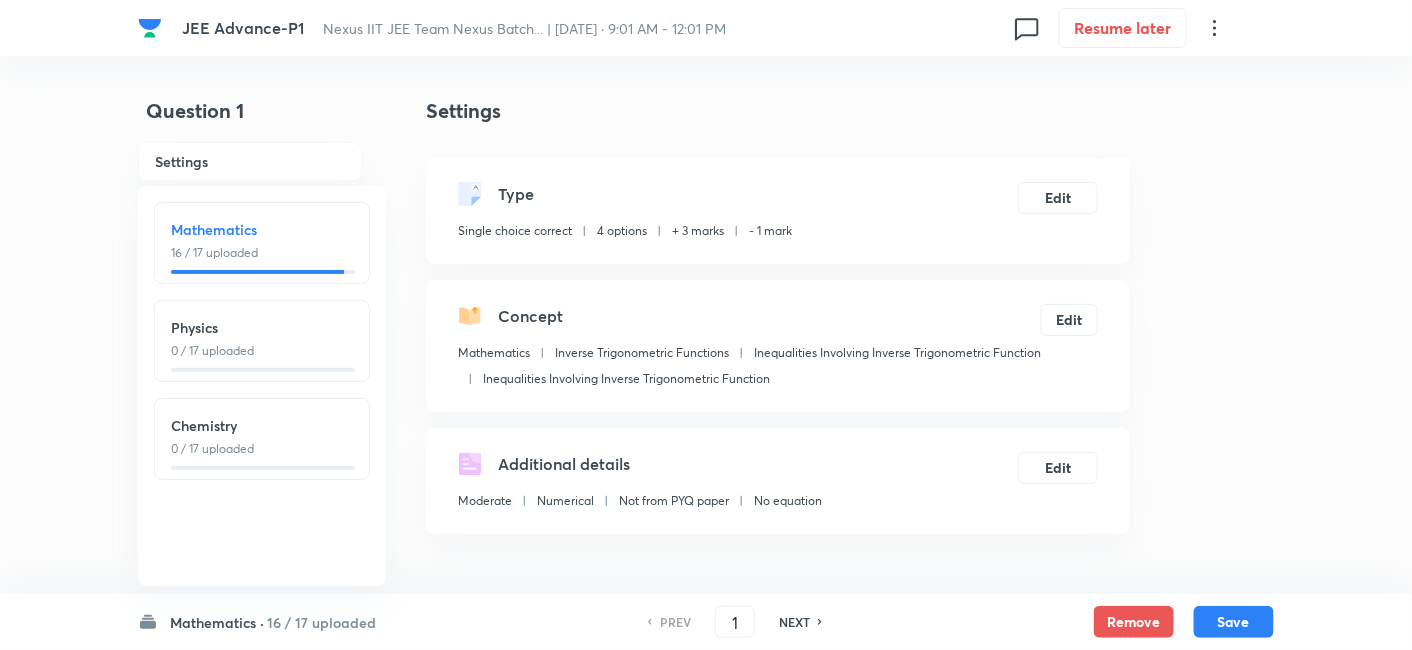 click on "Physics 0 / 17 uploaded" at bounding box center (262, 341) 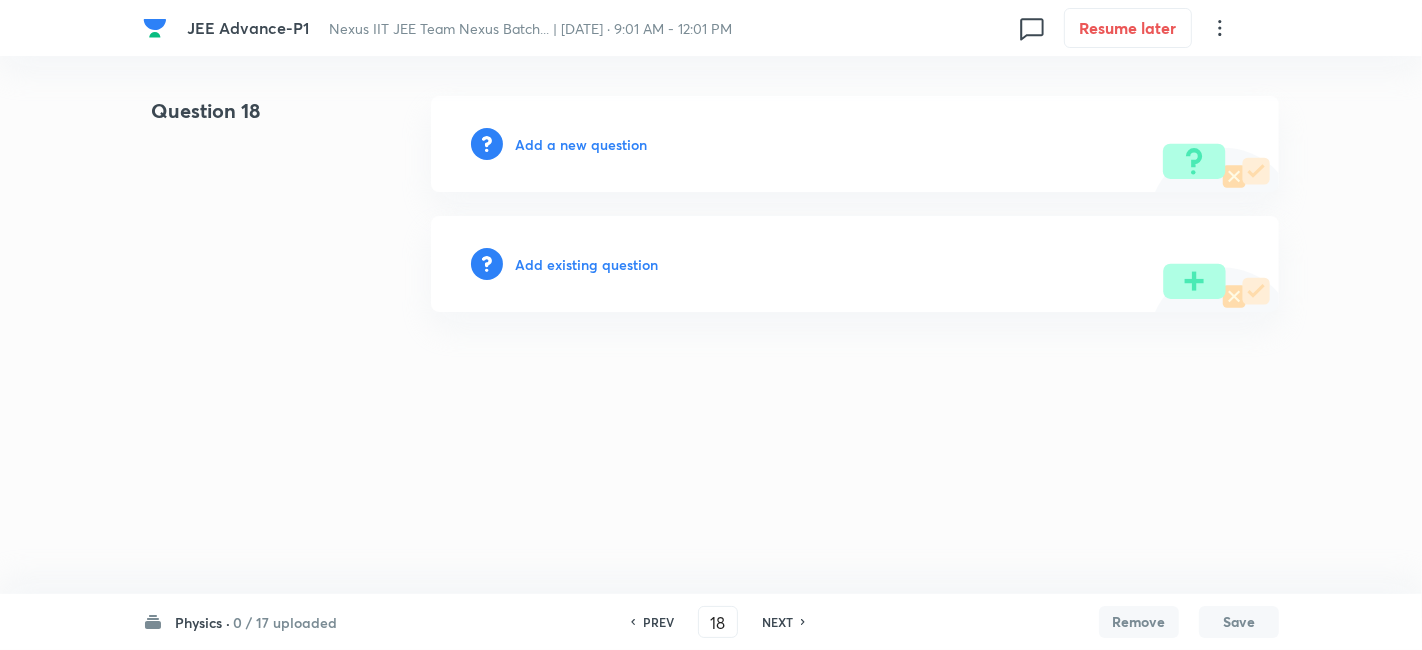 click on "0 / 17 uploaded" at bounding box center (285, 622) 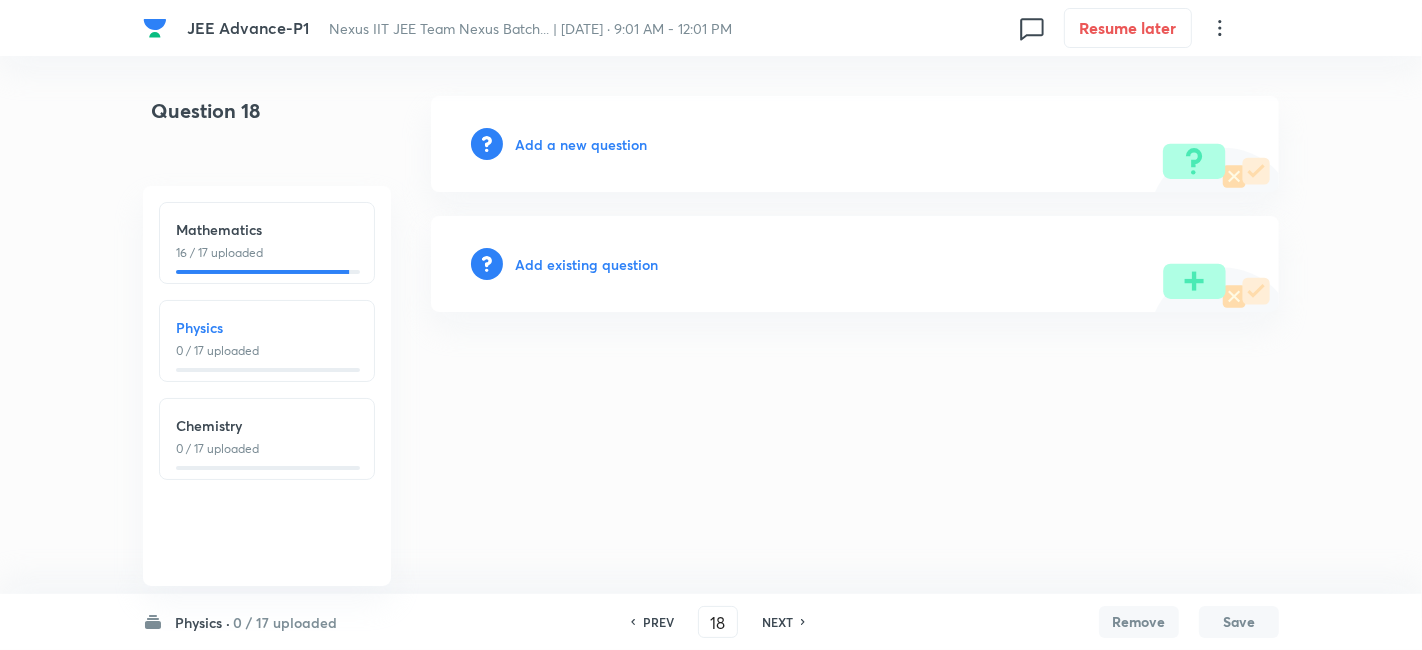 click on "0 / 17 uploaded" at bounding box center [267, 351] 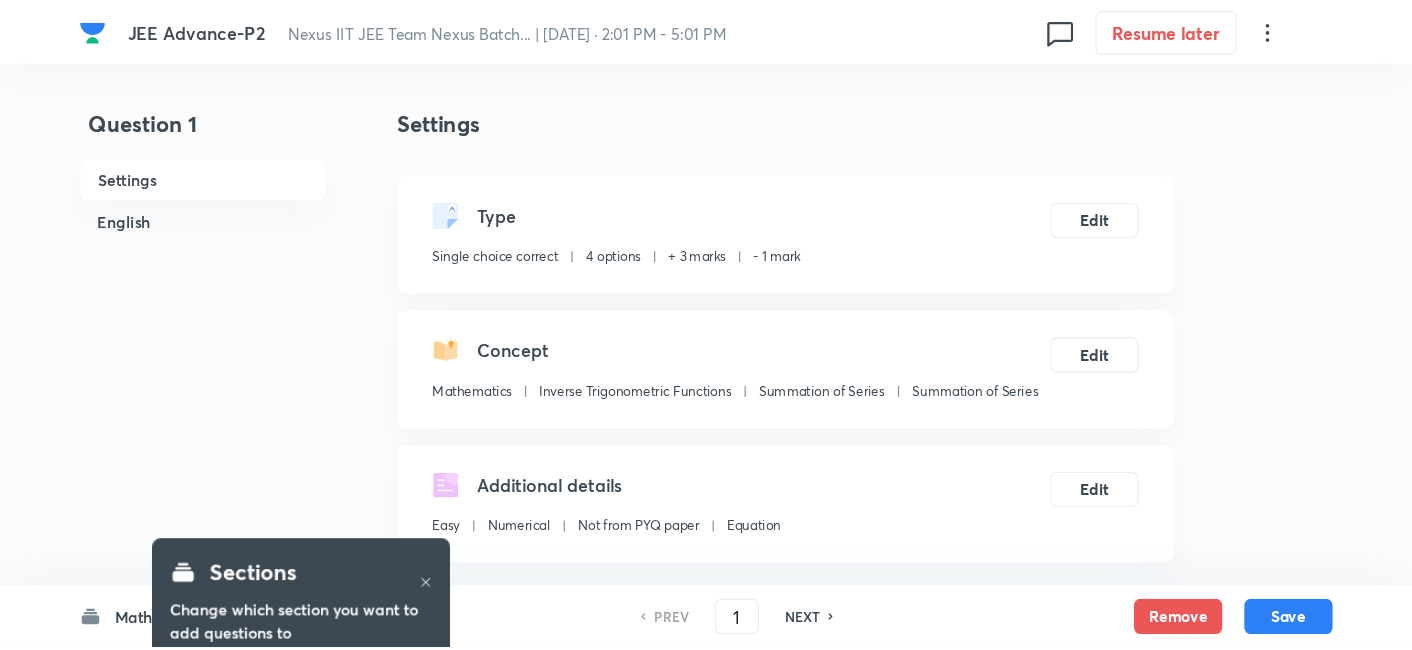 scroll, scrollTop: 0, scrollLeft: 0, axis: both 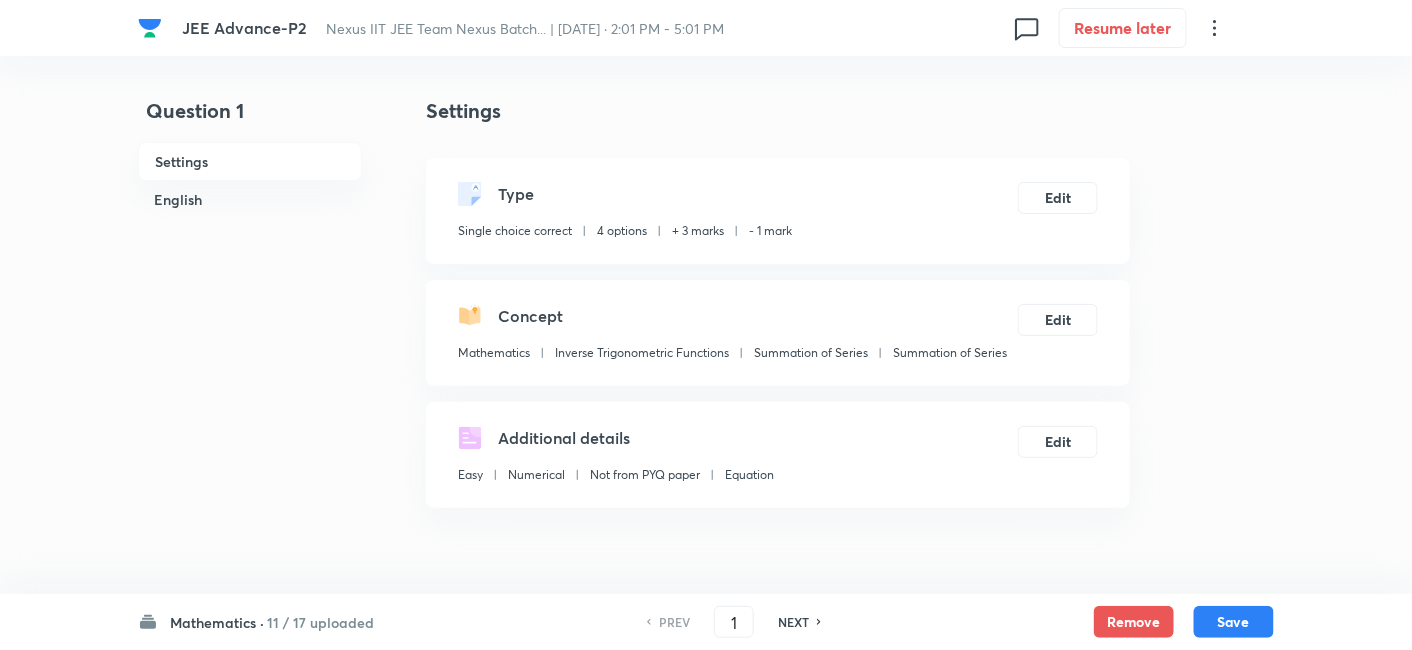 click on "11 / 17 uploaded" at bounding box center (320, 622) 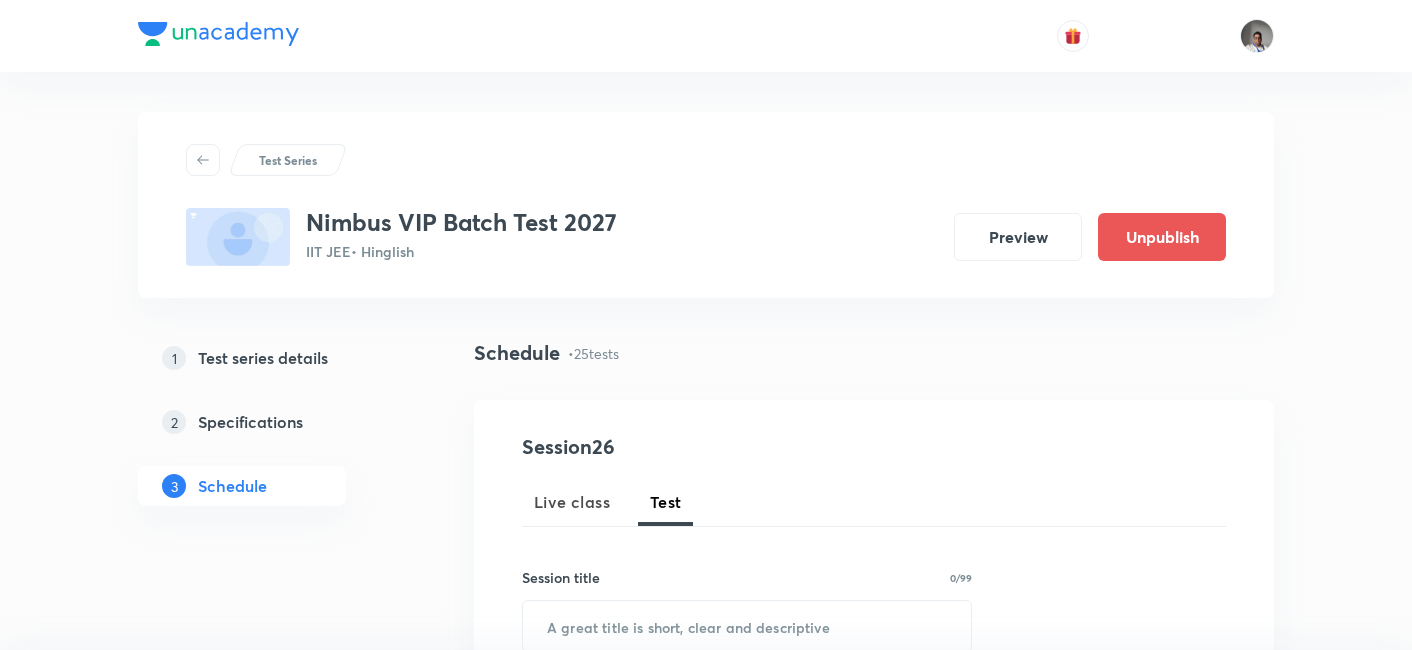 scroll, scrollTop: 1297, scrollLeft: 0, axis: vertical 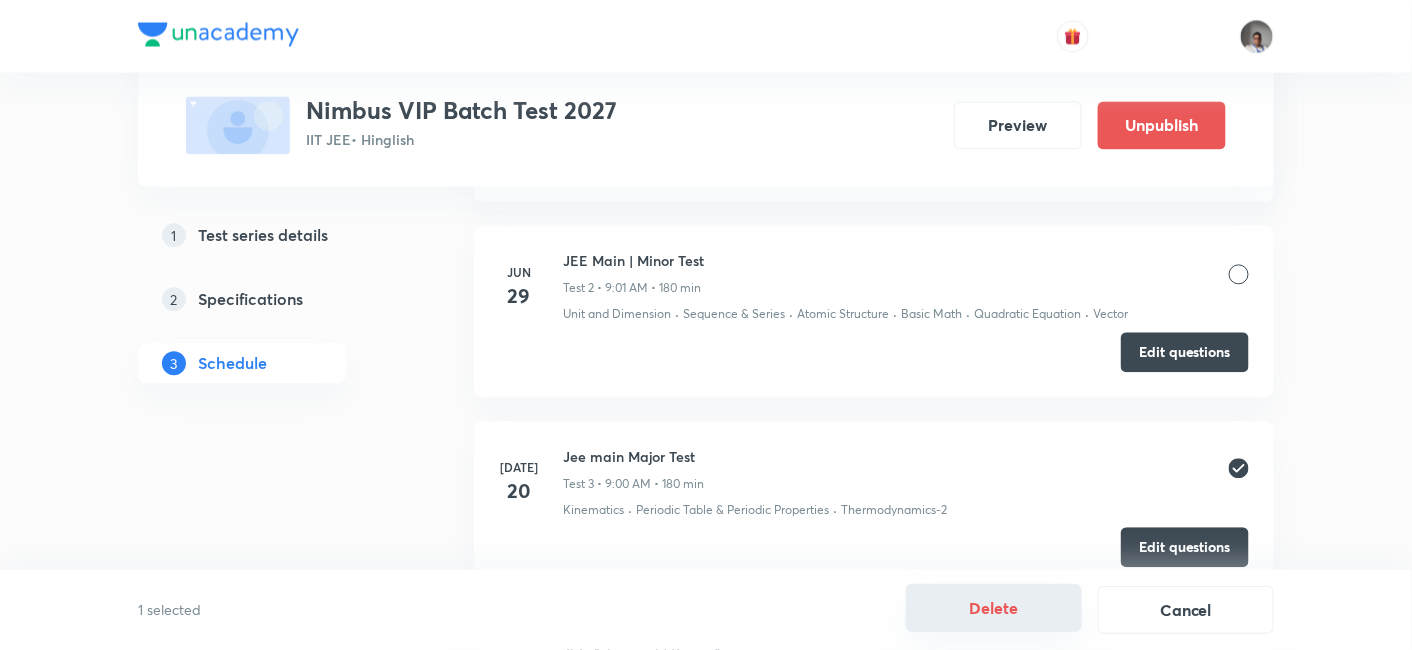click on "Delete" at bounding box center [994, 608] 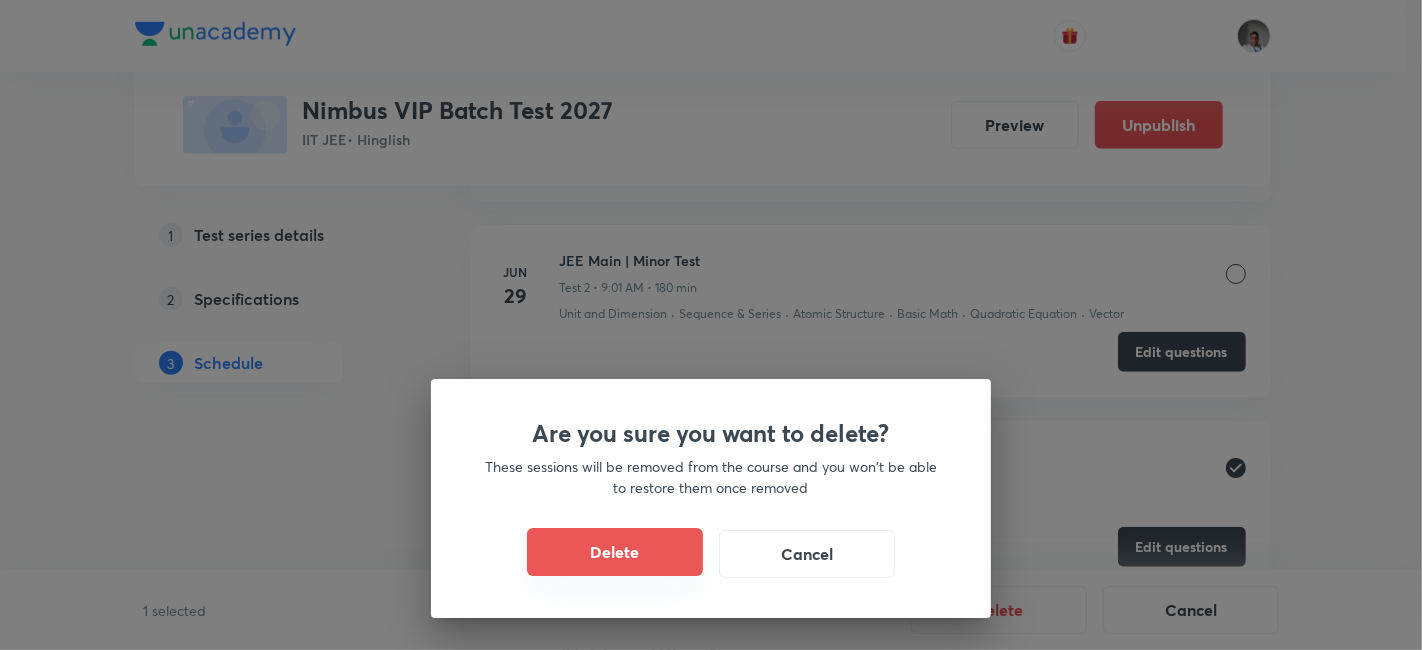 click on "Delete" at bounding box center [615, 552] 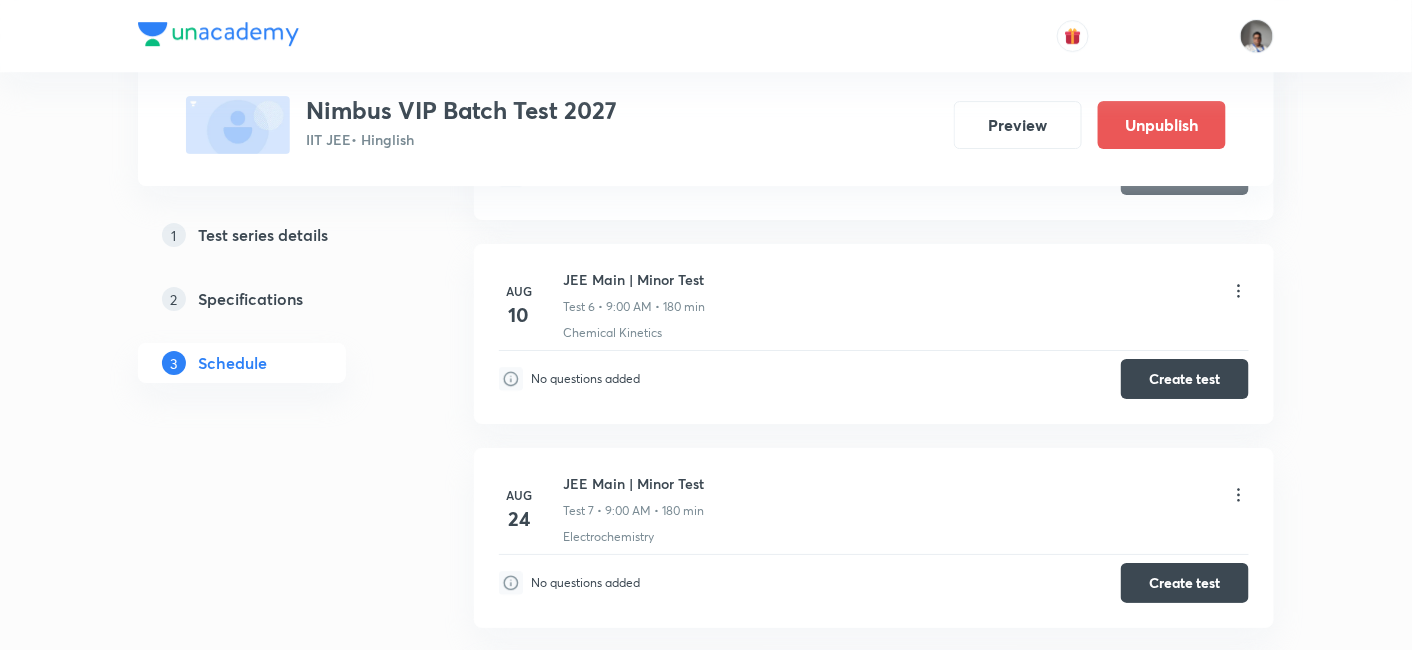scroll, scrollTop: 2141, scrollLeft: 0, axis: vertical 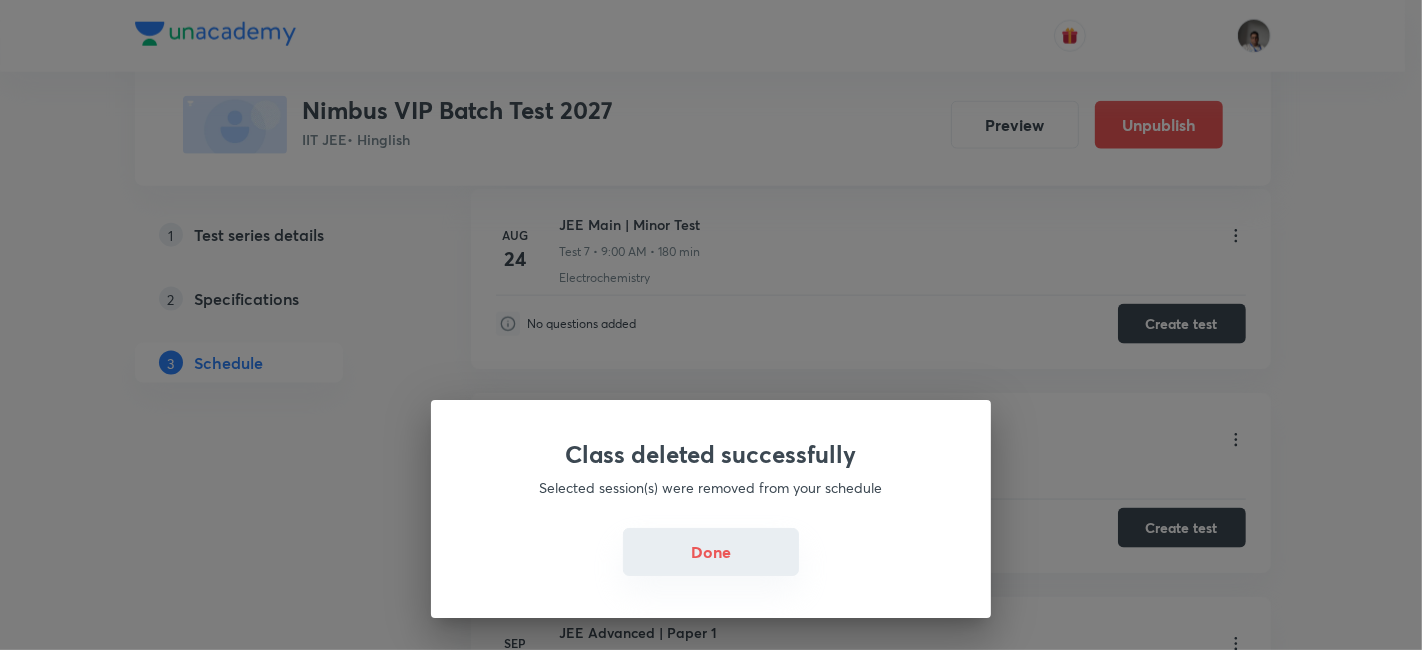 click on "Done" at bounding box center (711, 552) 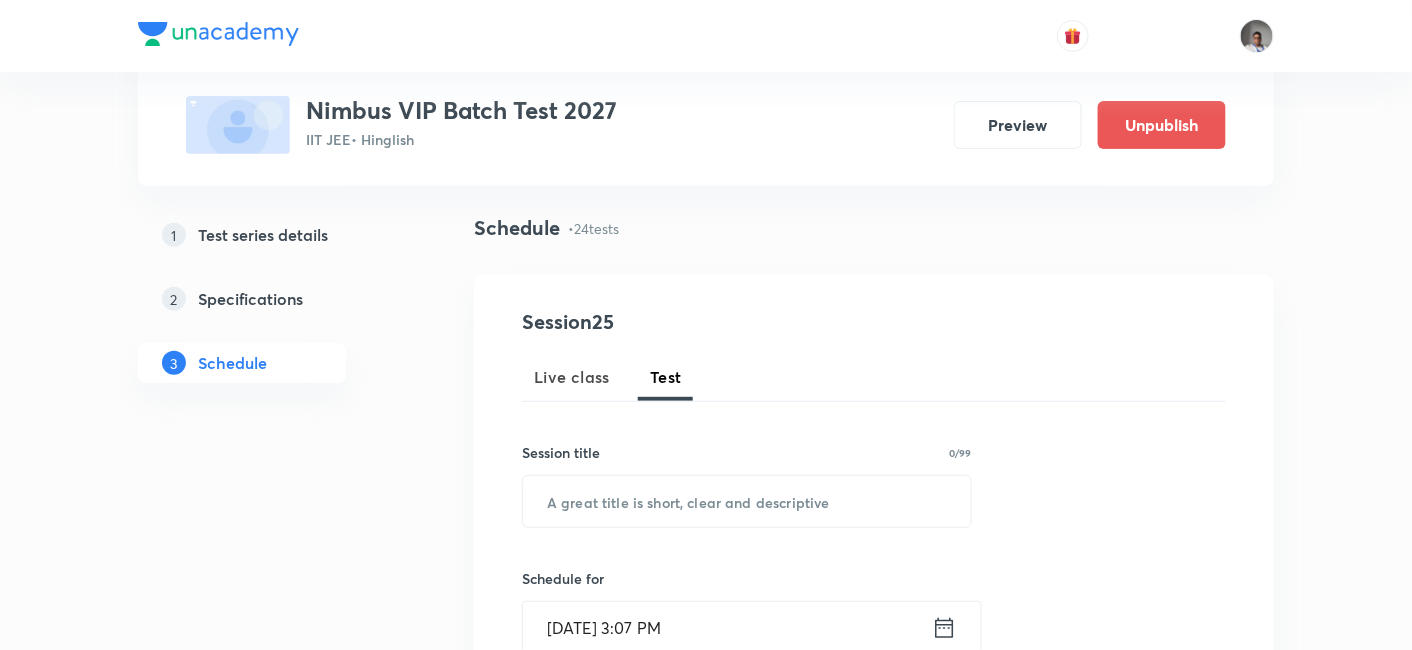 scroll, scrollTop: 260, scrollLeft: 0, axis: vertical 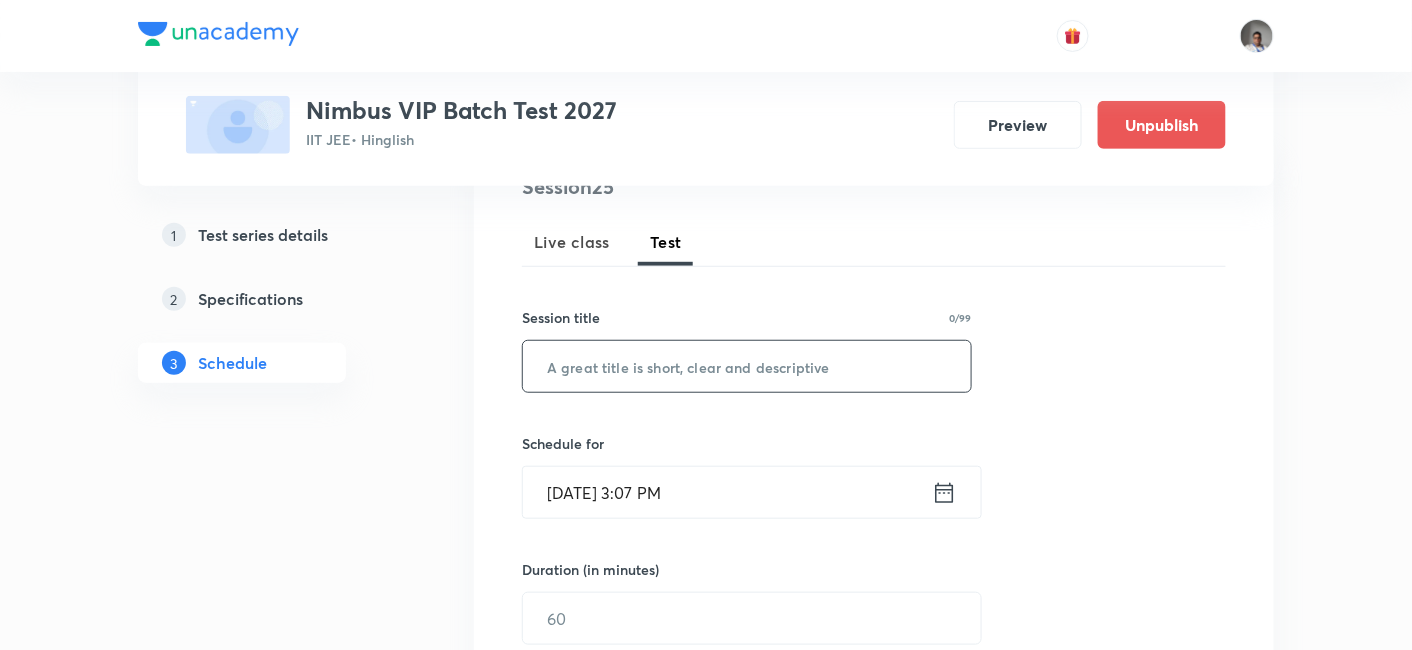 click at bounding box center (747, 366) 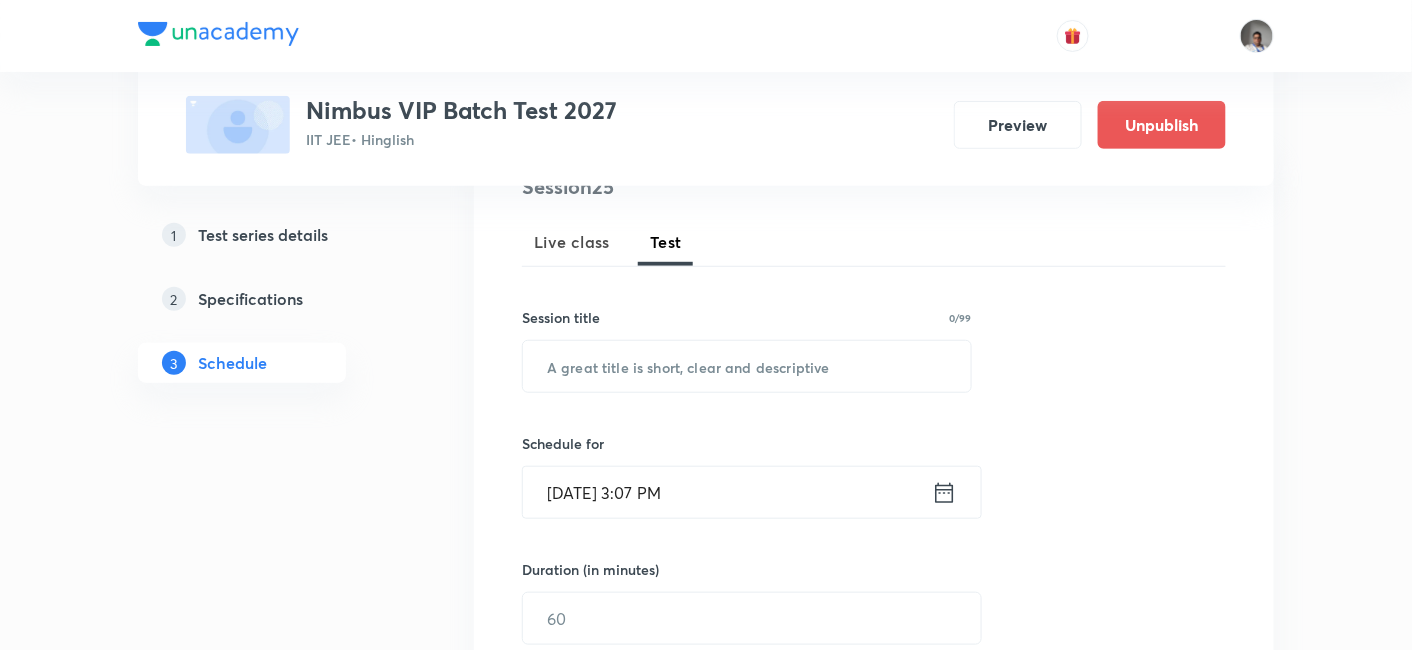 click at bounding box center [666, 264] 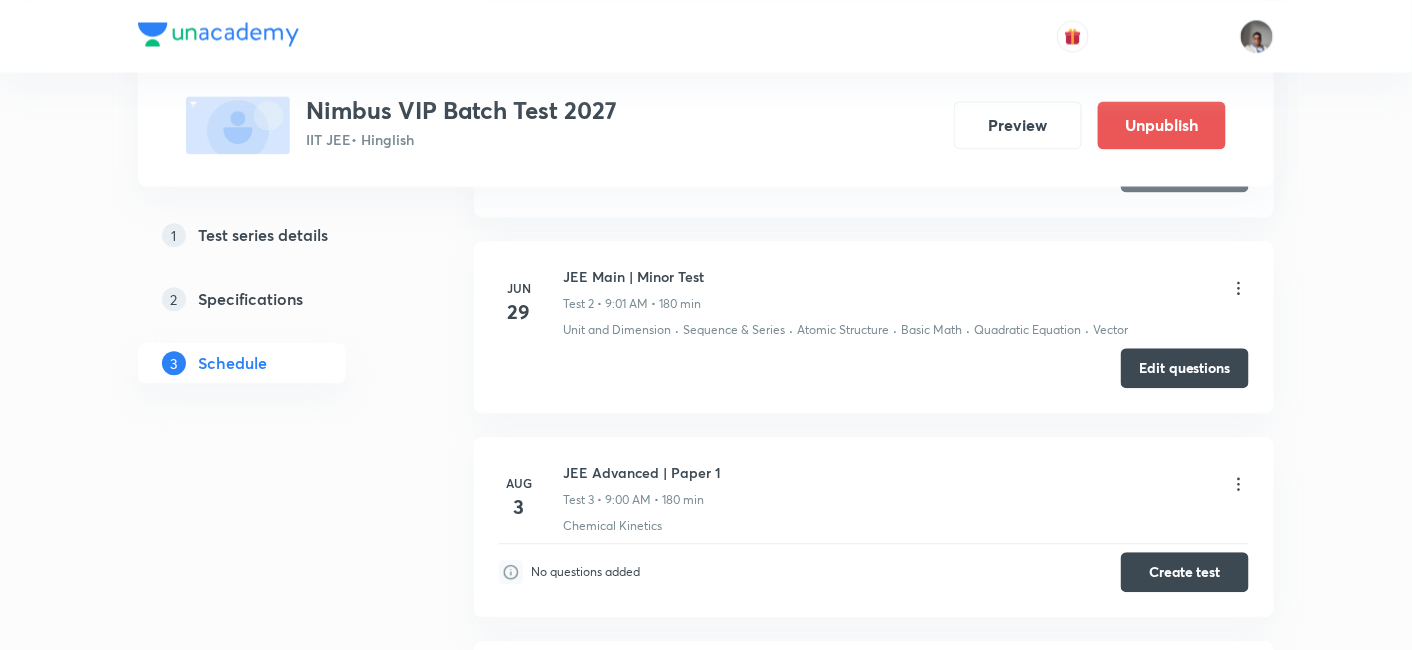scroll, scrollTop: 1283, scrollLeft: 0, axis: vertical 